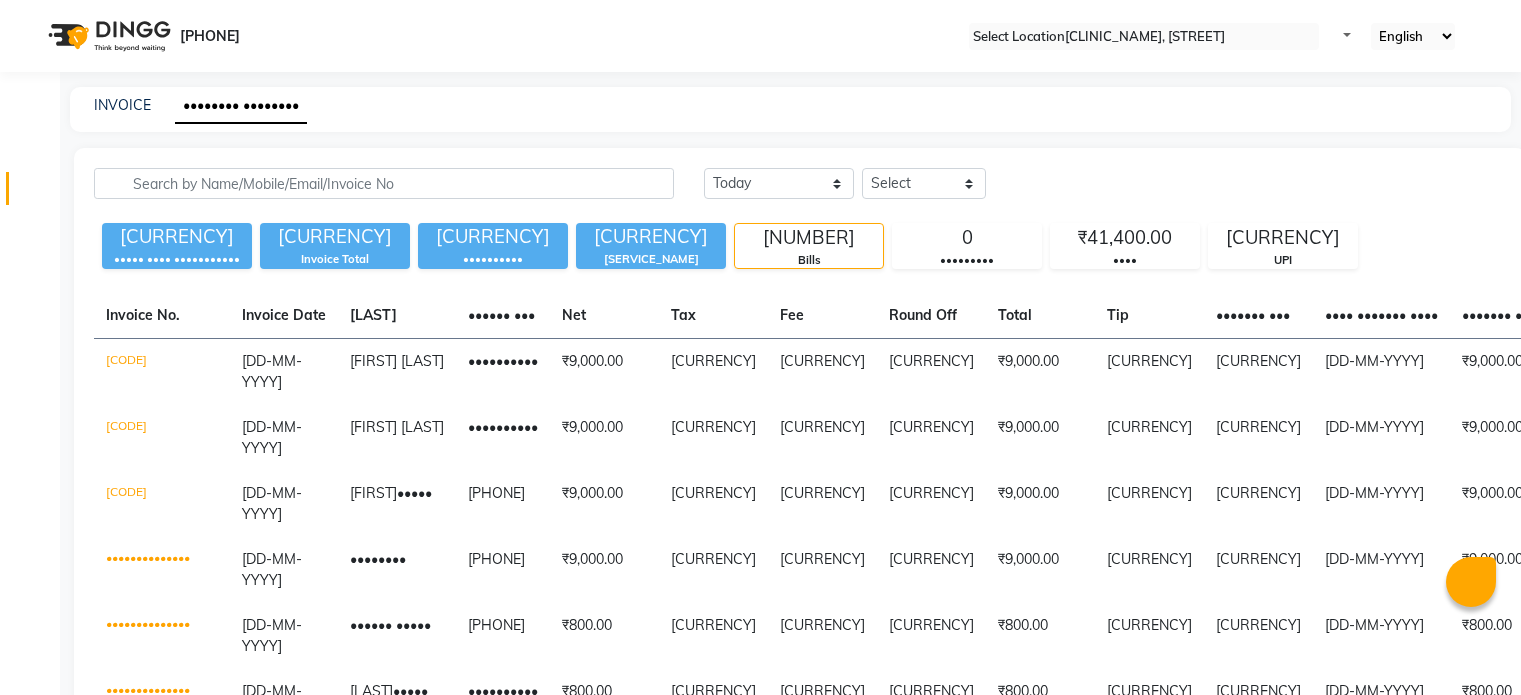 scroll, scrollTop: 0, scrollLeft: 0, axis: both 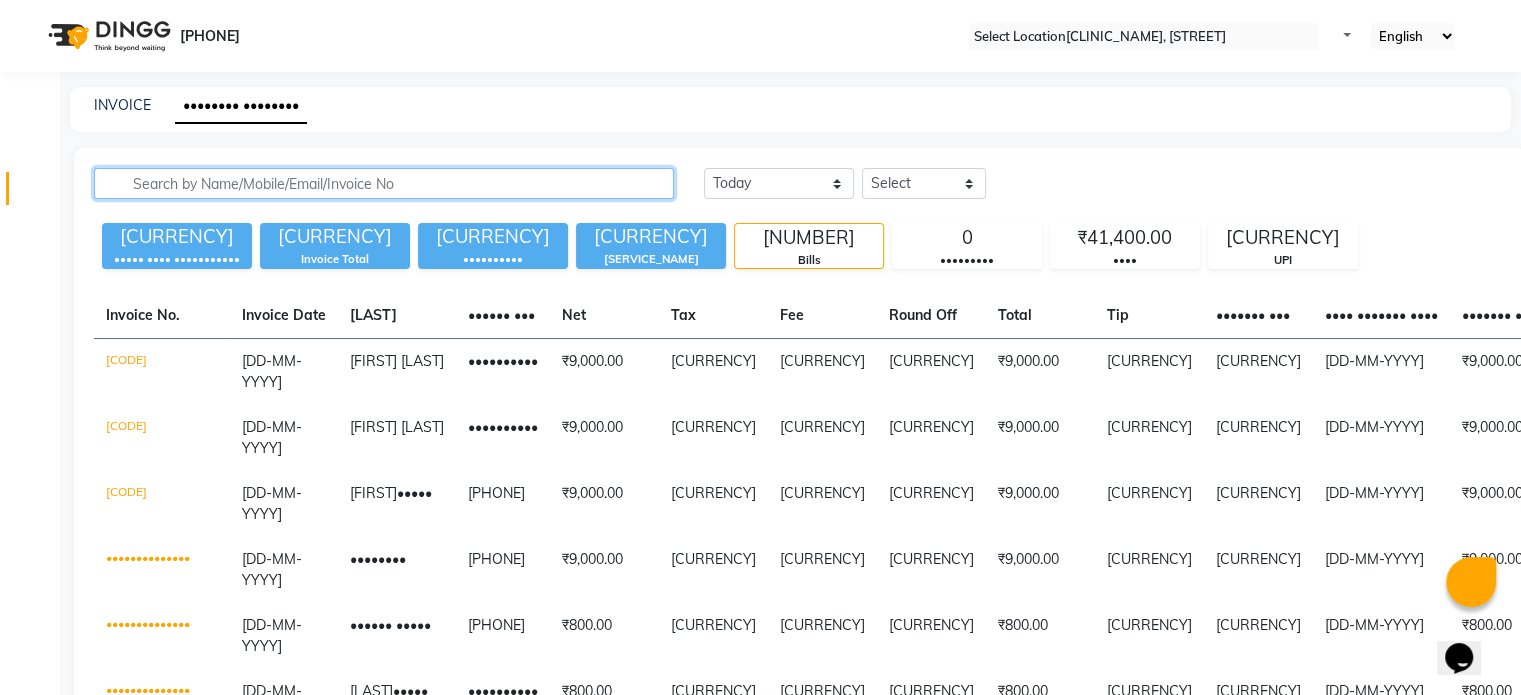 click at bounding box center [384, 183] 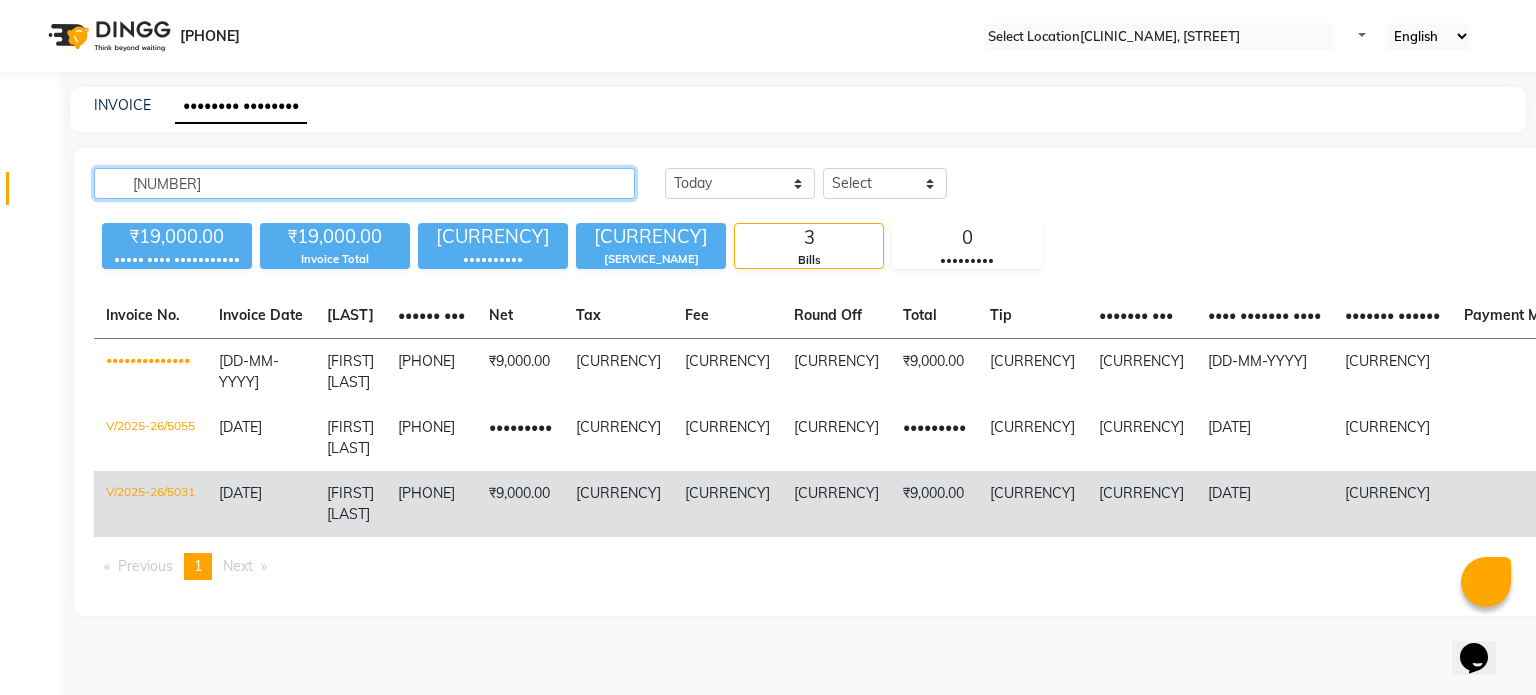 type on "[NUMBER]" 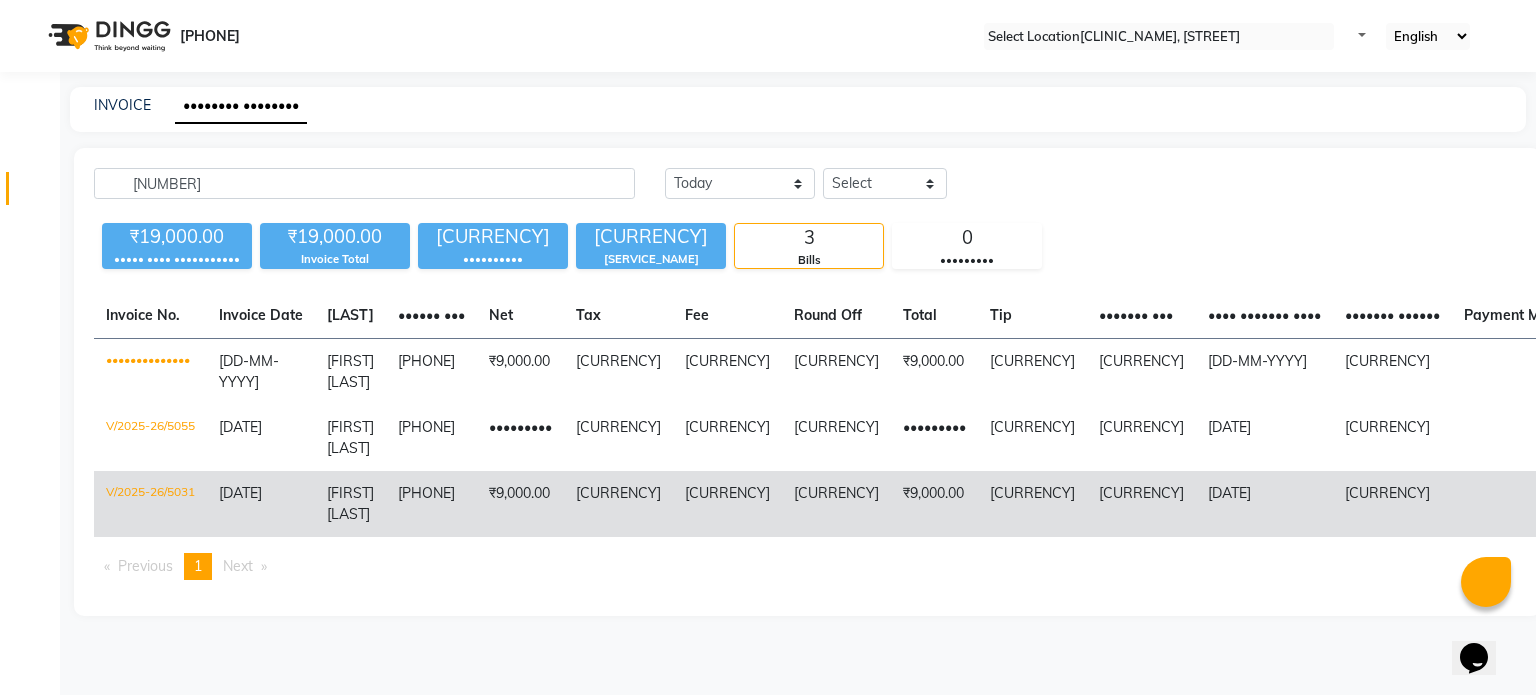 click on "[PHONE]" at bounding box center [431, 372] 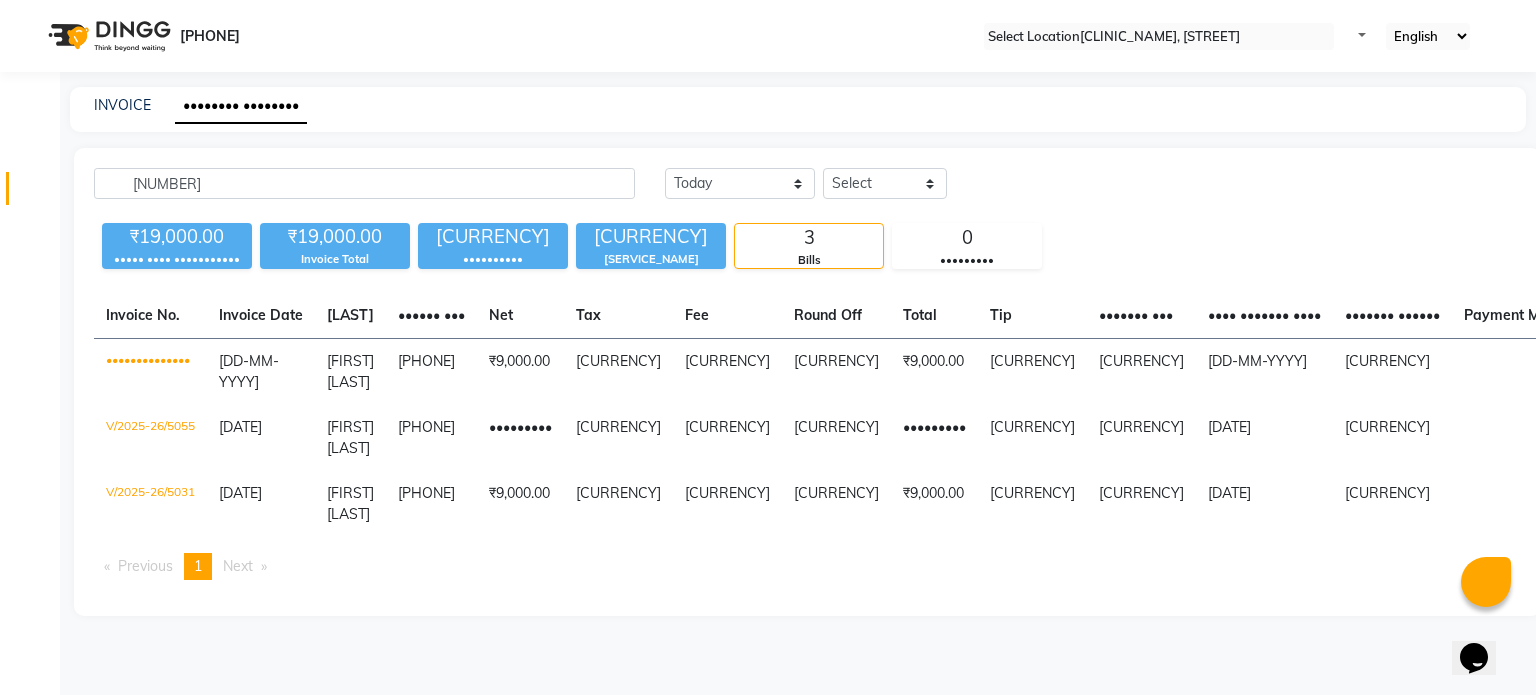 click on "INVOICE PREVIOUS INVOICES" at bounding box center (798, 109) 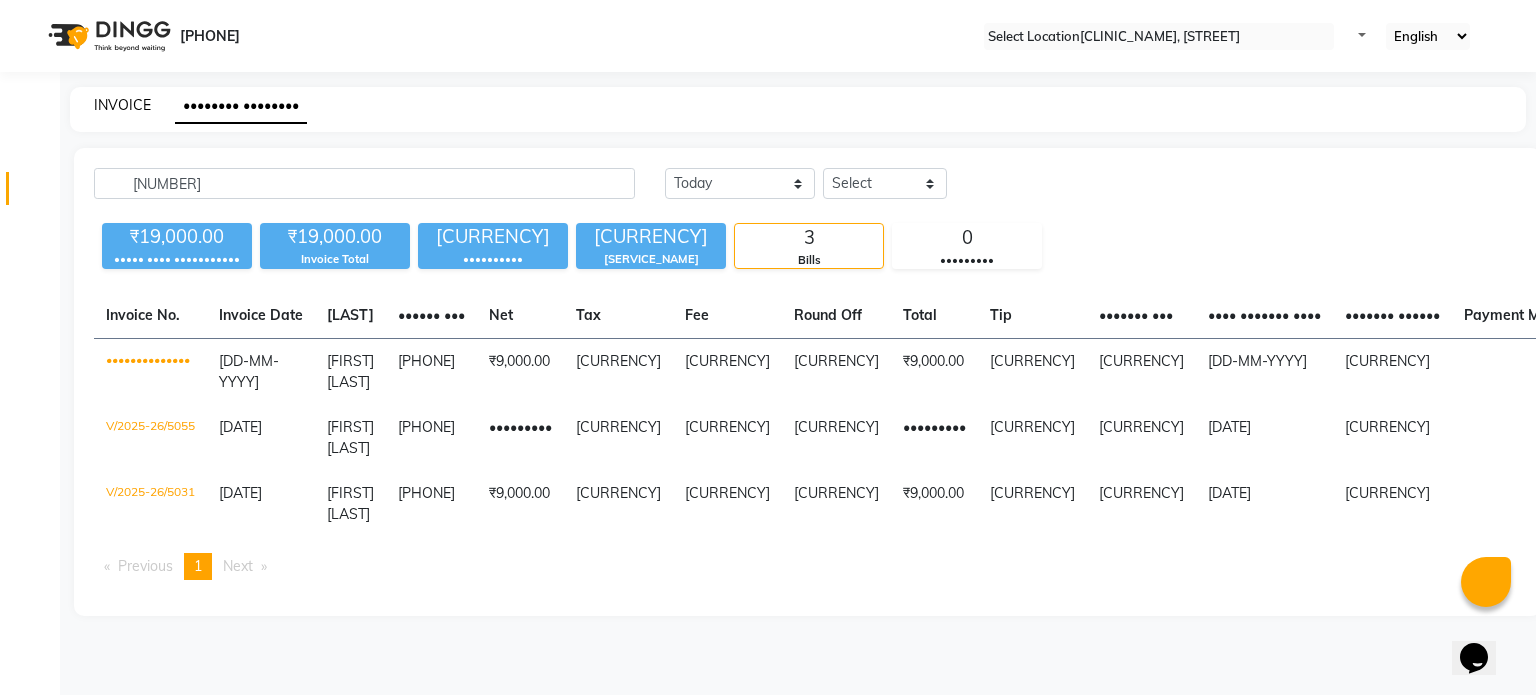 click on "INVOICE" at bounding box center (122, 105) 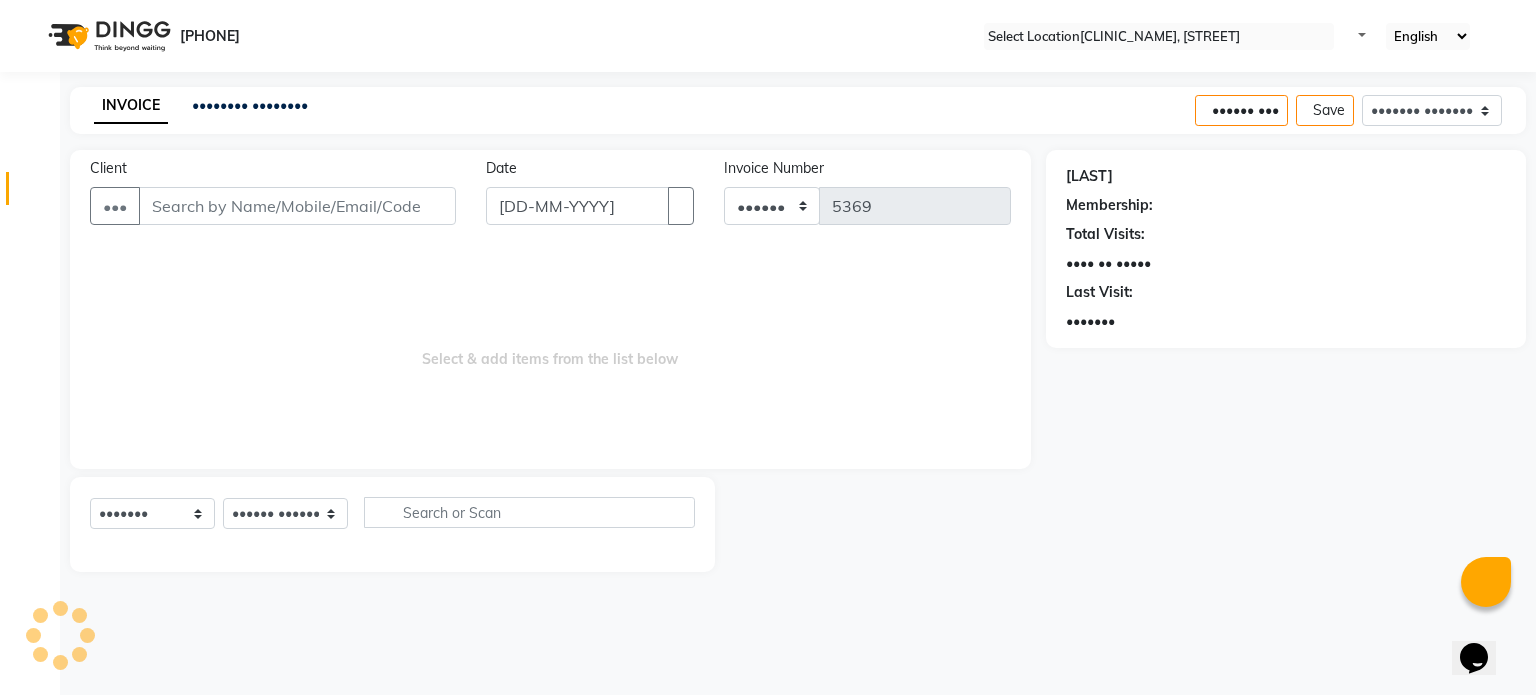 click on "Client" at bounding box center (297, 206) 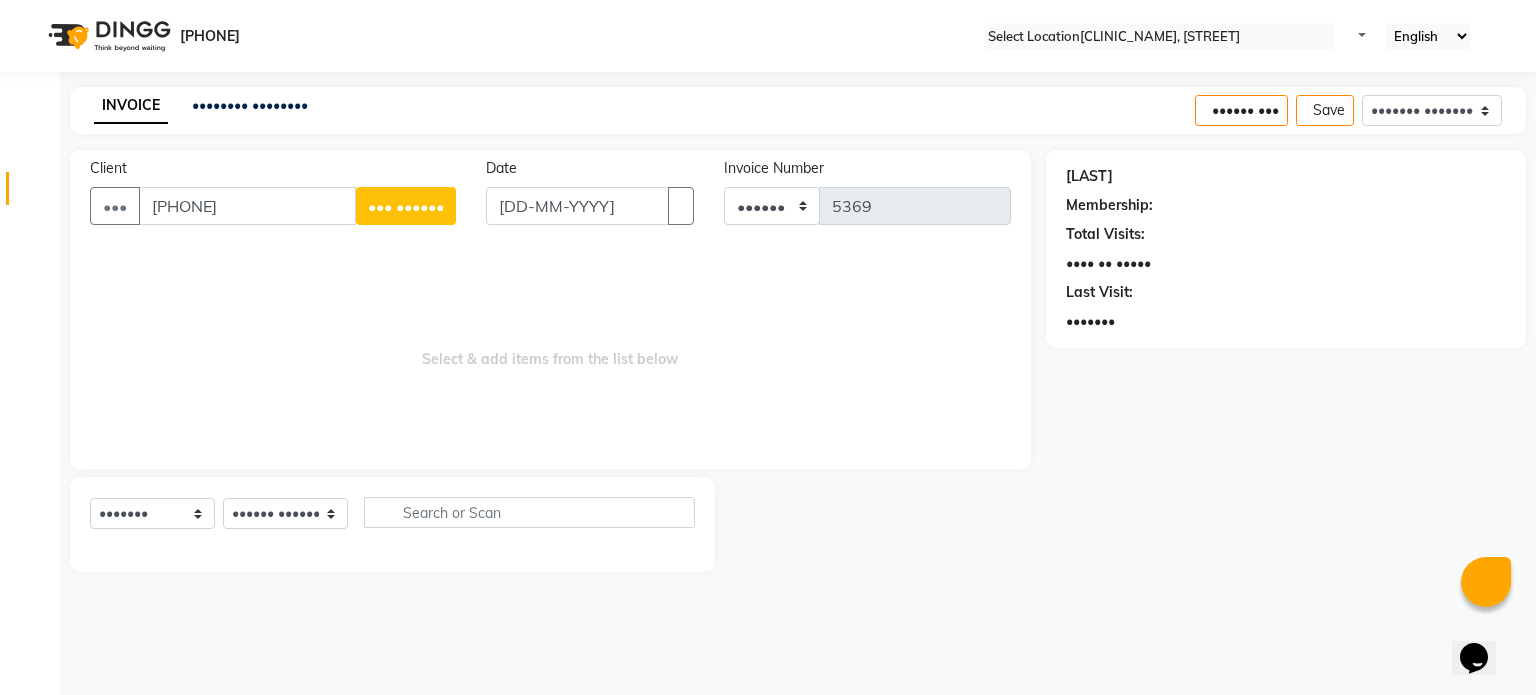 click on "[PHONE]" at bounding box center (247, 206) 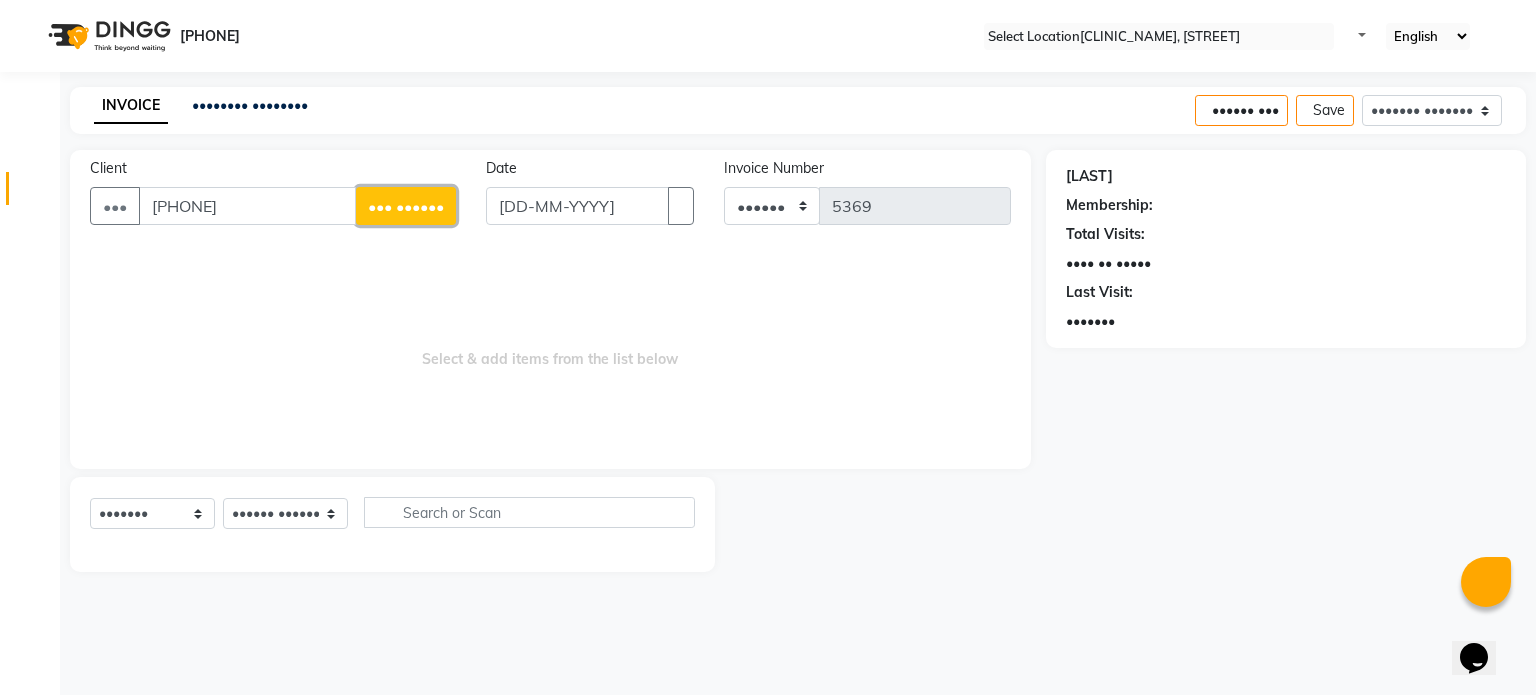 click on "••• ••••••" at bounding box center (406, 206) 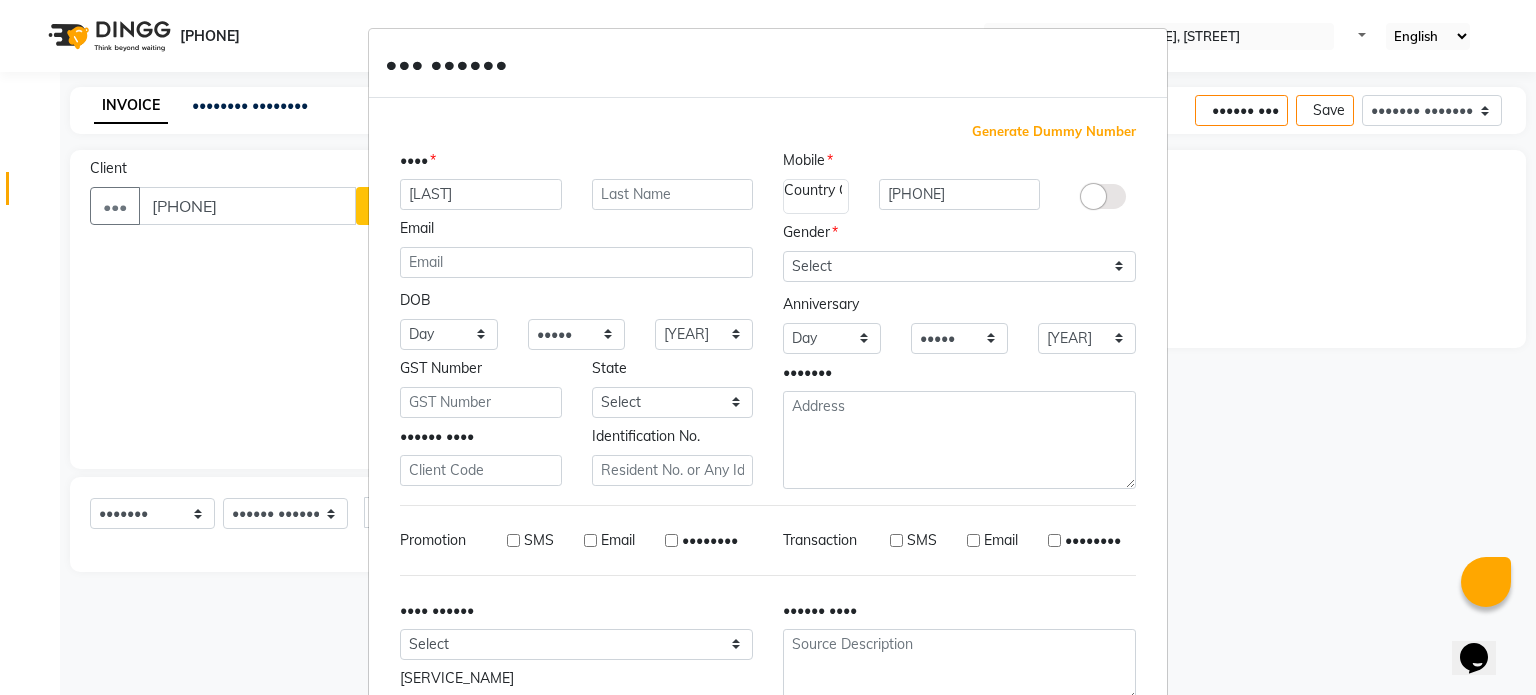 type on "[LAST]" 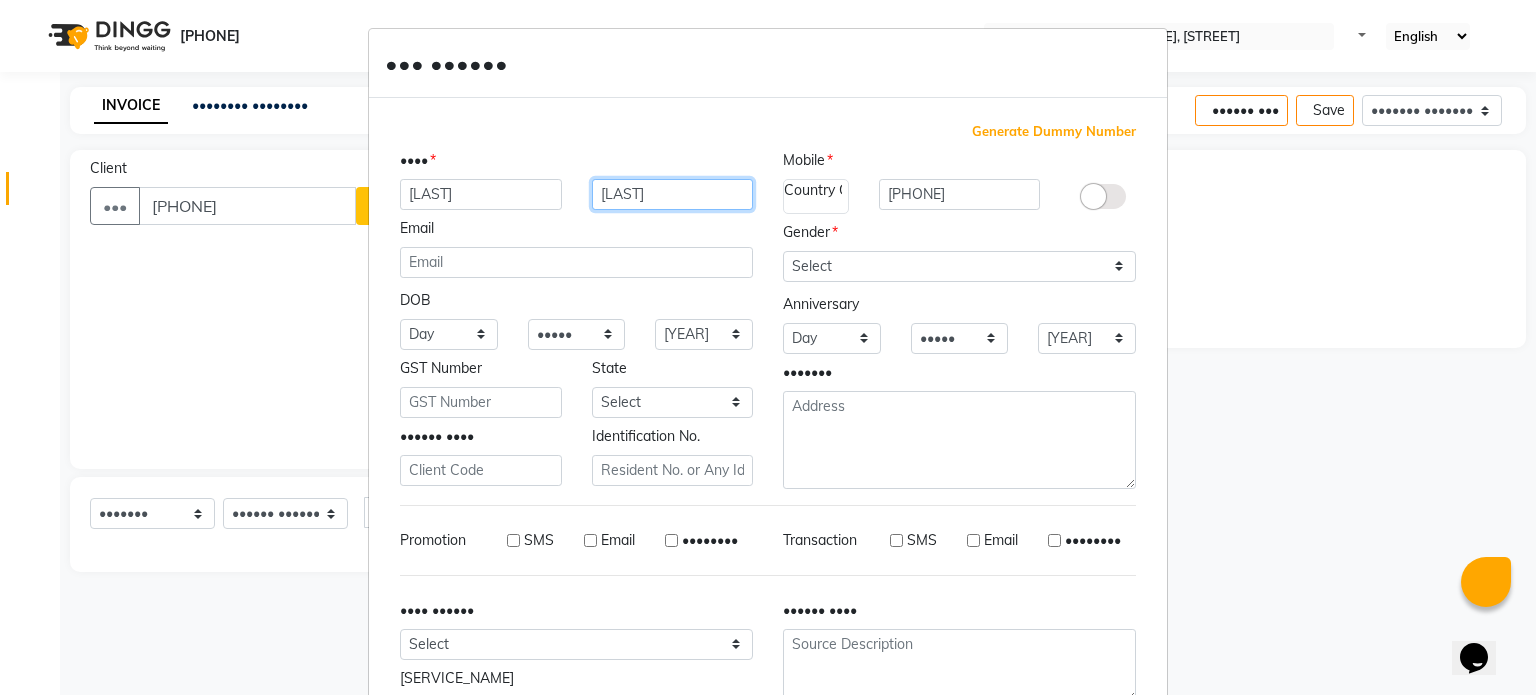 type on "[LAST]" 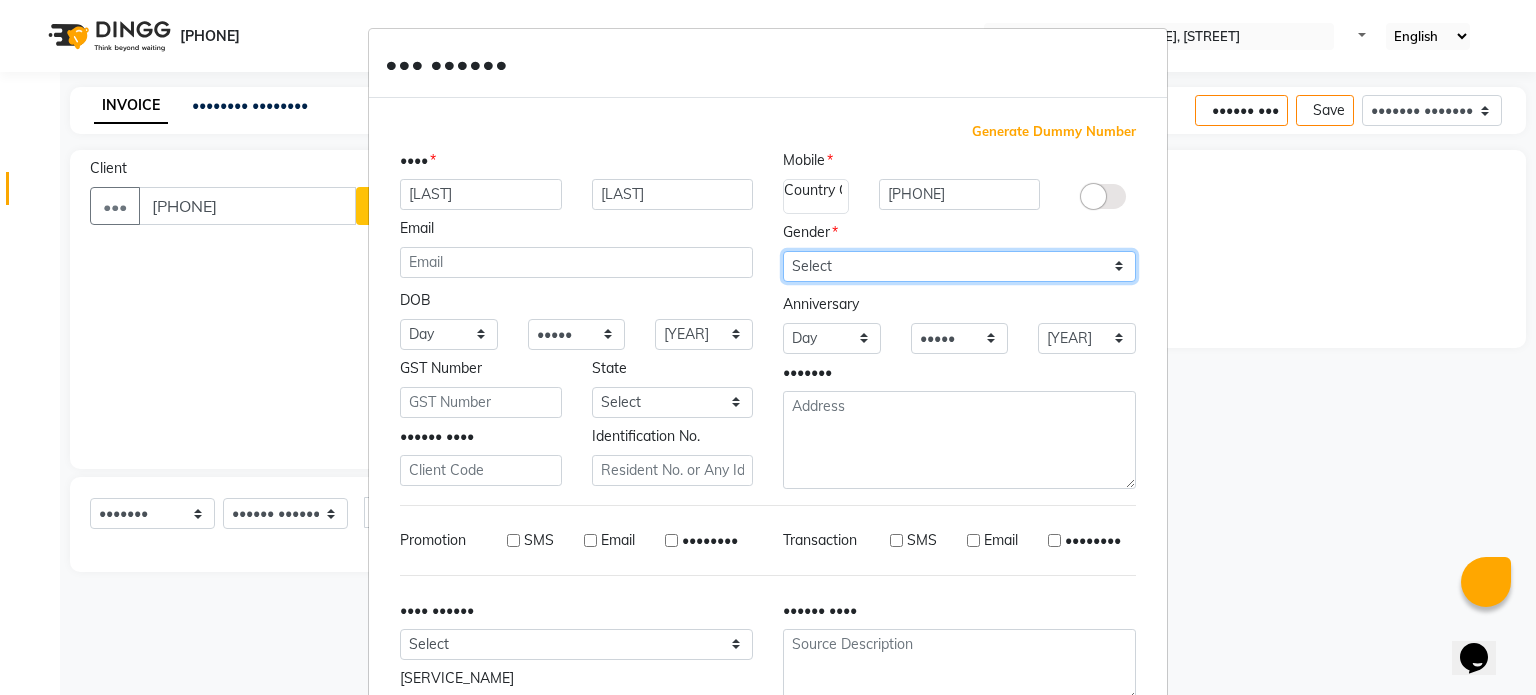 click on "Select [GENDER] [GENDER] [GENDER] [GENDER]" at bounding box center [959, 266] 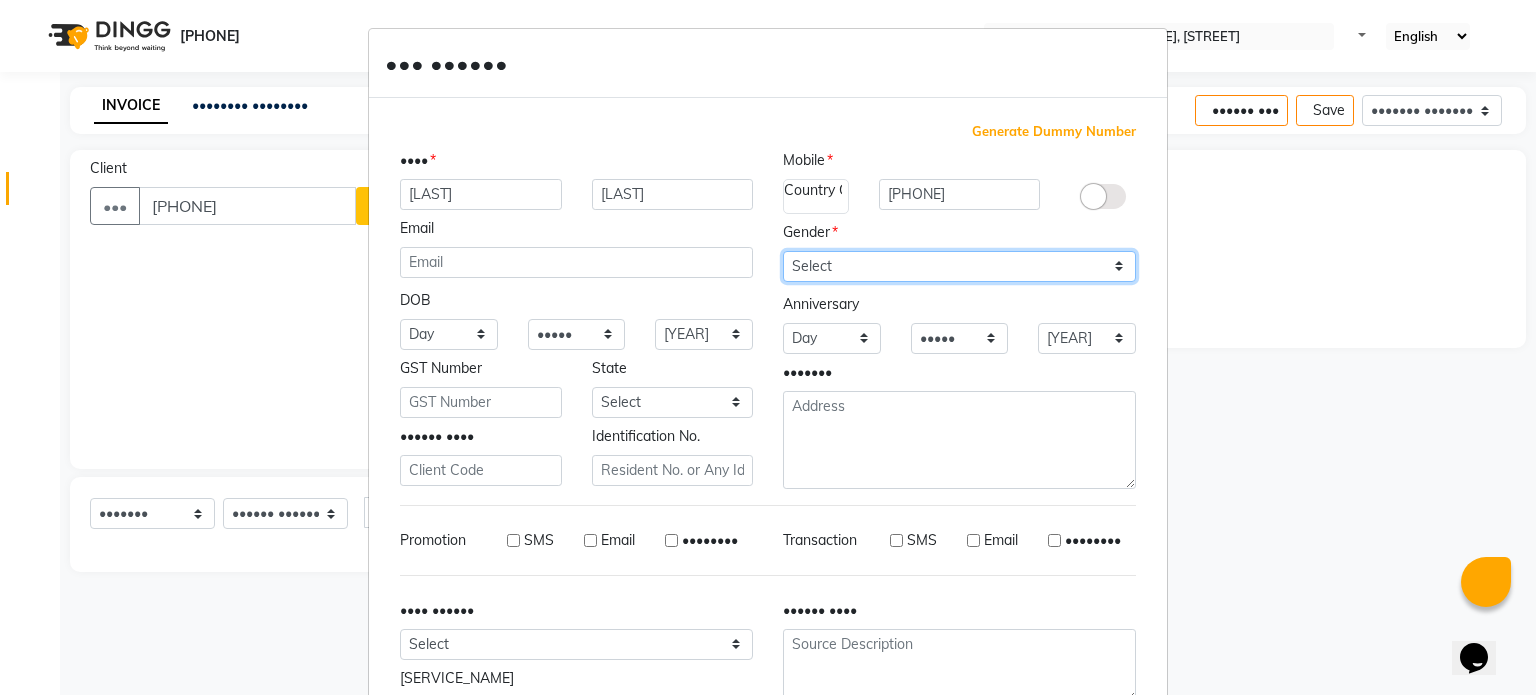 select on "••••••" 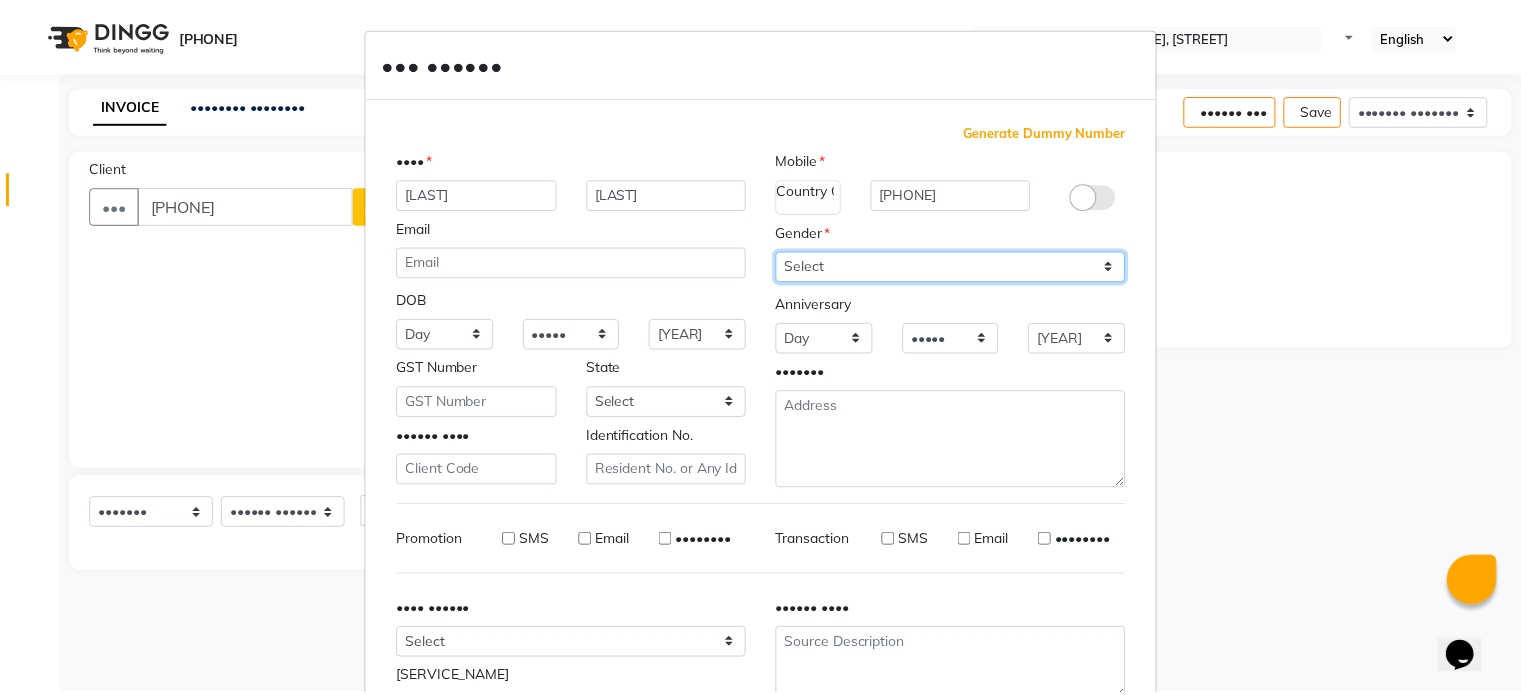 scroll, scrollTop: 161, scrollLeft: 0, axis: vertical 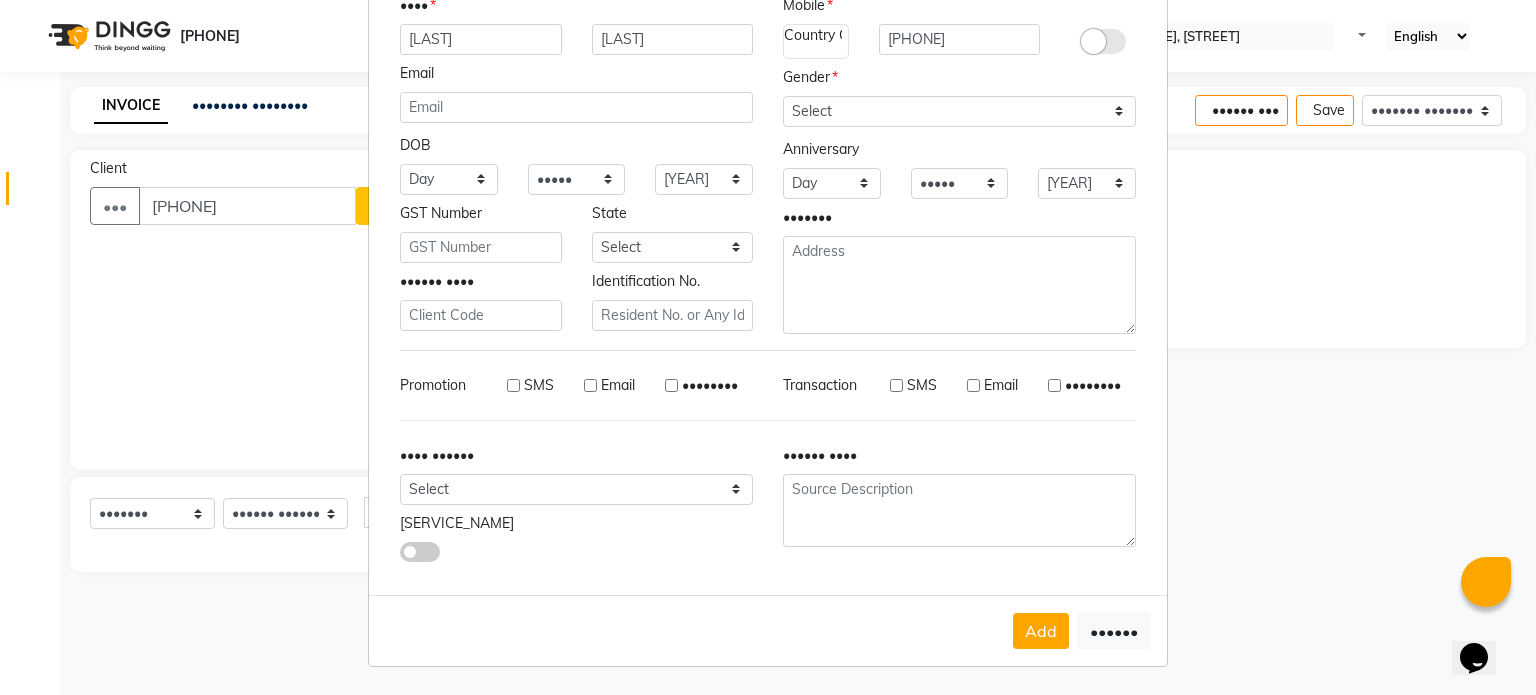 drag, startPoint x: 1030, startPoint y: 653, endPoint x: 1028, endPoint y: 602, distance: 51.0392 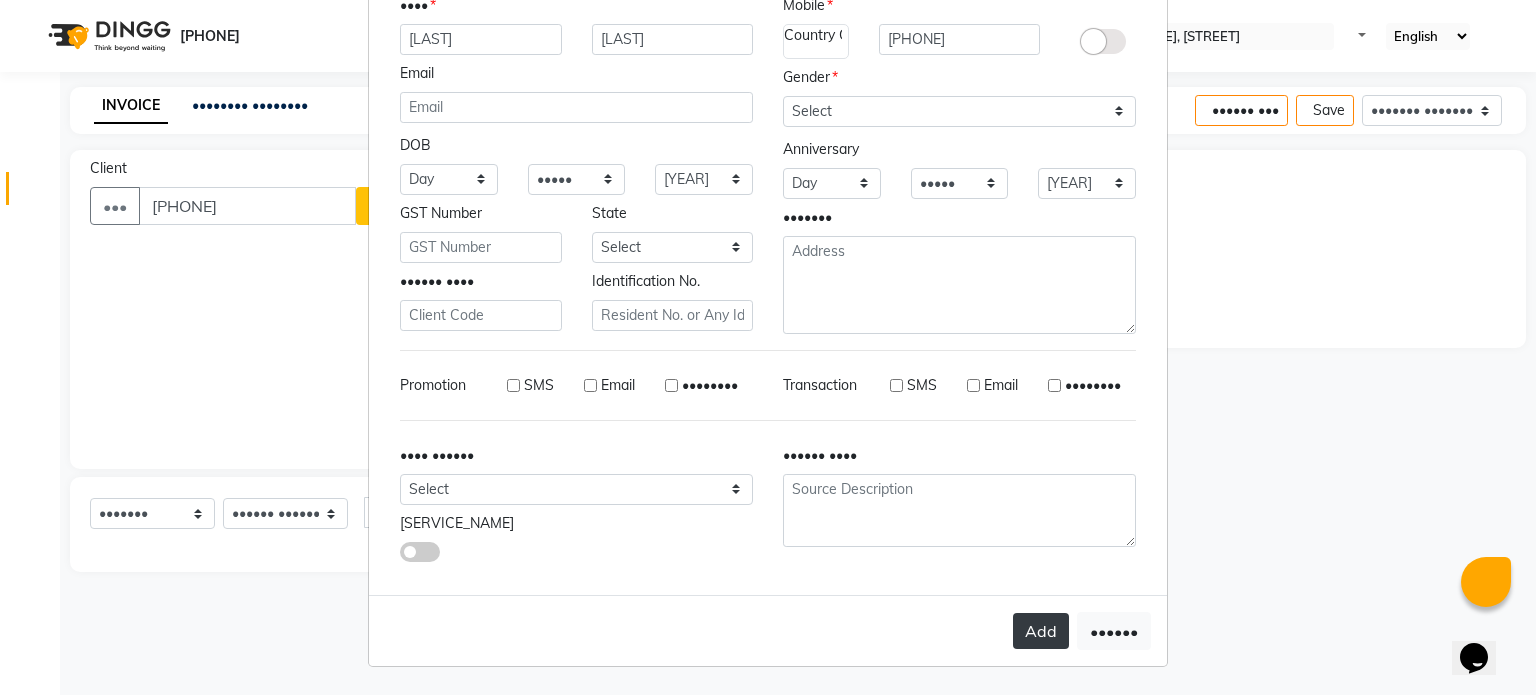 drag, startPoint x: 1028, startPoint y: 602, endPoint x: 1025, endPoint y: 630, distance: 28.160255 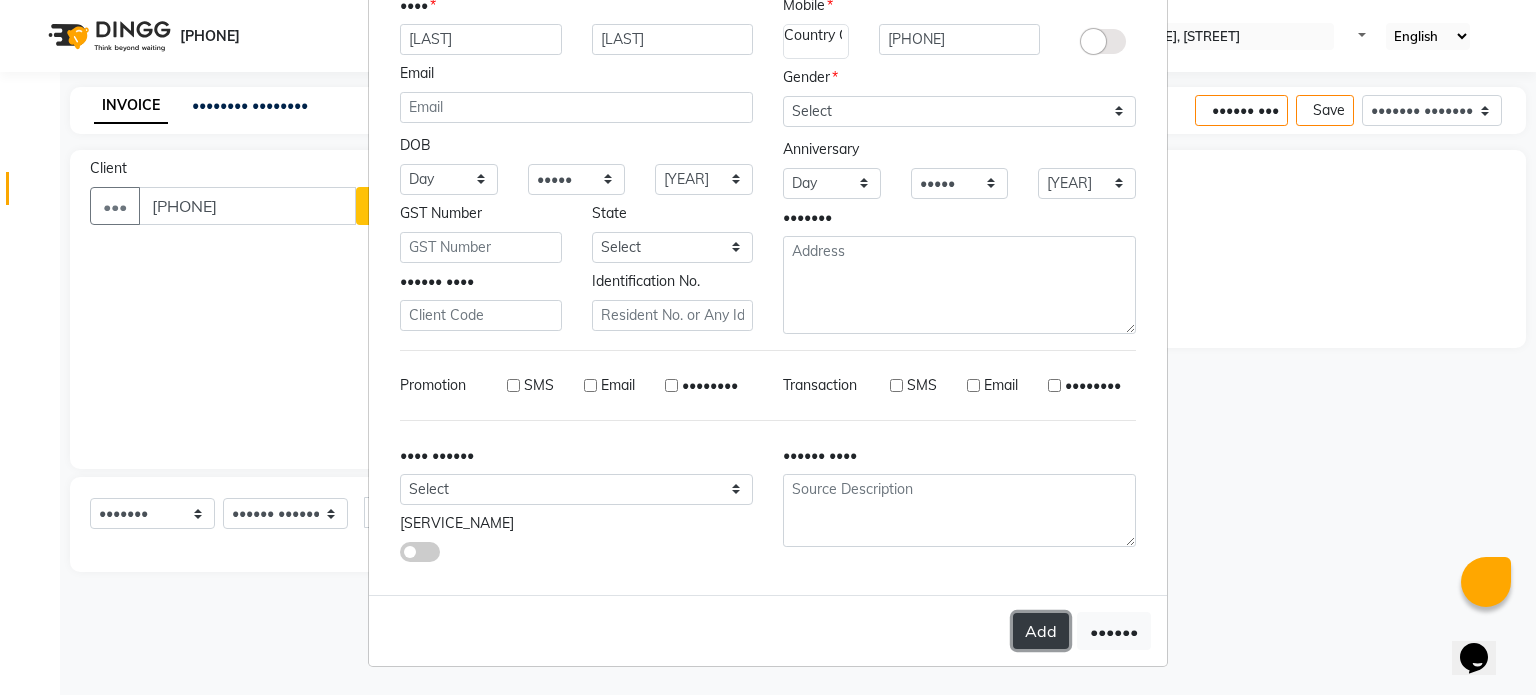 click on "Add" at bounding box center [1041, 631] 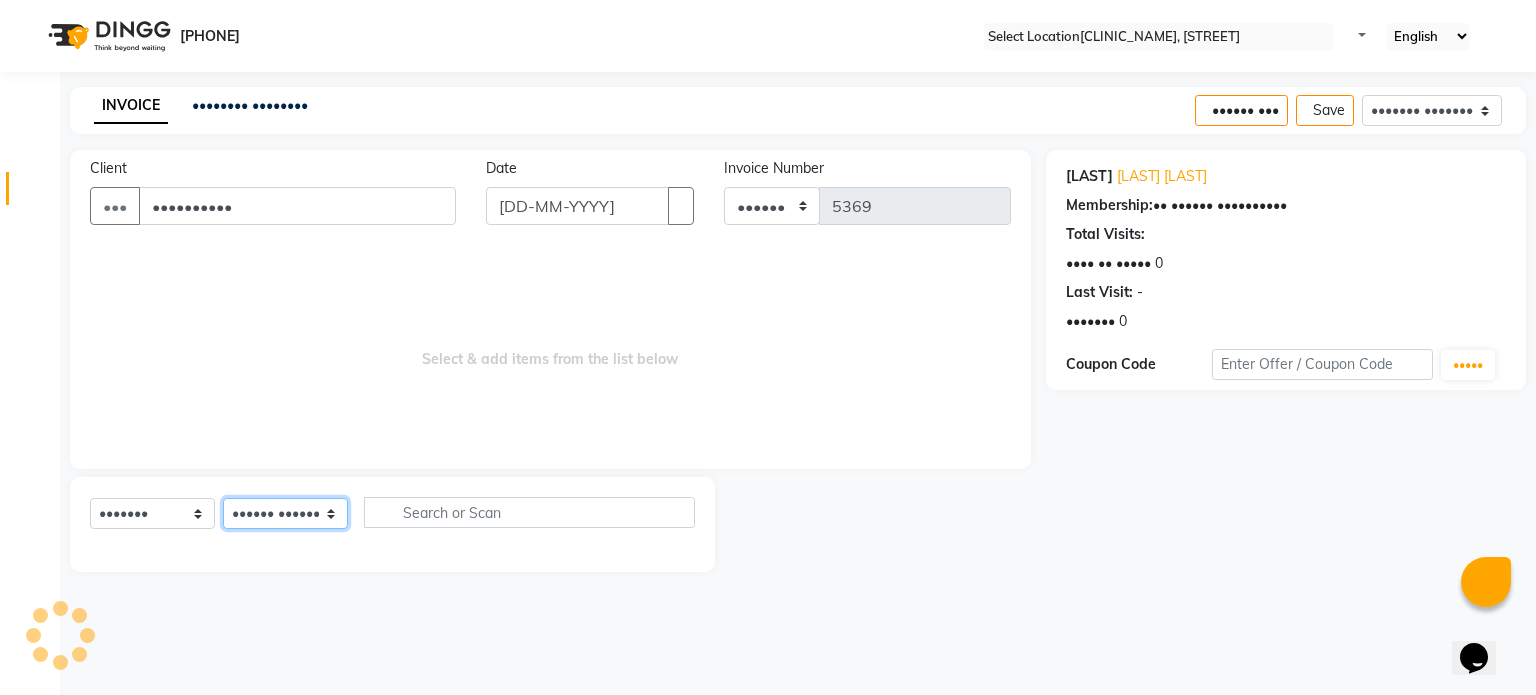 click on "Select Therapist Dr [LAST] Dr [LAST] Dr [LAST] Dr [LAST] Dr. [LAST] Dr. [LAST] [LAST] [LAST] [LAST] [LAST] [LAST] [LAST]" at bounding box center (285, 513) 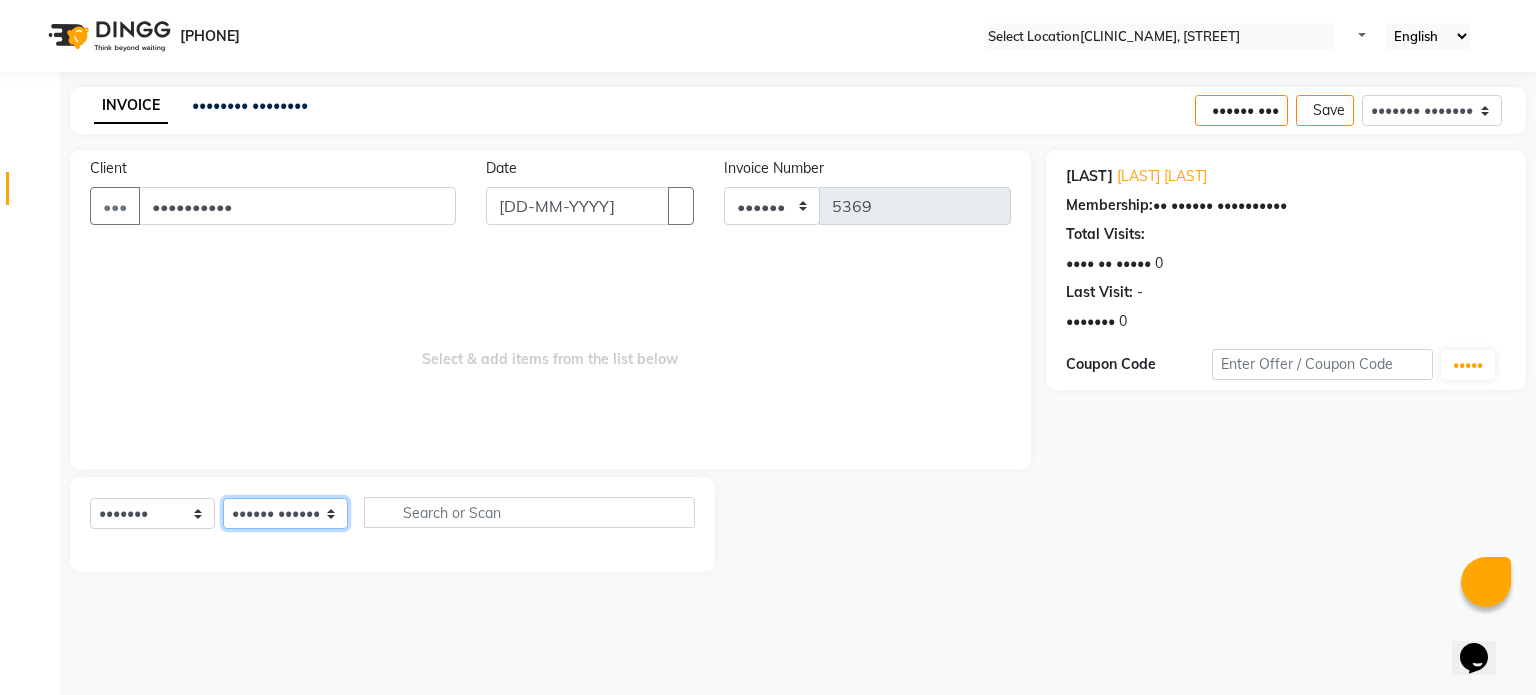 select on "[NUMBER]" 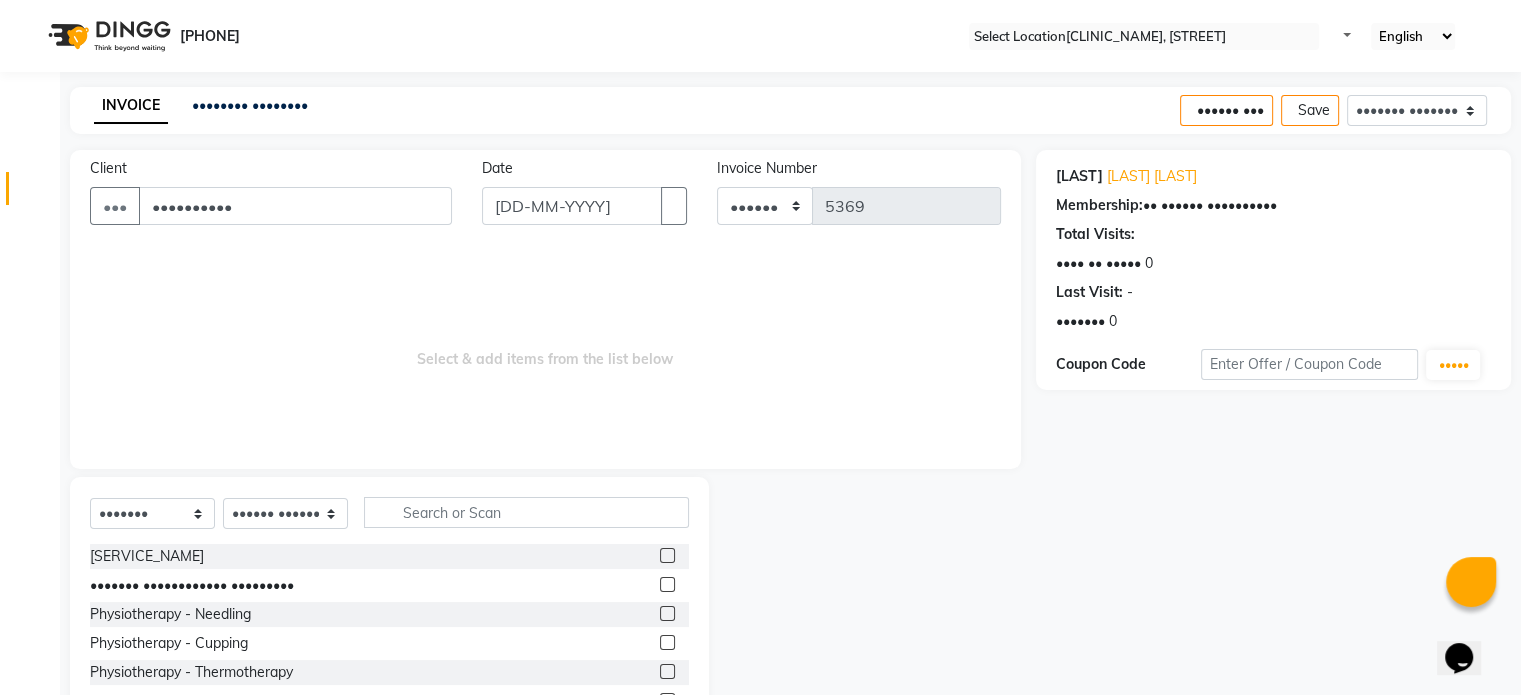 click at bounding box center (667, 584) 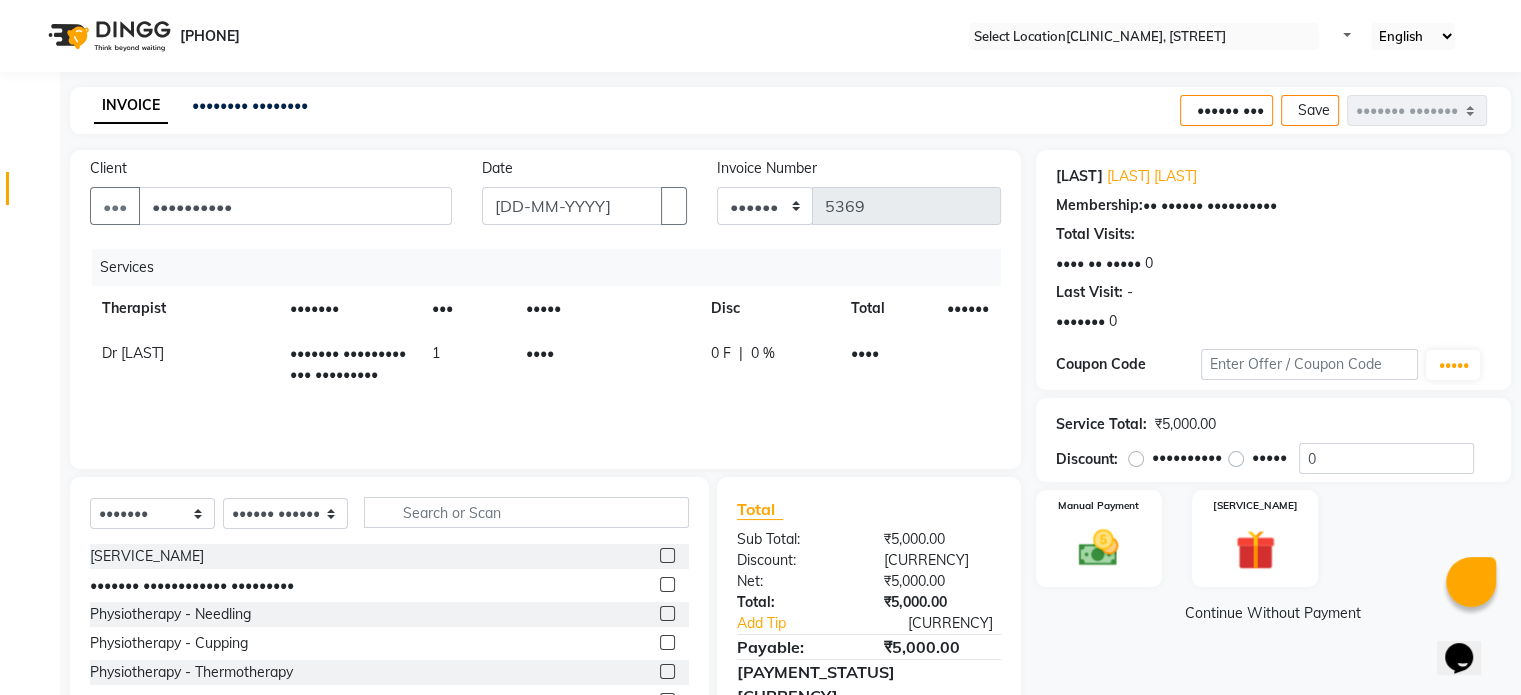 click on "••••" at bounding box center [606, 364] 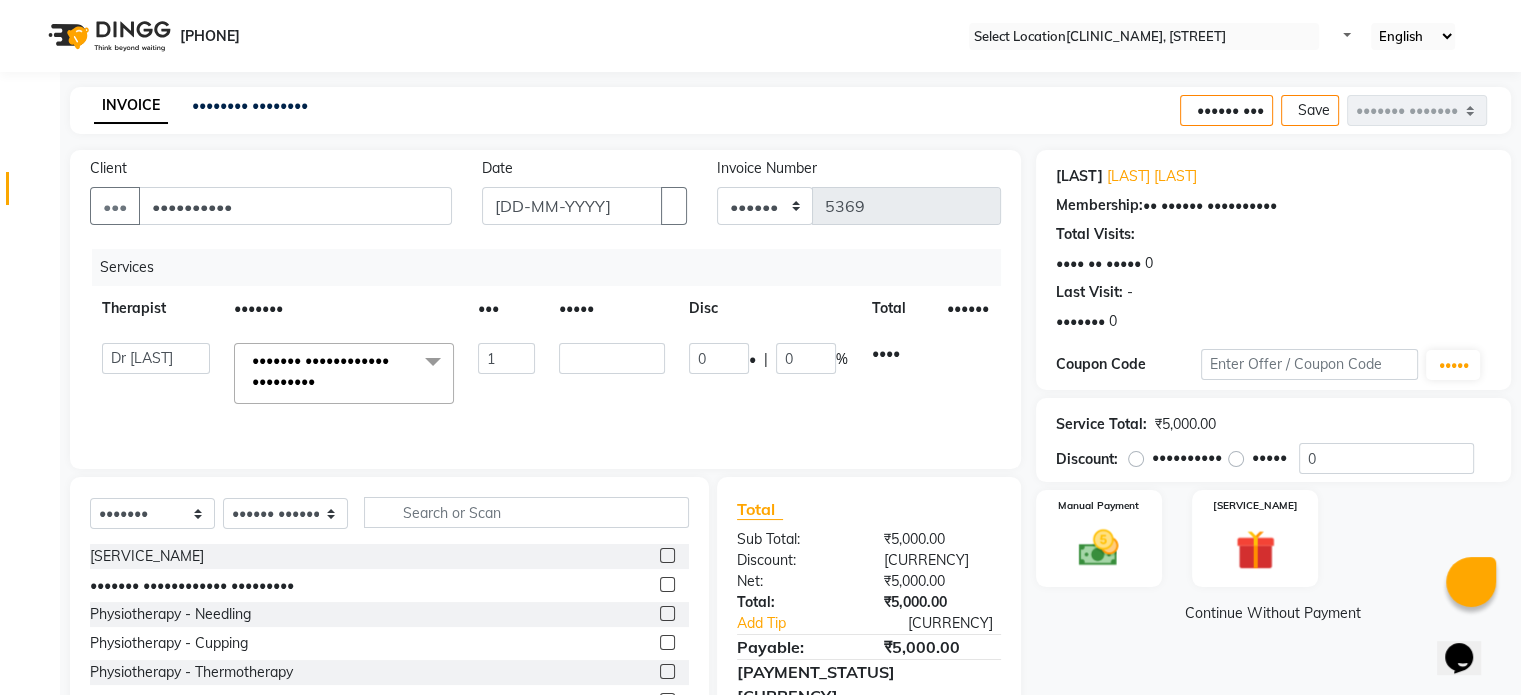 click on "••••" at bounding box center [612, 373] 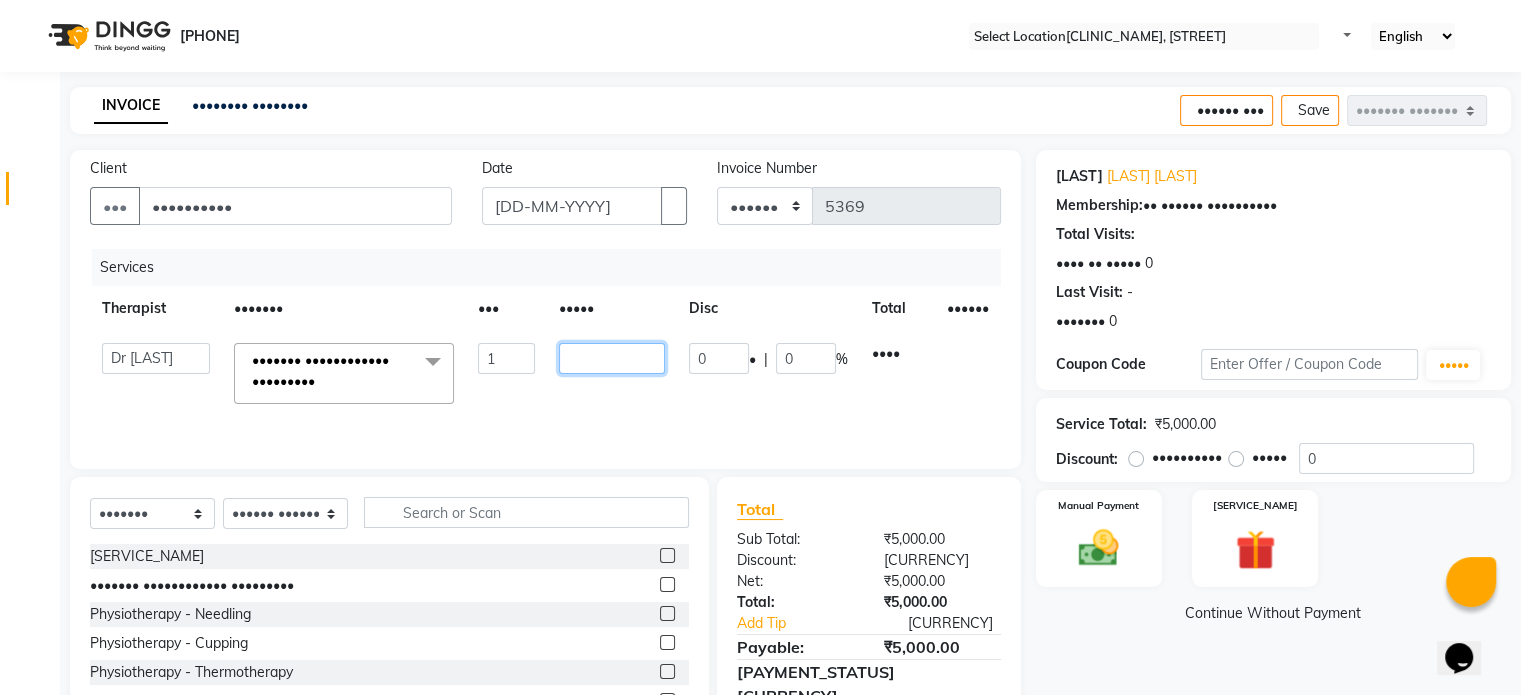 click on "••••" at bounding box center [506, 358] 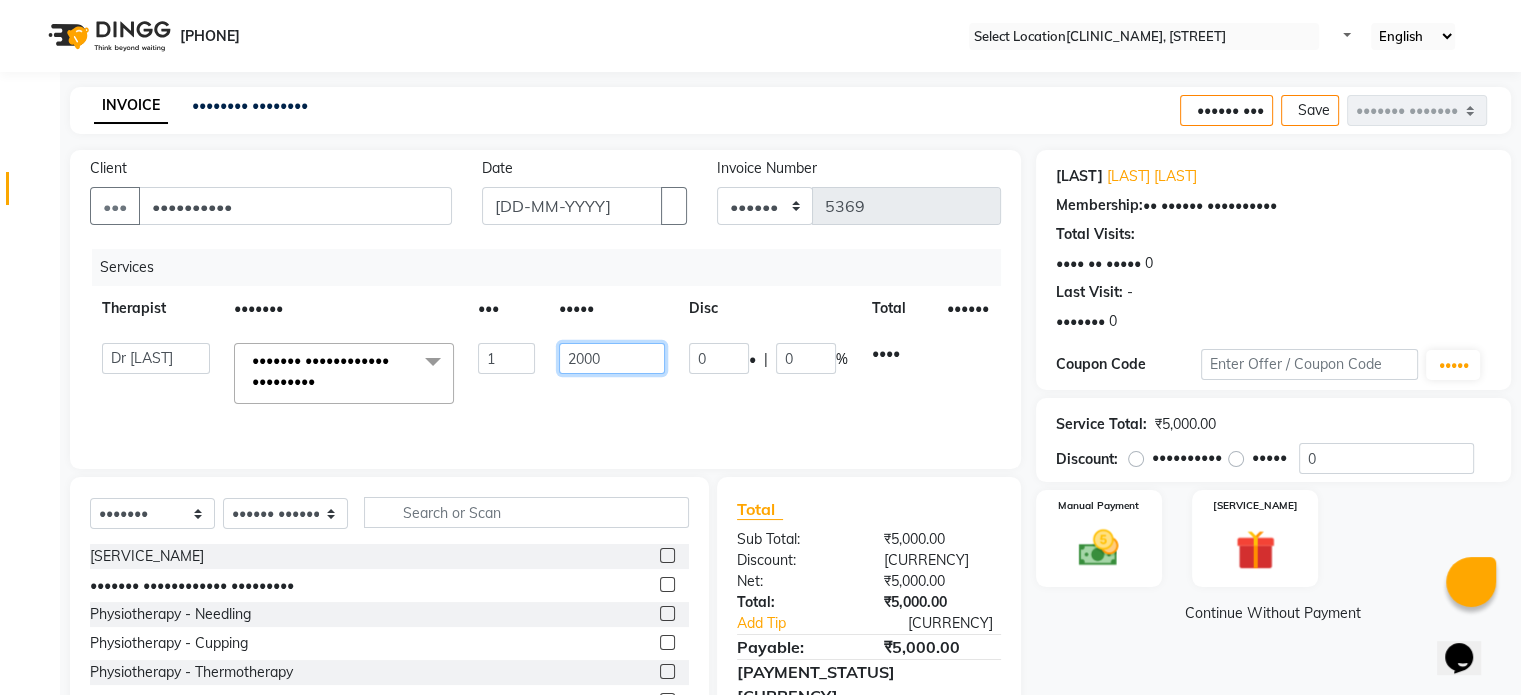 scroll, scrollTop: 106, scrollLeft: 0, axis: vertical 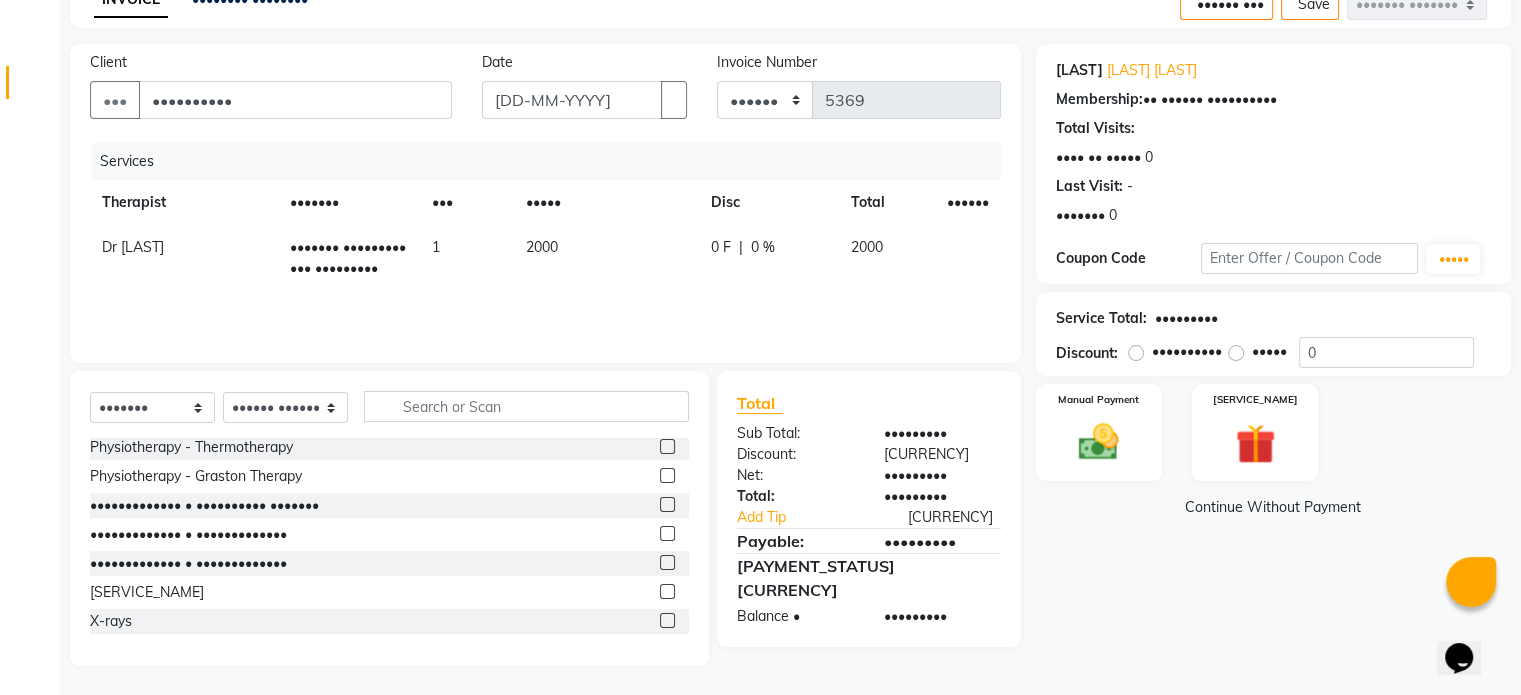 click at bounding box center (674, 331) 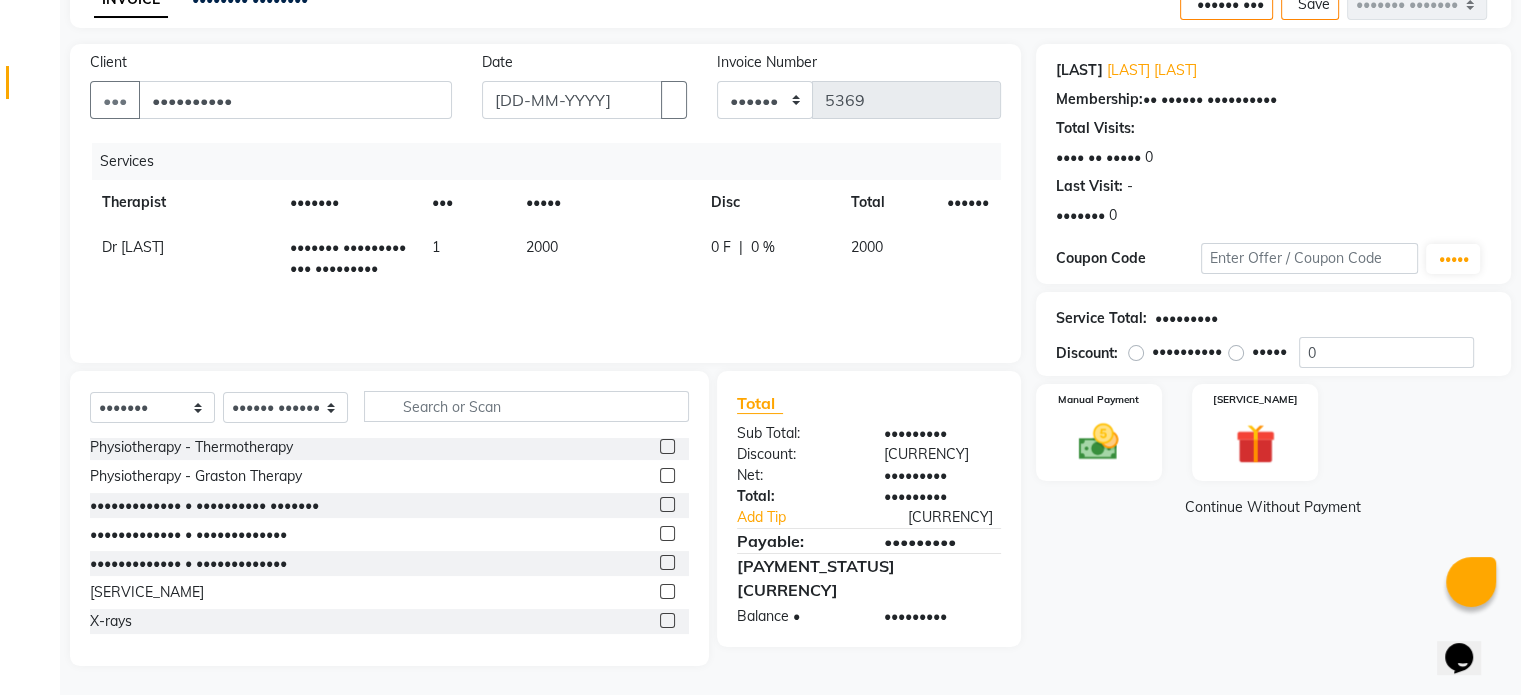 click at bounding box center [667, 620] 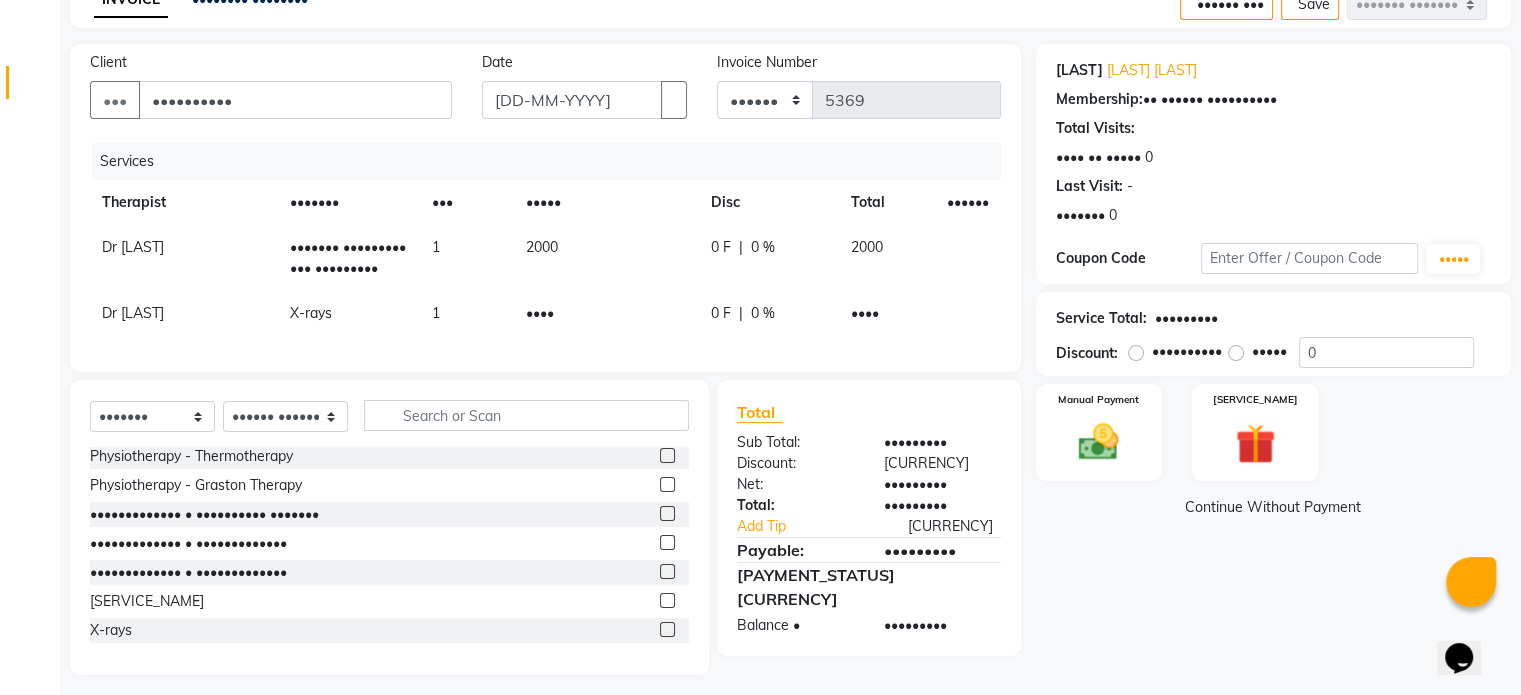 click on "••••" at bounding box center (606, 258) 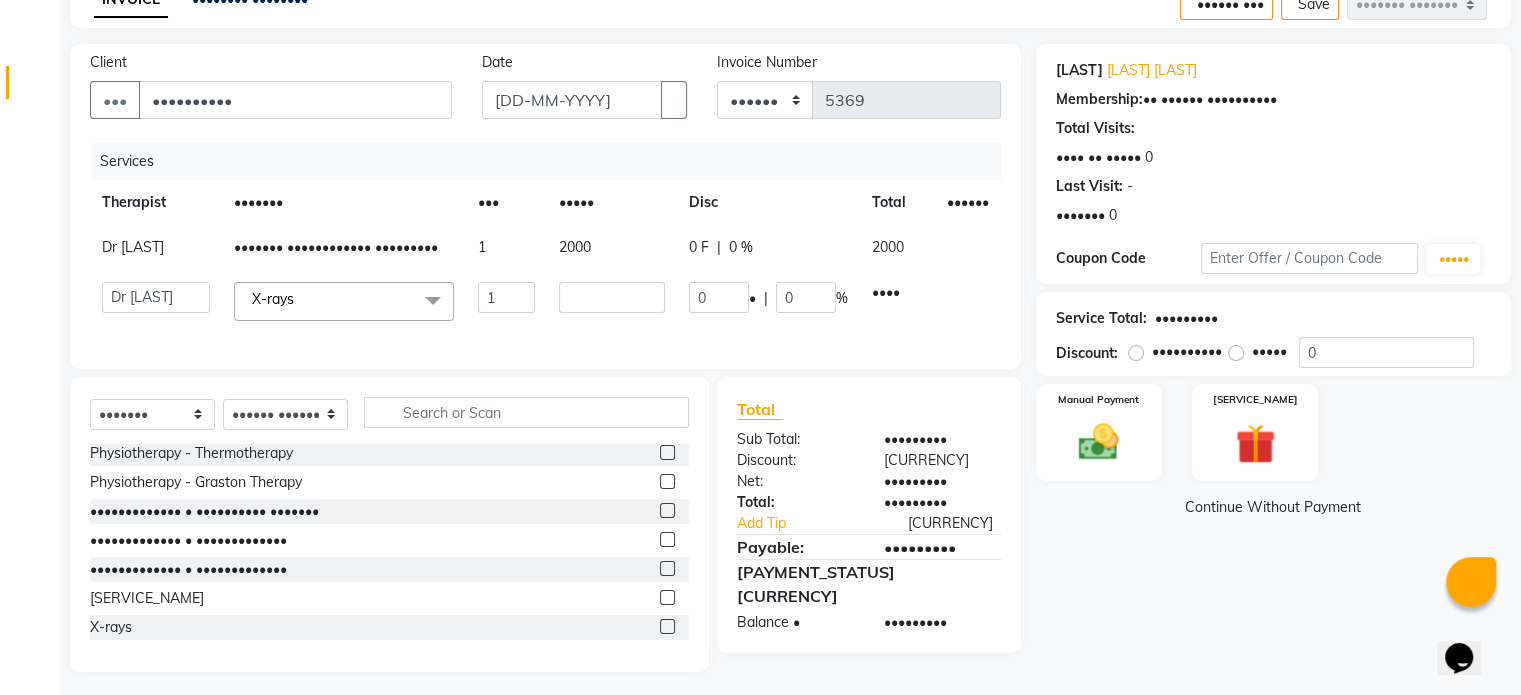 click on "••••" at bounding box center [506, 297] 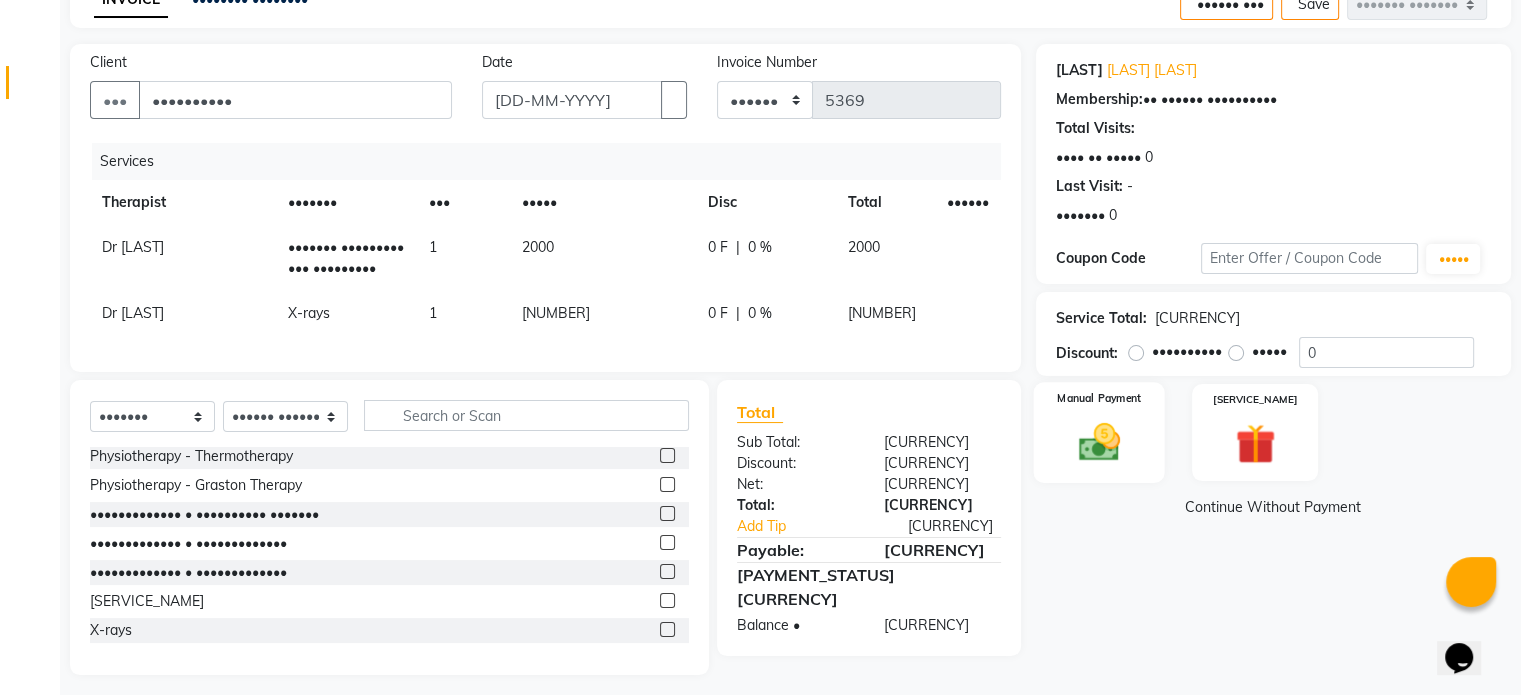 click at bounding box center [1098, 442] 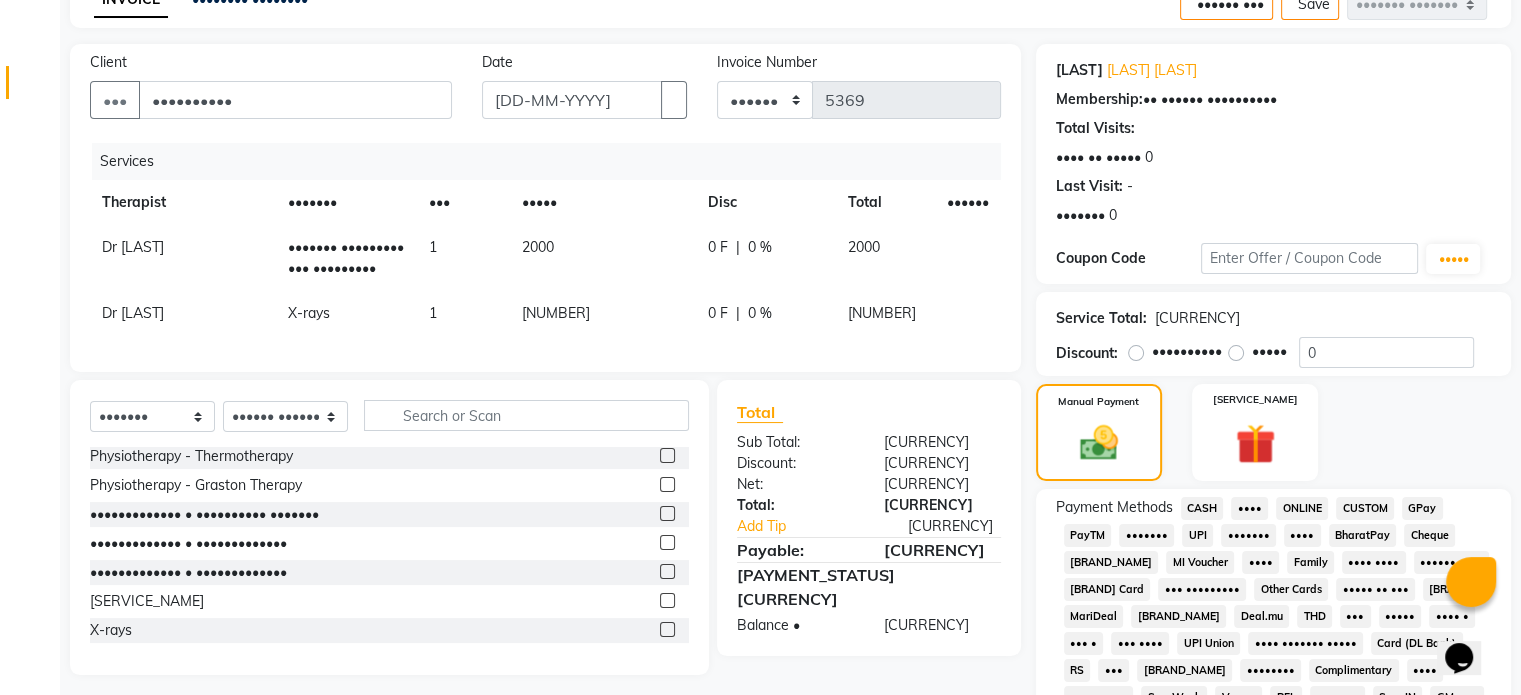 click on "UPI" at bounding box center (1202, 508) 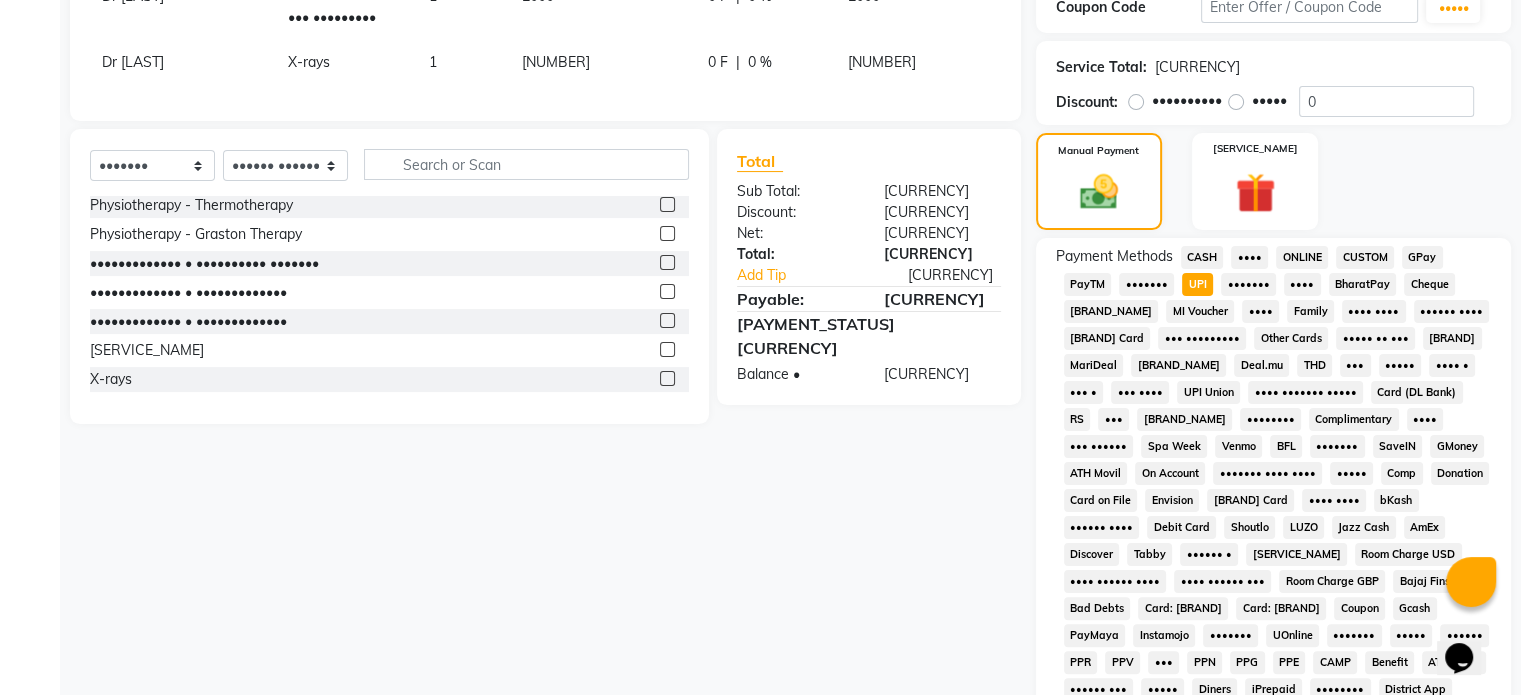 scroll, scrollTop: 652, scrollLeft: 0, axis: vertical 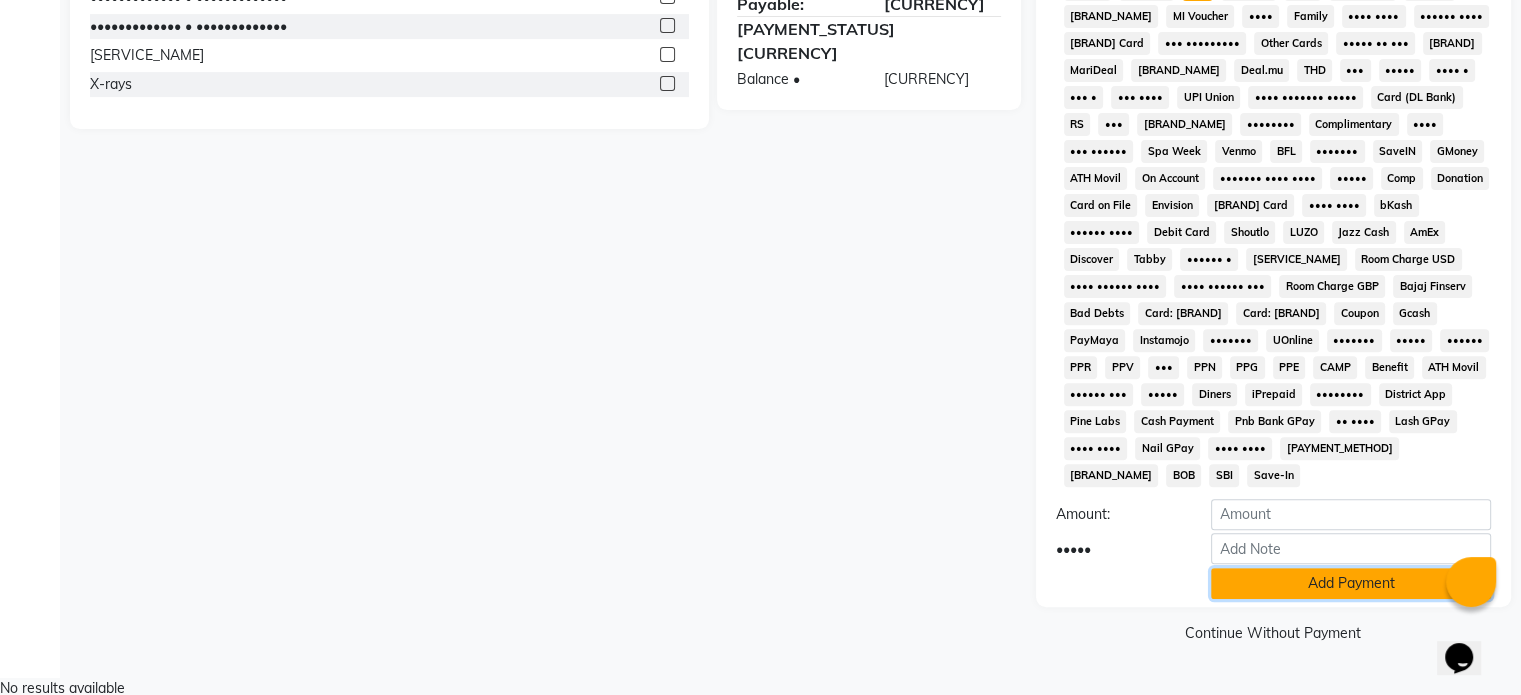 click on "Add Payment" at bounding box center (1351, 583) 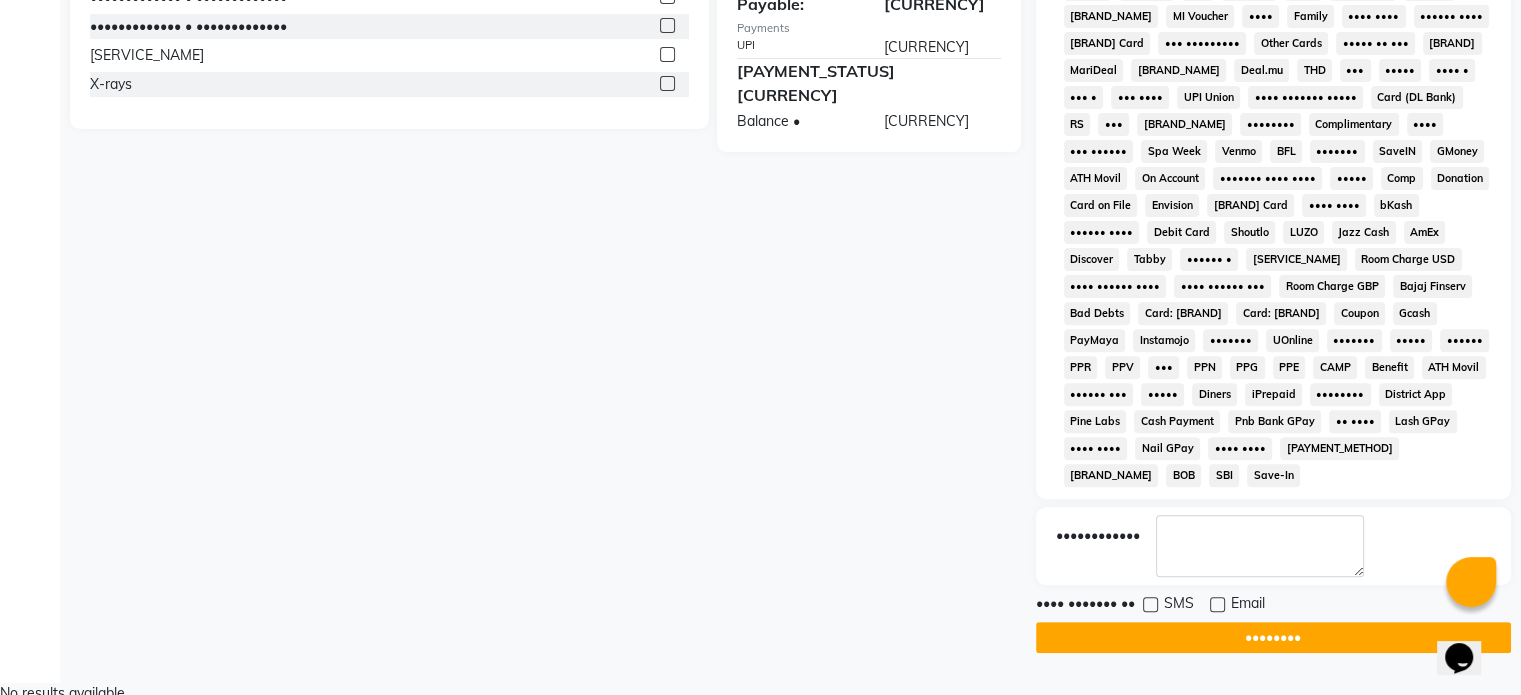 click at bounding box center (1217, 604) 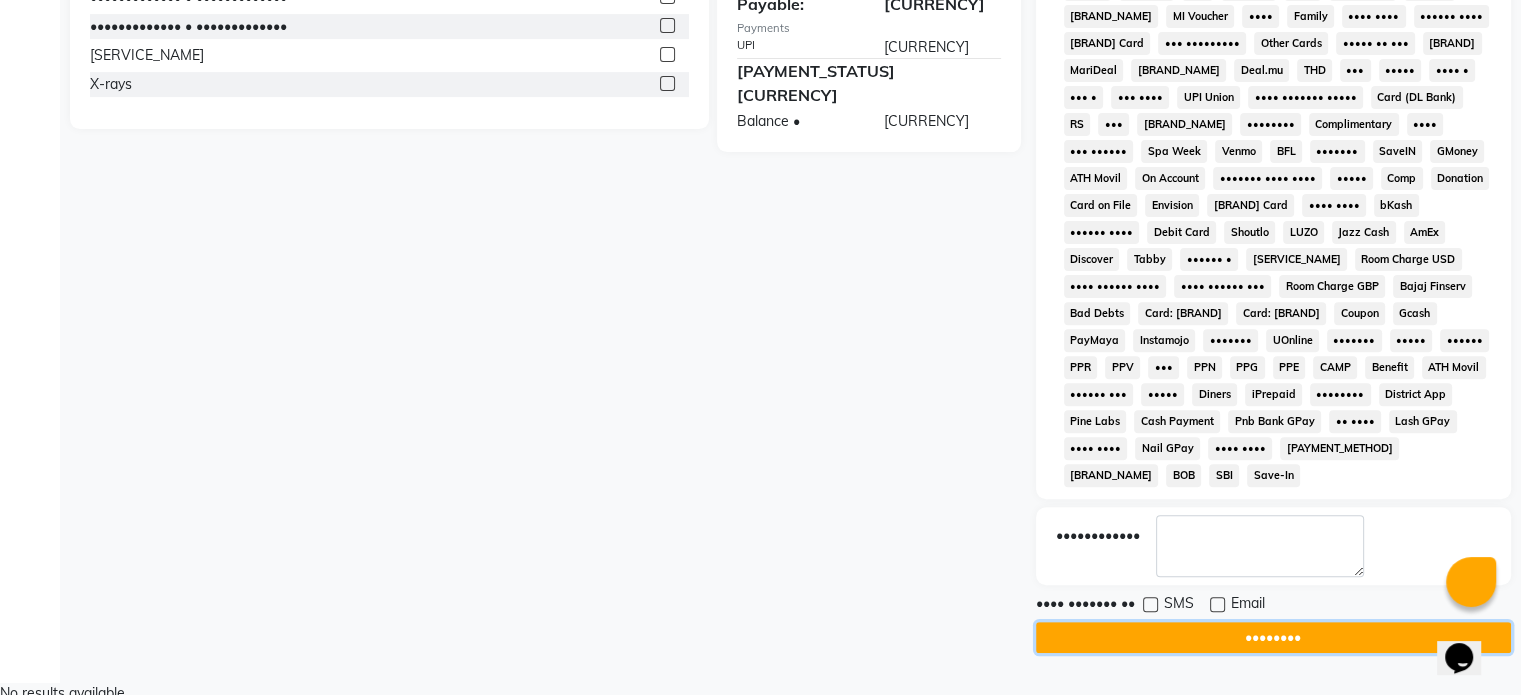 click on "••••••••" at bounding box center (1273, 637) 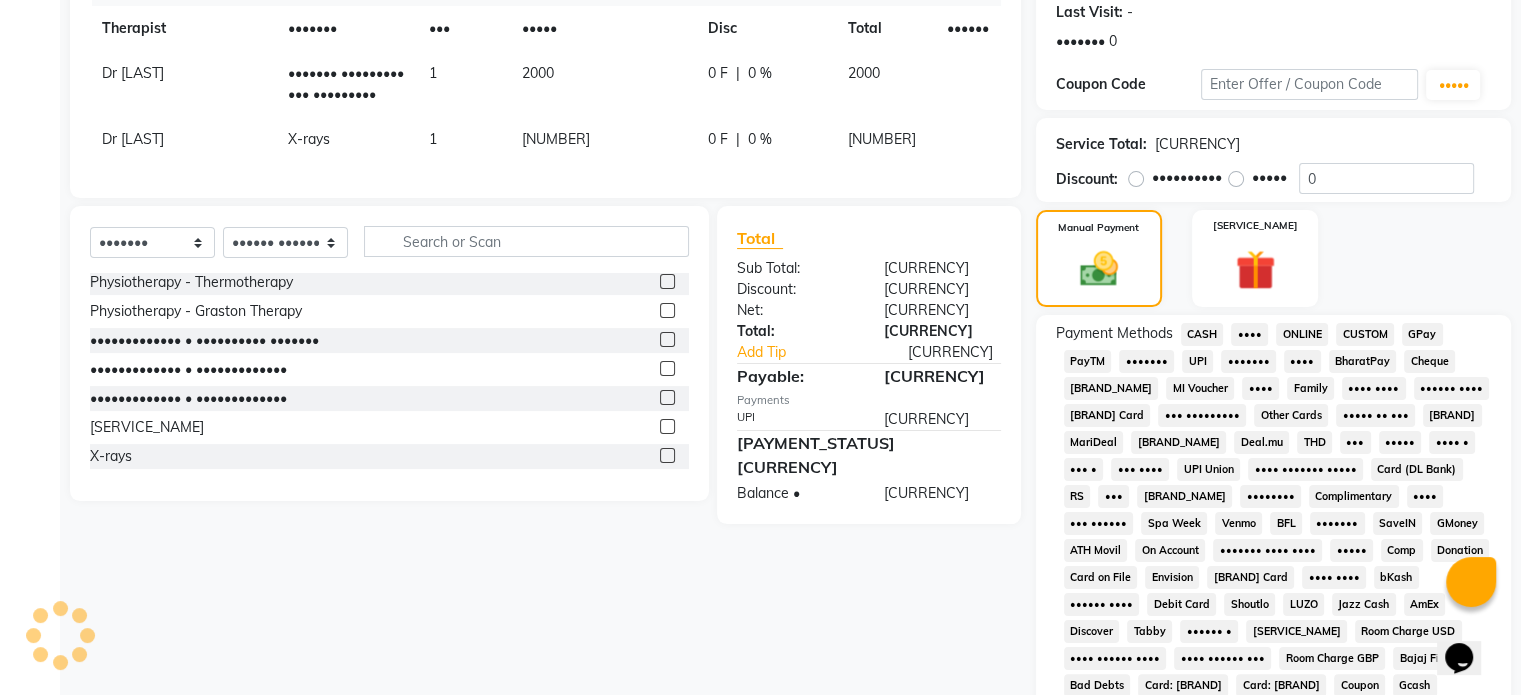 scroll, scrollTop: 274, scrollLeft: 0, axis: vertical 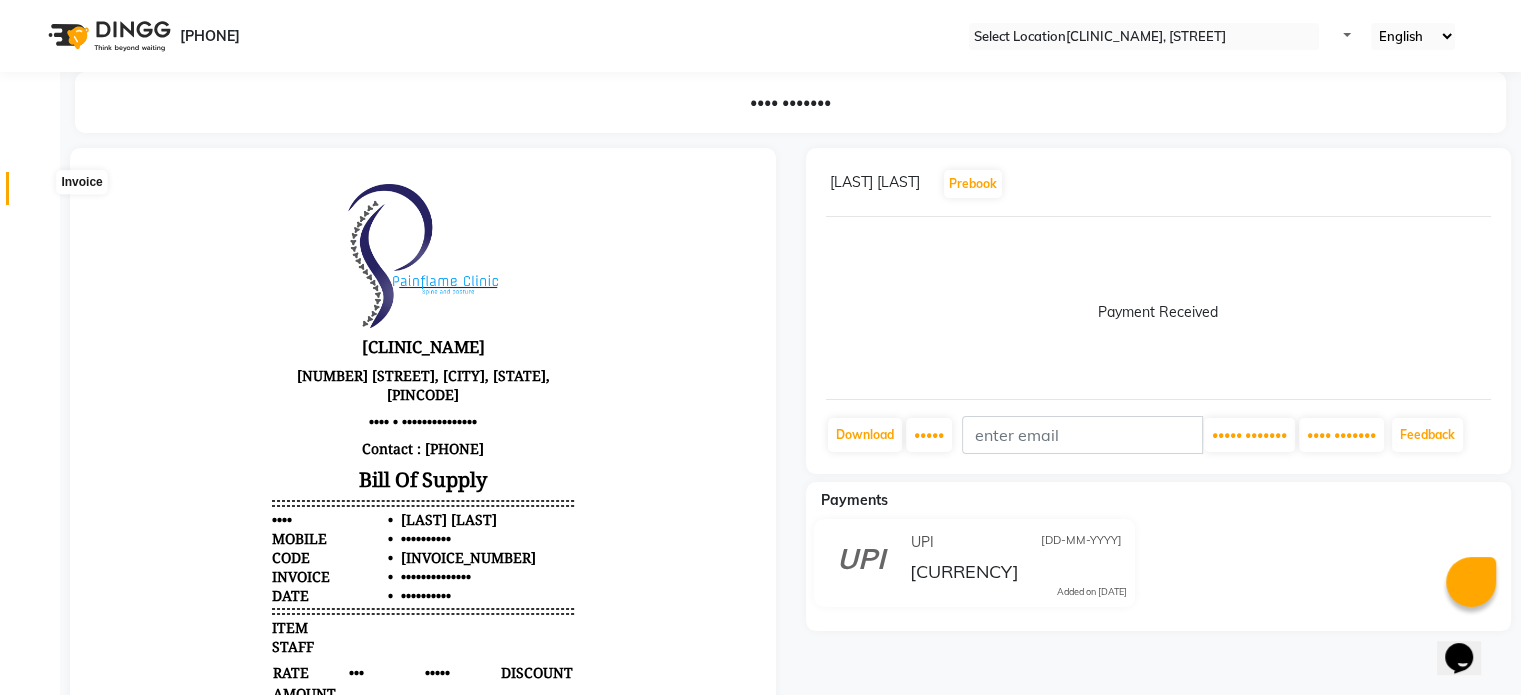 click at bounding box center [38, 193] 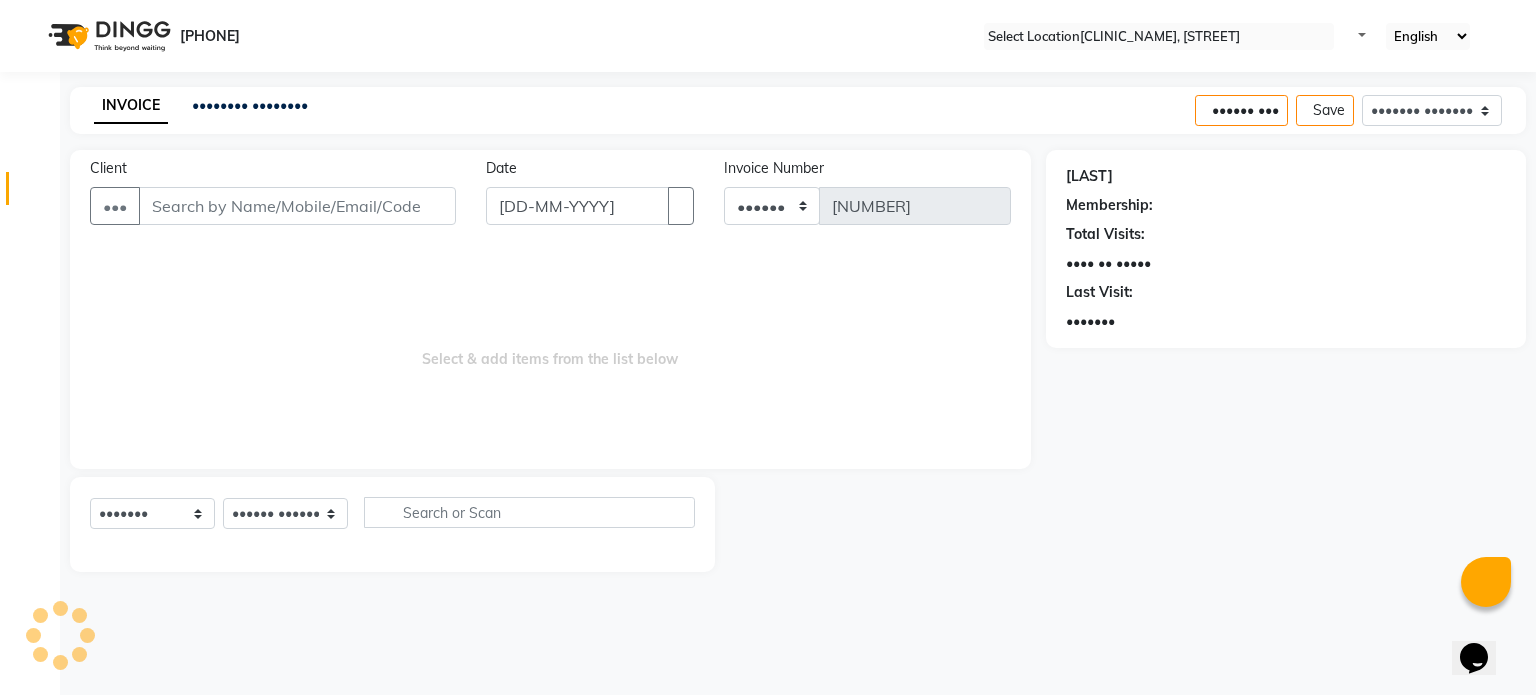 click on "Client" at bounding box center (297, 206) 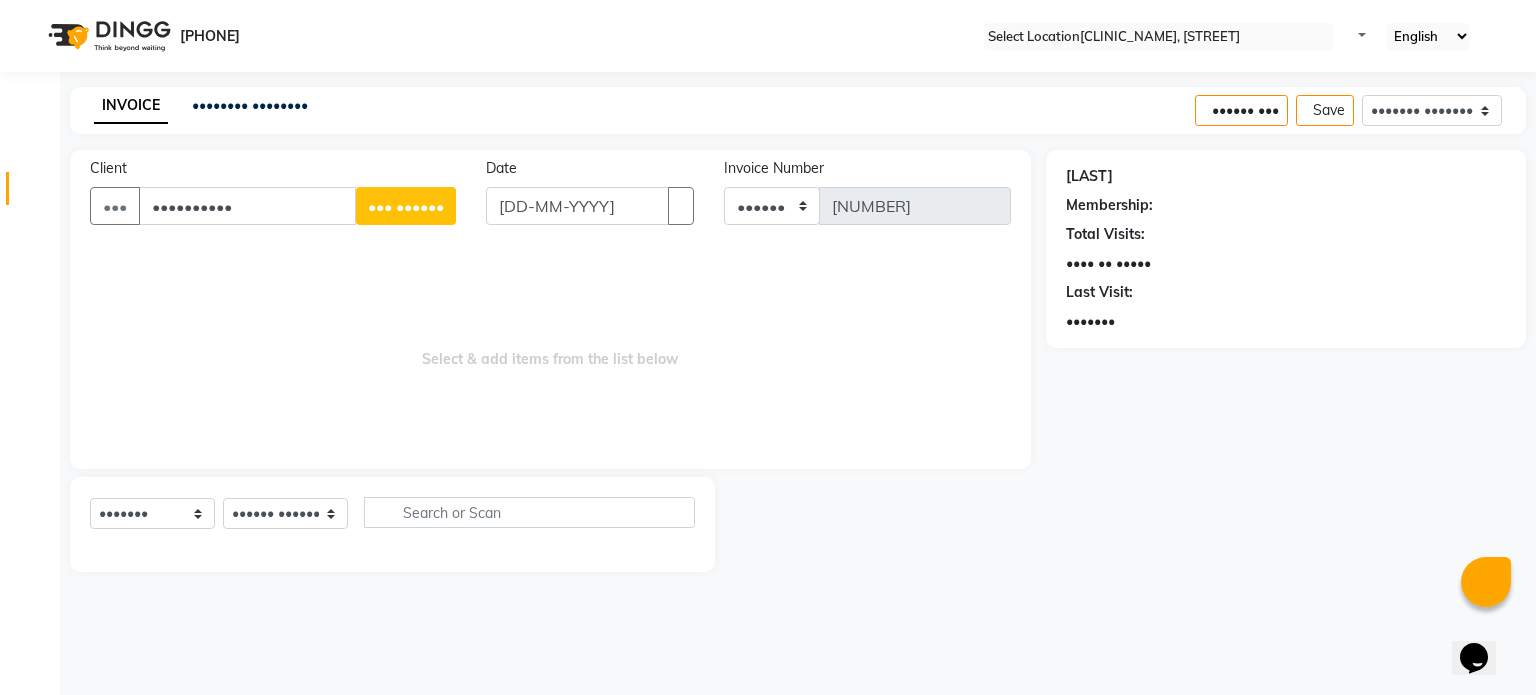 click on "••••••••••" at bounding box center (247, 206) 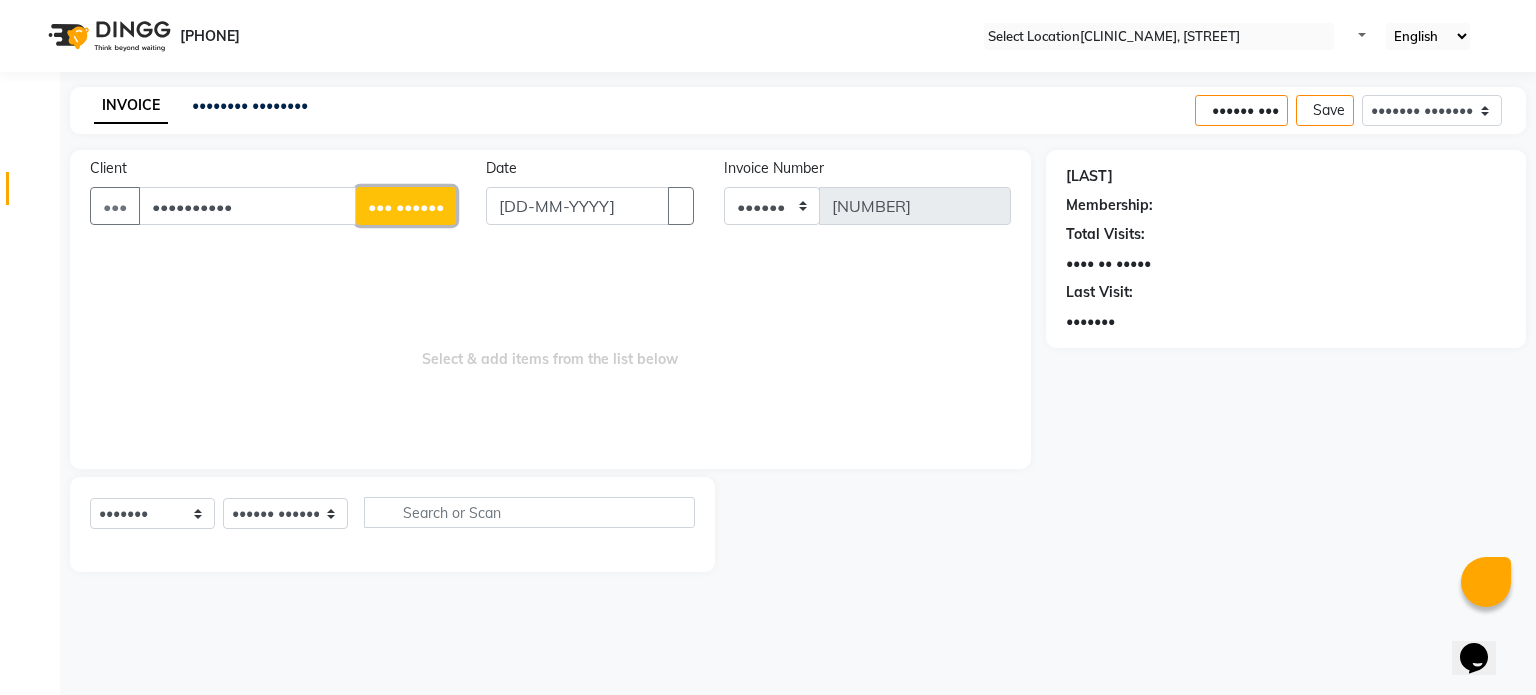 click on "••• ••••••" at bounding box center [406, 206] 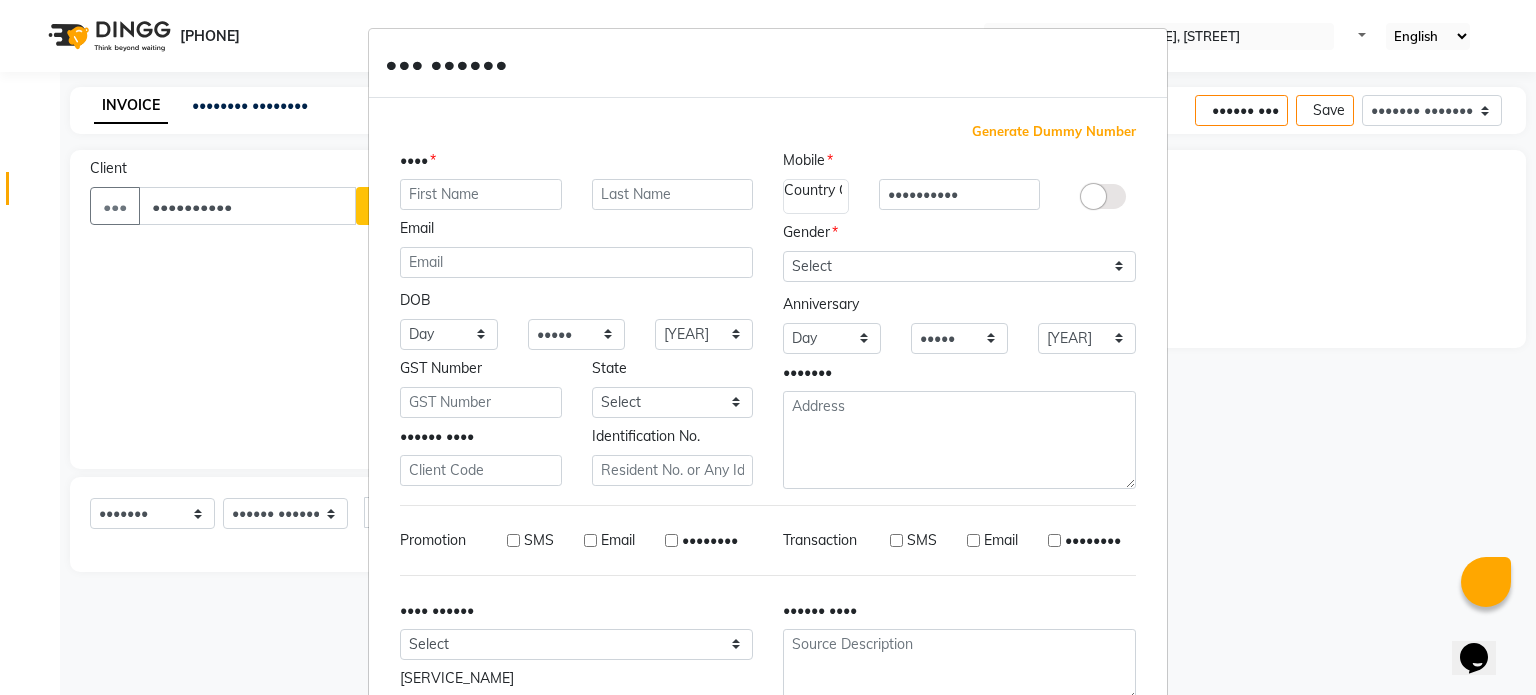 click on "Add Client Generate Dummy Number Name Email DOB Day 01 02 03 04 05 06 07 08 09 10 11 12 13 14 15 16 17 18 19 20 21 22 23 24 25 26 27 28 29 30 31 Month January February March April May June July August September October November December 1940 1941 1942 1943 1944 1945 1946 1947 1948 1949 1950 1951 1952 1953 1954 1955 1956 1957 1958 1959 1960 1961 1962 1963 1964 1965 1966 1967 1968 1969 1970 1971 1972 1973 1974 1975 1976 1977 1978 1979 1980 1981 1982 1983 1984 1985 1986 1987 1988 1989 1990 1991 1992 1993 1994 1995 1996 1997 1998 1999 2000 2001 2002 2003 2004 2005 2006 2007 2008 2009 2010 2011 2012 2013 2014 2015 2016 2017 2018 2019 2020 2021 2022 2023 2024 GST Number State Select Andaman and Nicobar Islands Andhra Pradesh Arunachal Pradesh Assam Bihar Chandigarh Chhattisgarh Dadra and Nagar Haveli Daman and Diu Delhi Goa Gujarat Haryana Himachal Pradesh Jammu and Kashmir Jharkhand Karnataka Kerala Lakshadweep Madhya Pradesh Maharashtra Manipur Meghalaya Mizoram Nagaland Odisha Pondicherry Punjab Rajasthan Sikkim" at bounding box center [768, 347] 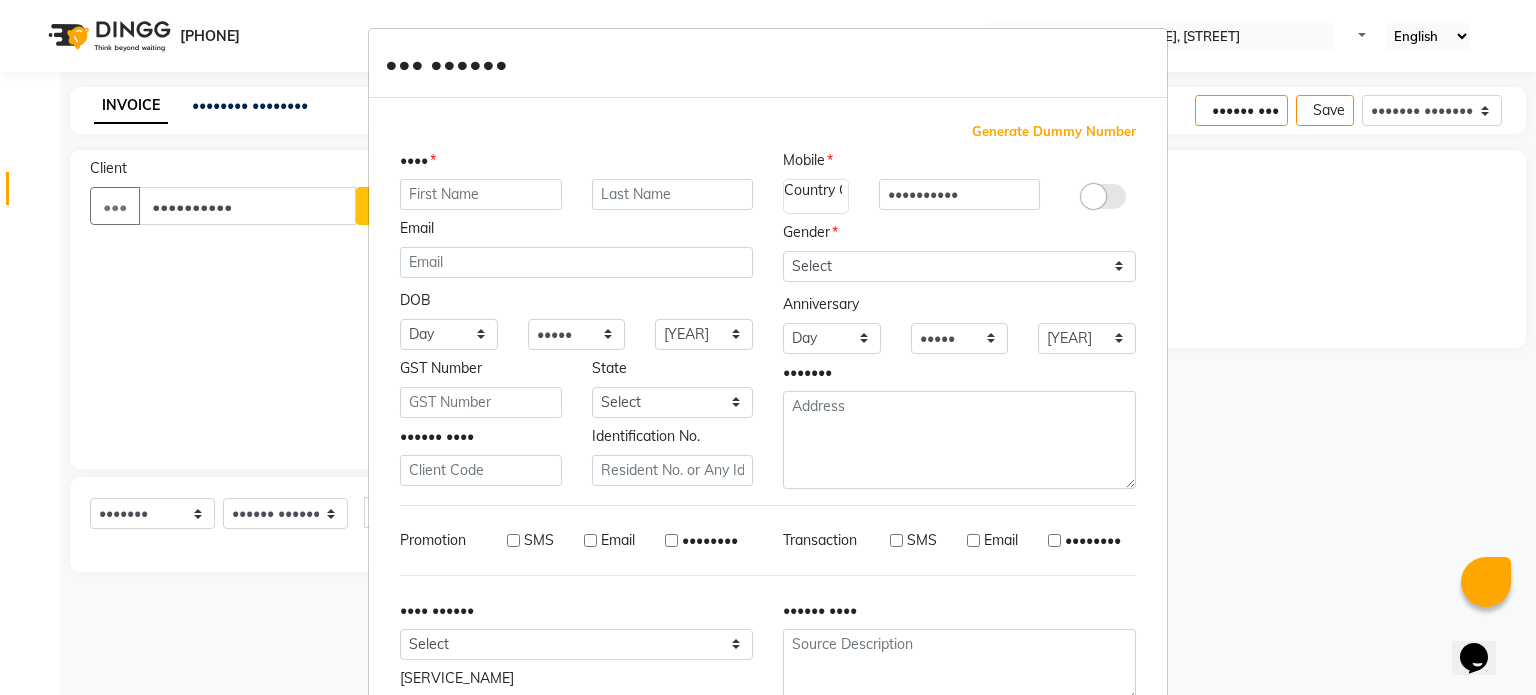 scroll, scrollTop: 161, scrollLeft: 0, axis: vertical 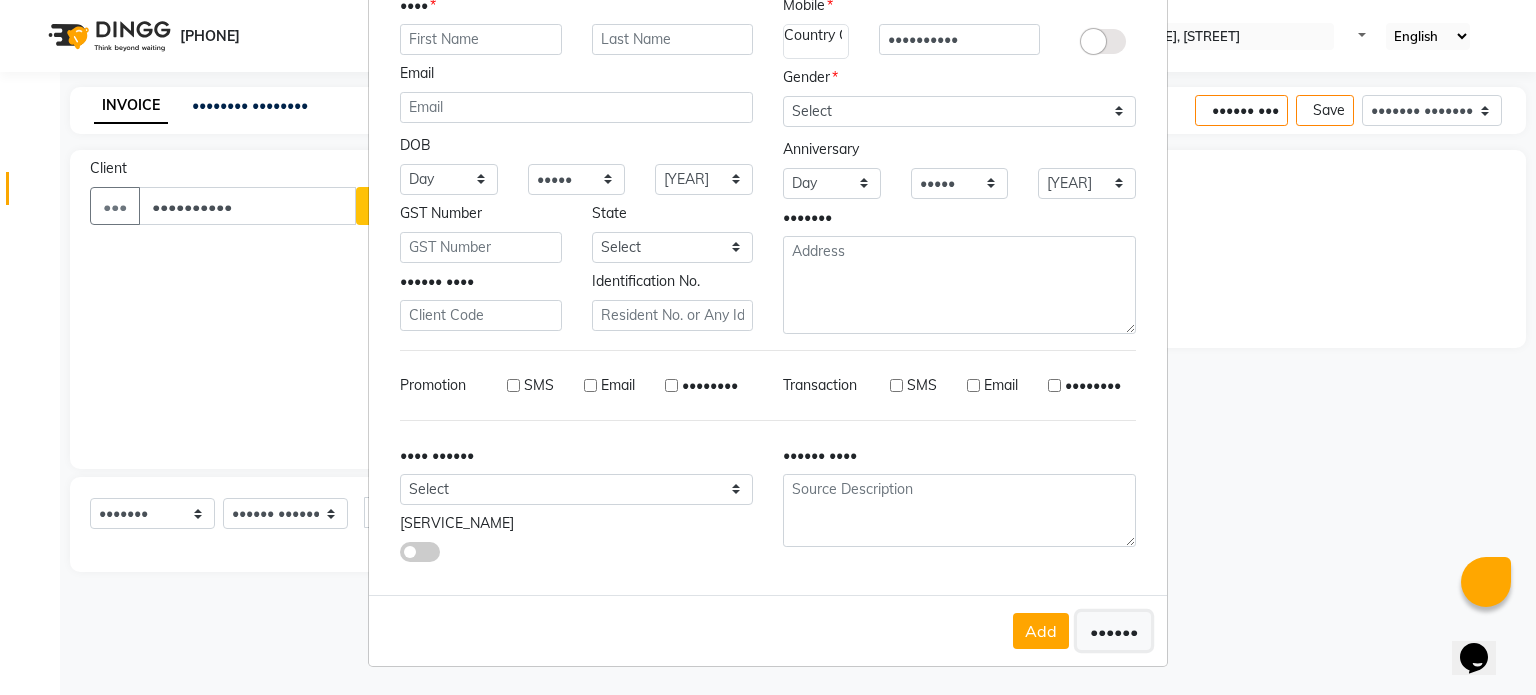 drag, startPoint x: 1088, startPoint y: 639, endPoint x: 243, endPoint y: 304, distance: 908.983 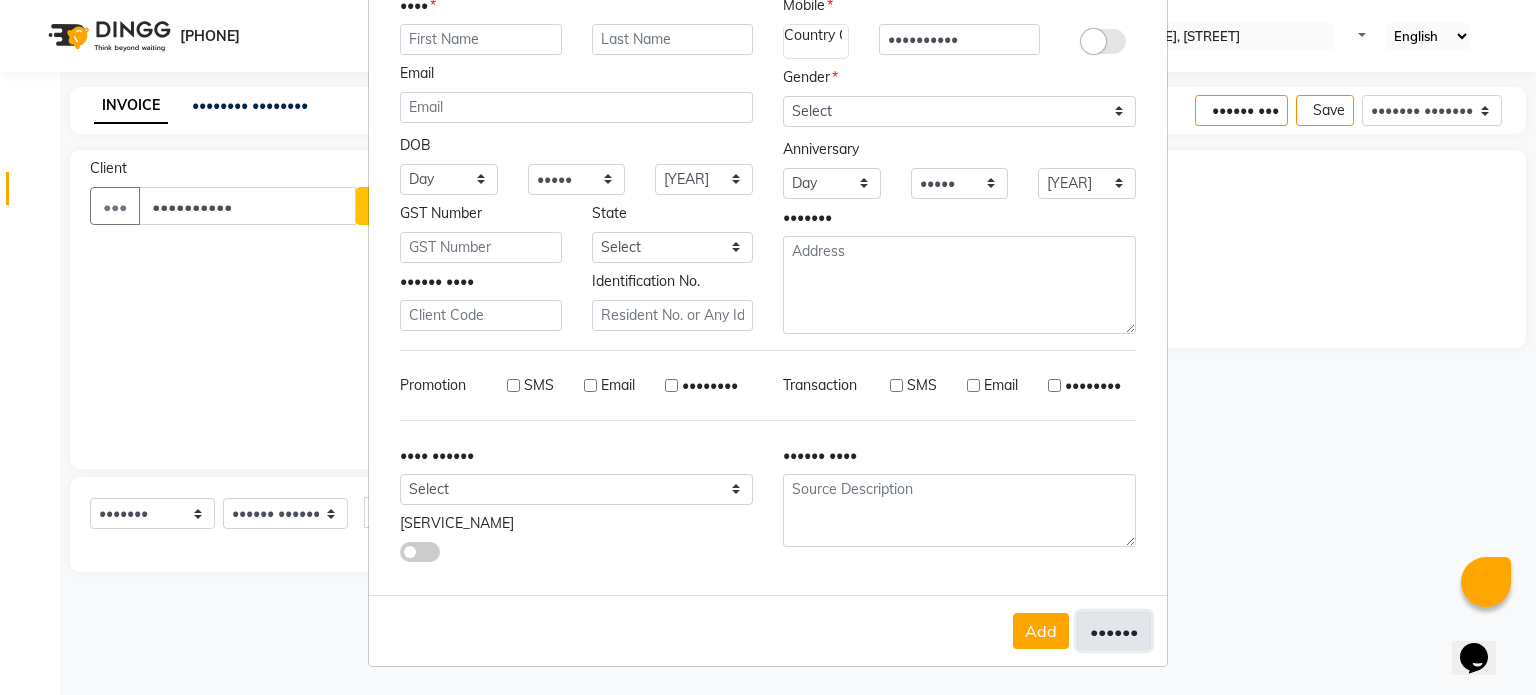 click on "••••••" at bounding box center (1114, 631) 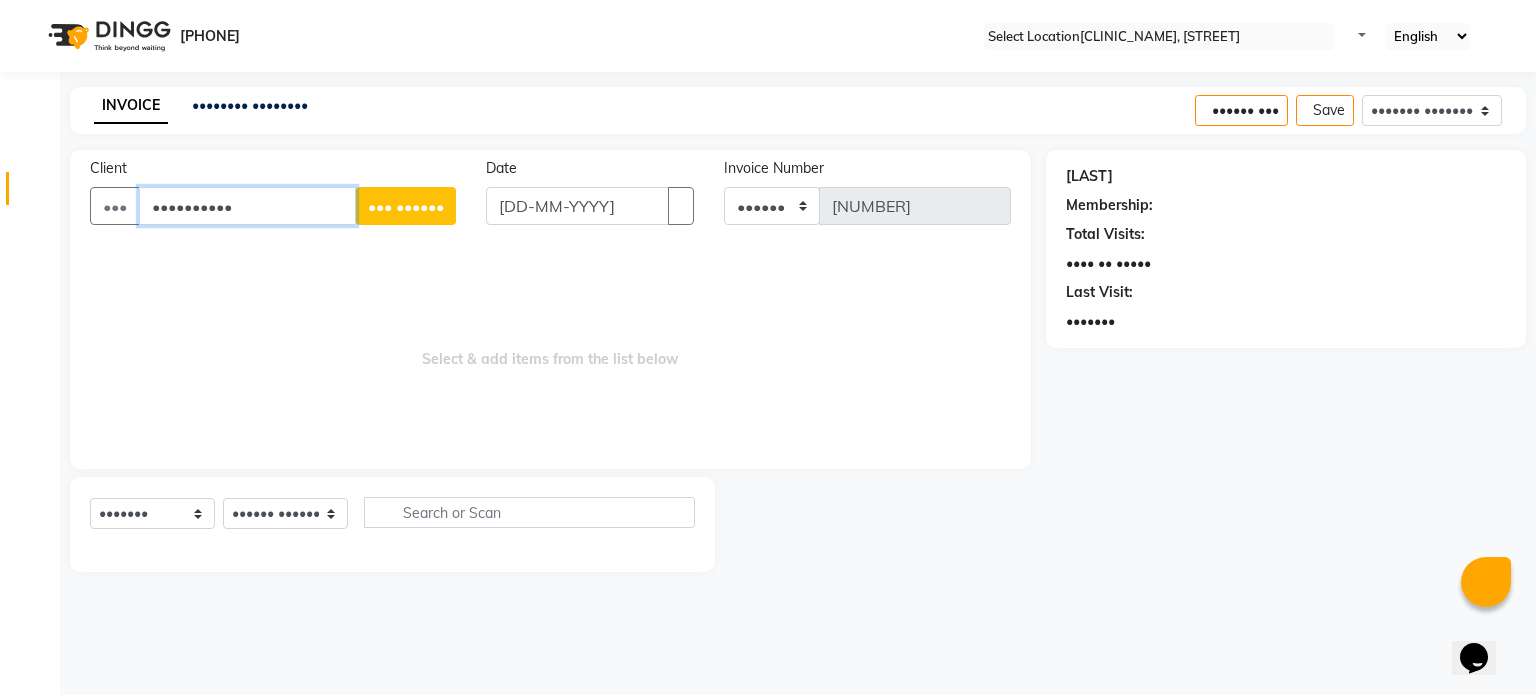 click on "••••••••••" at bounding box center [247, 206] 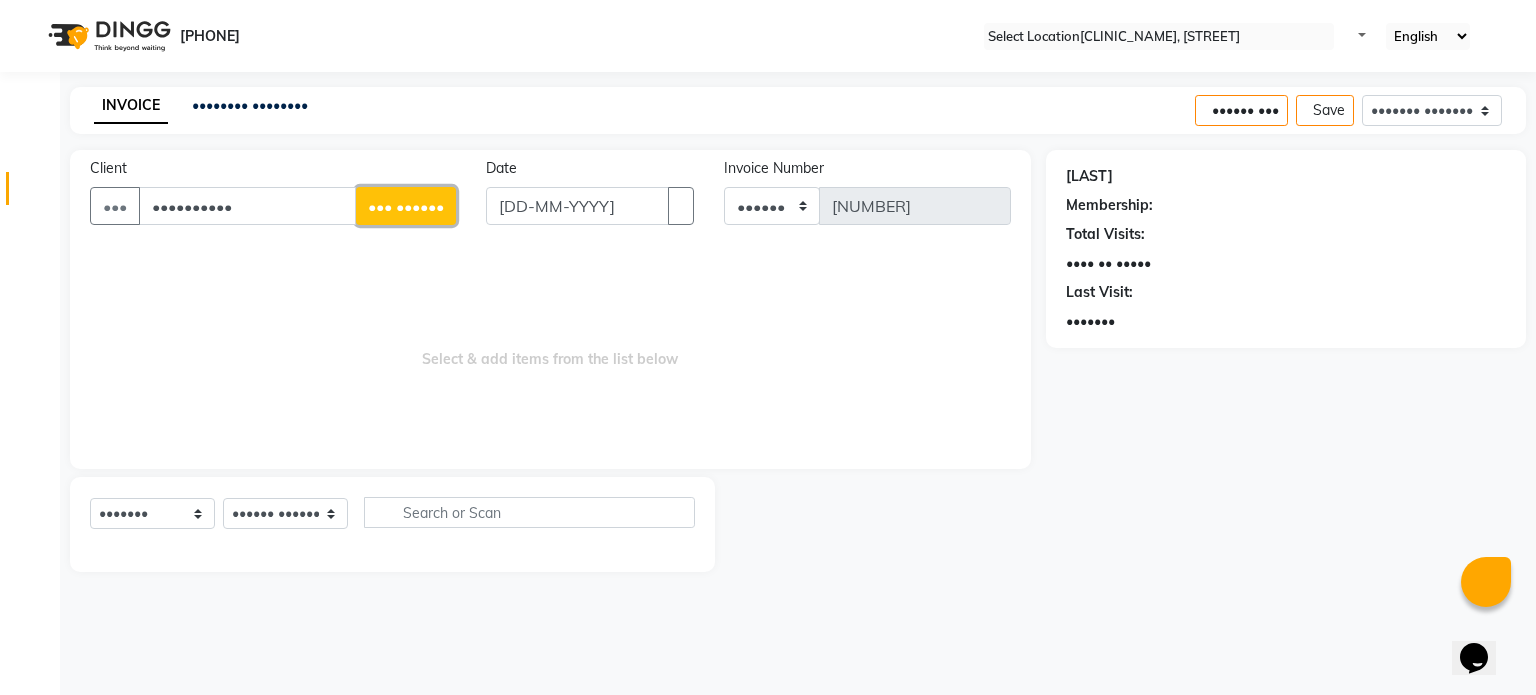 click on "••• ••••••" at bounding box center (406, 206) 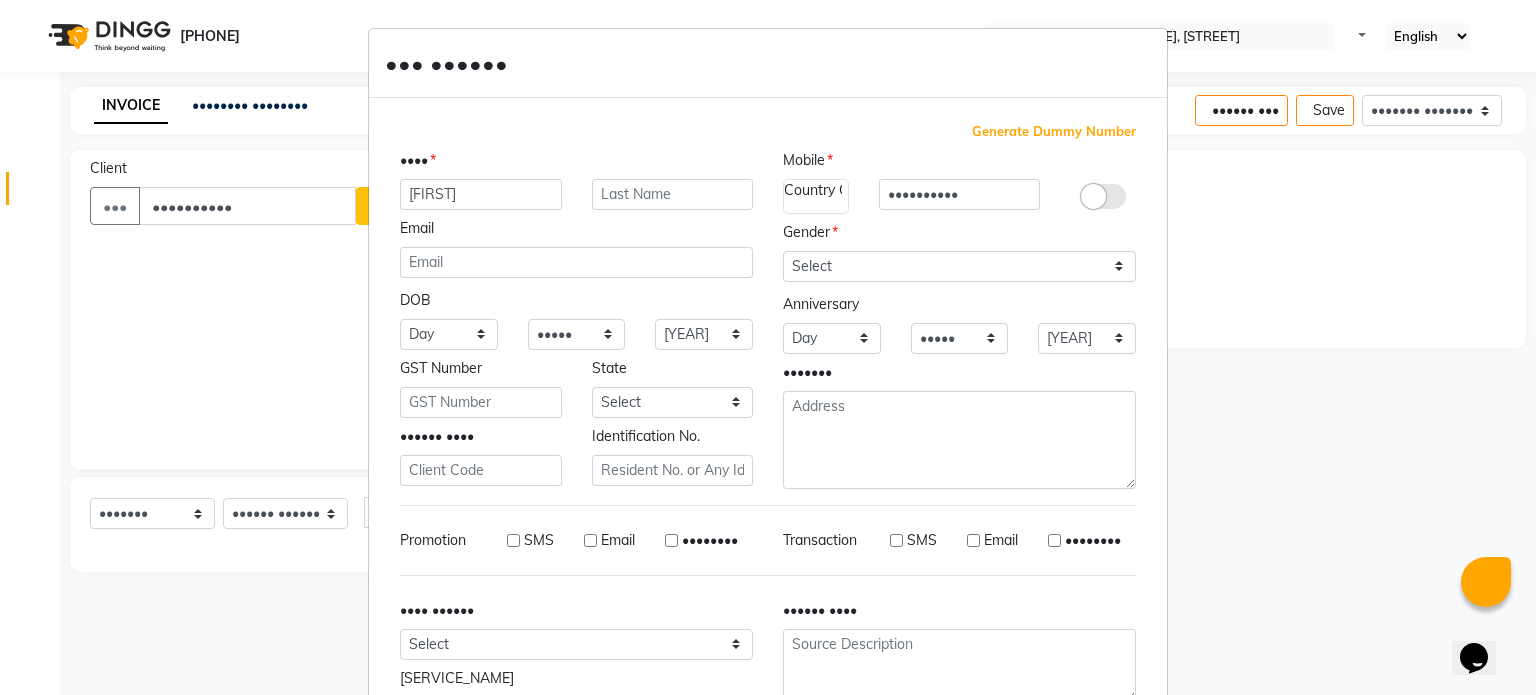 type on "[FIRST]" 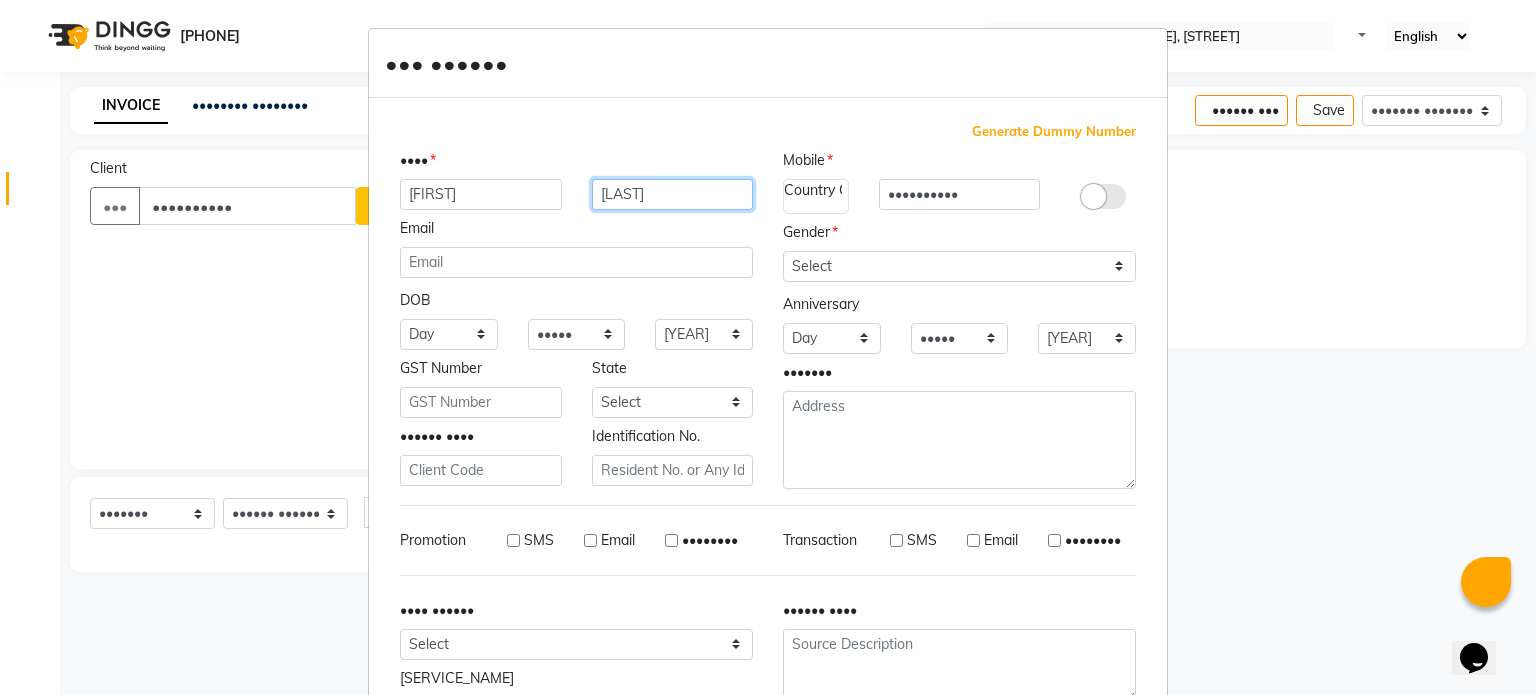 type on "[LAST]" 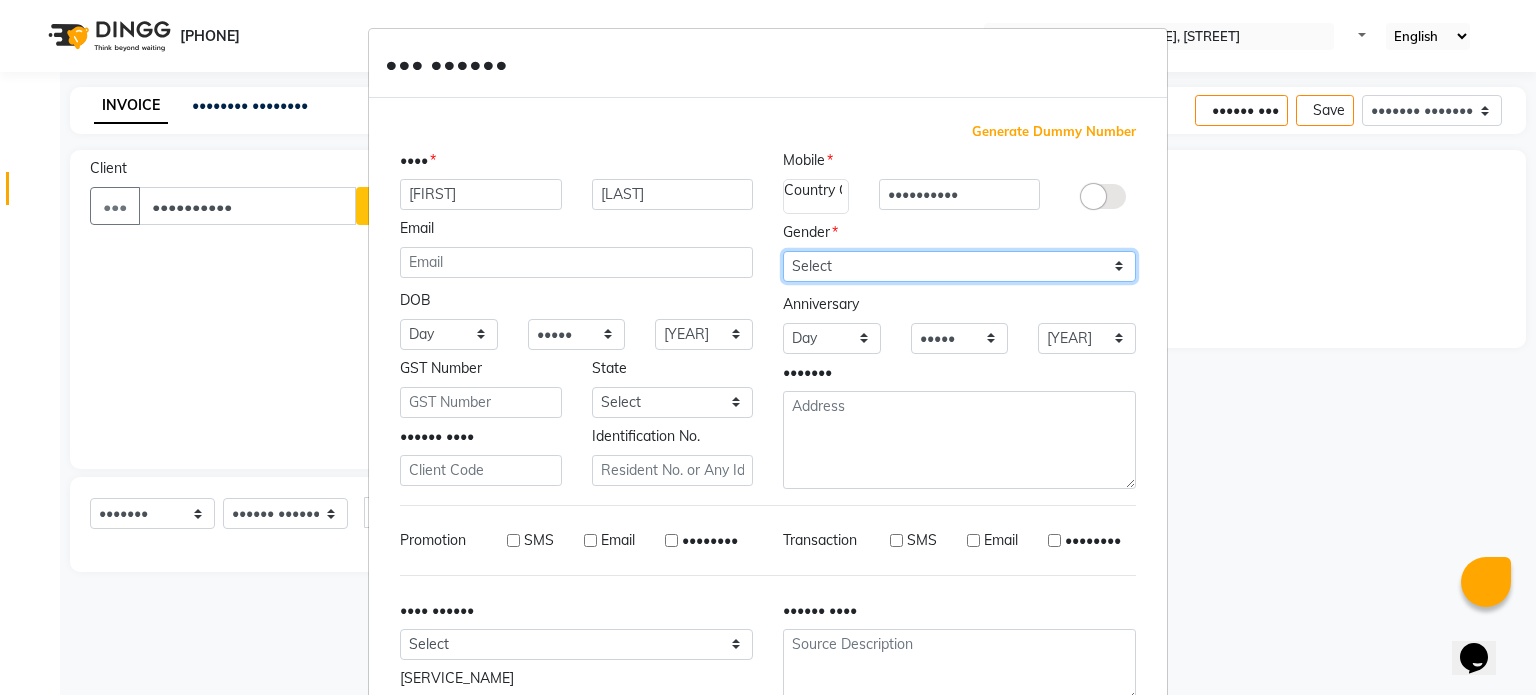 click on "Select [GENDER] [GENDER] [GENDER] [GENDER]" at bounding box center [959, 266] 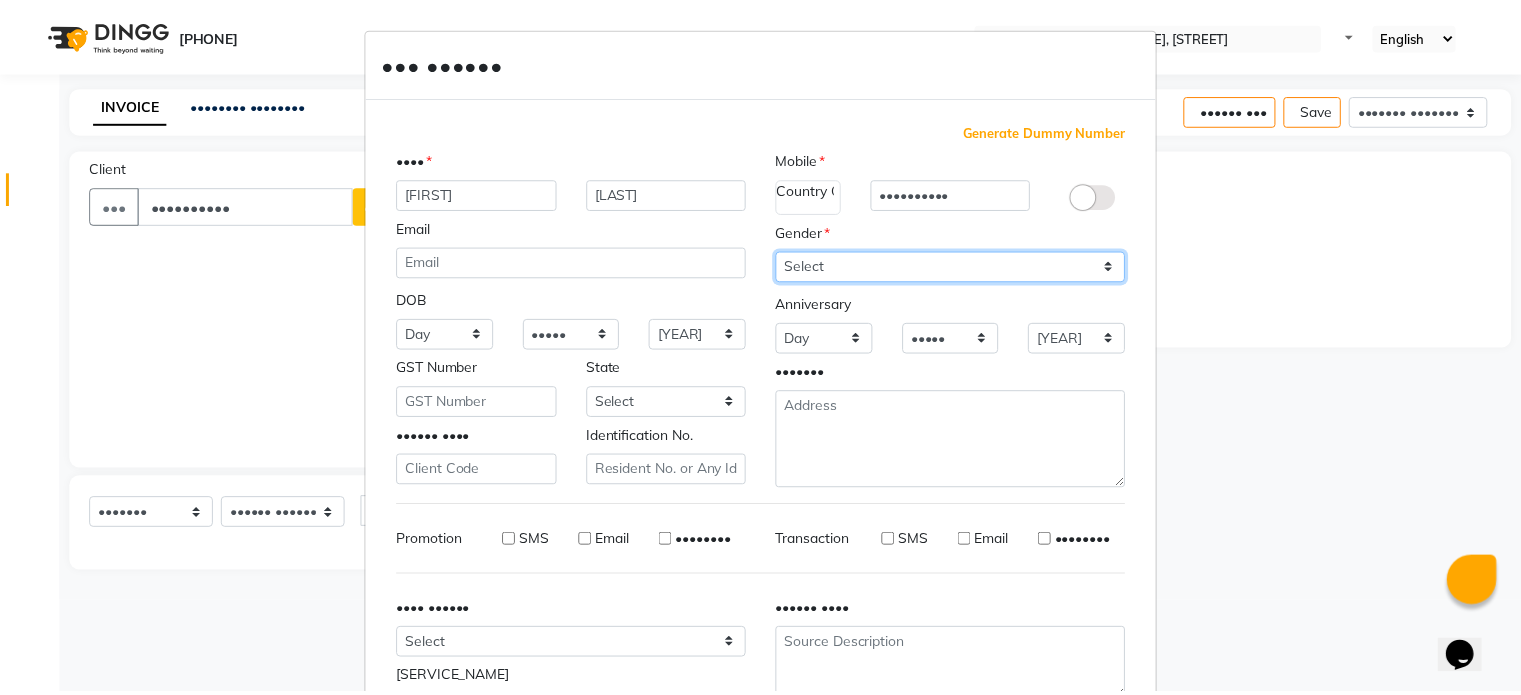 scroll, scrollTop: 161, scrollLeft: 0, axis: vertical 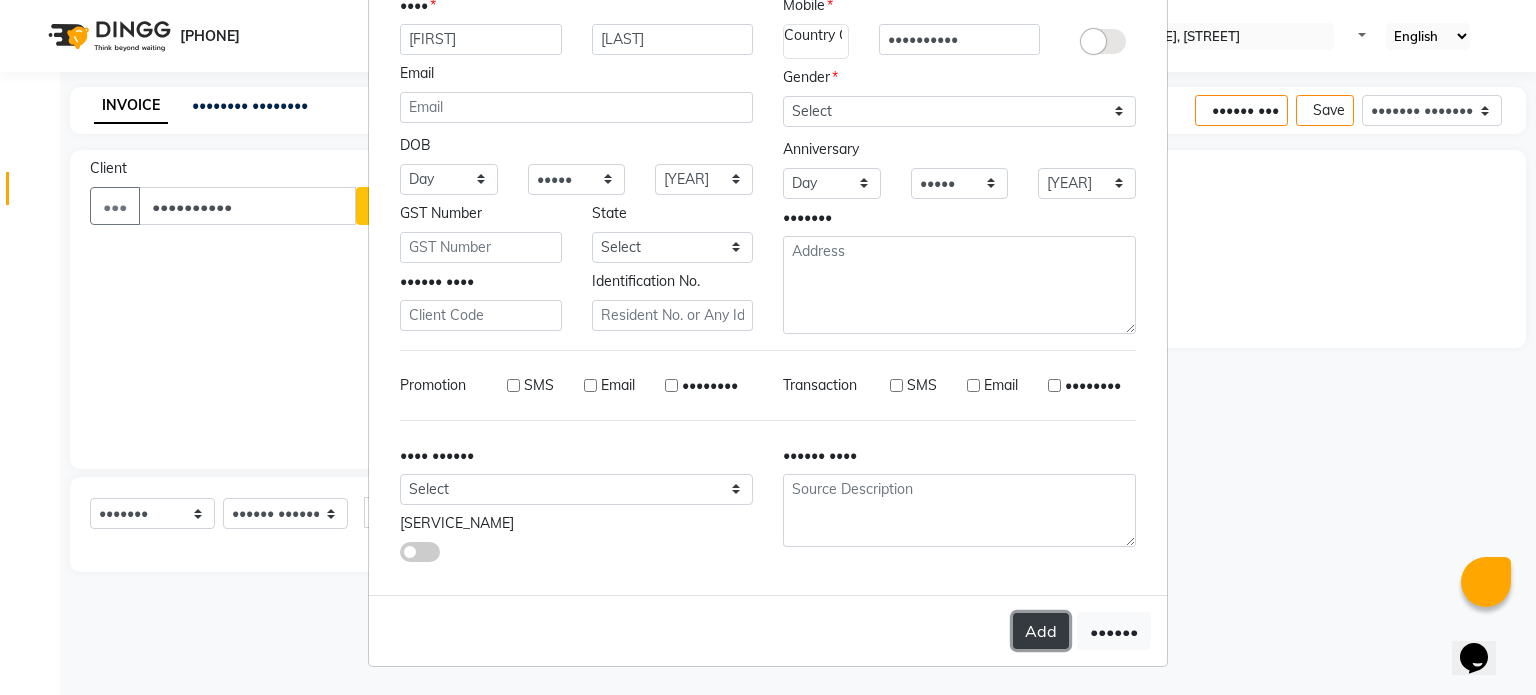 click on "Add" at bounding box center [1041, 631] 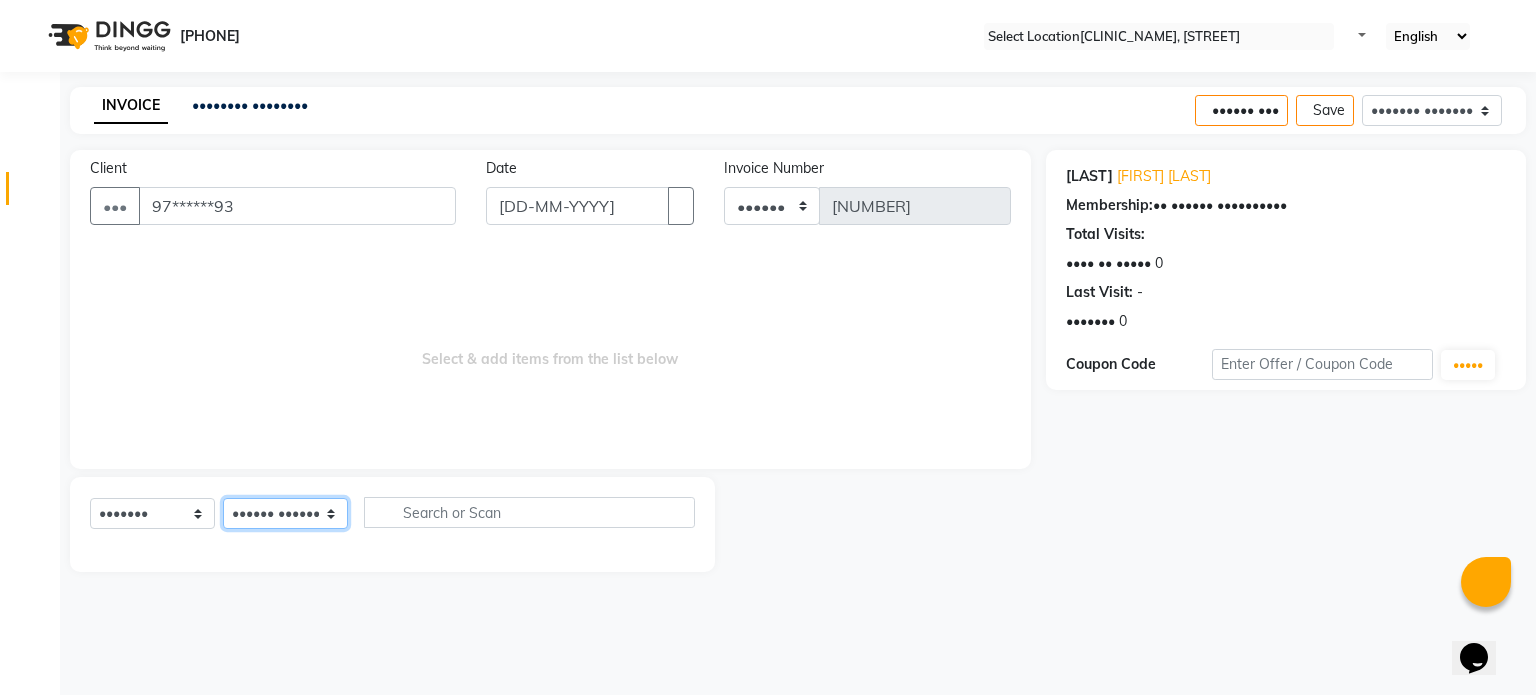 click on "Select Therapist Dr [LAST] Dr [LAST] Dr [LAST] Dr [LAST] Dr. [LAST] Dr. [LAST] [LAST] [LAST] [LAST] [LAST] [LAST] [LAST]" at bounding box center [285, 513] 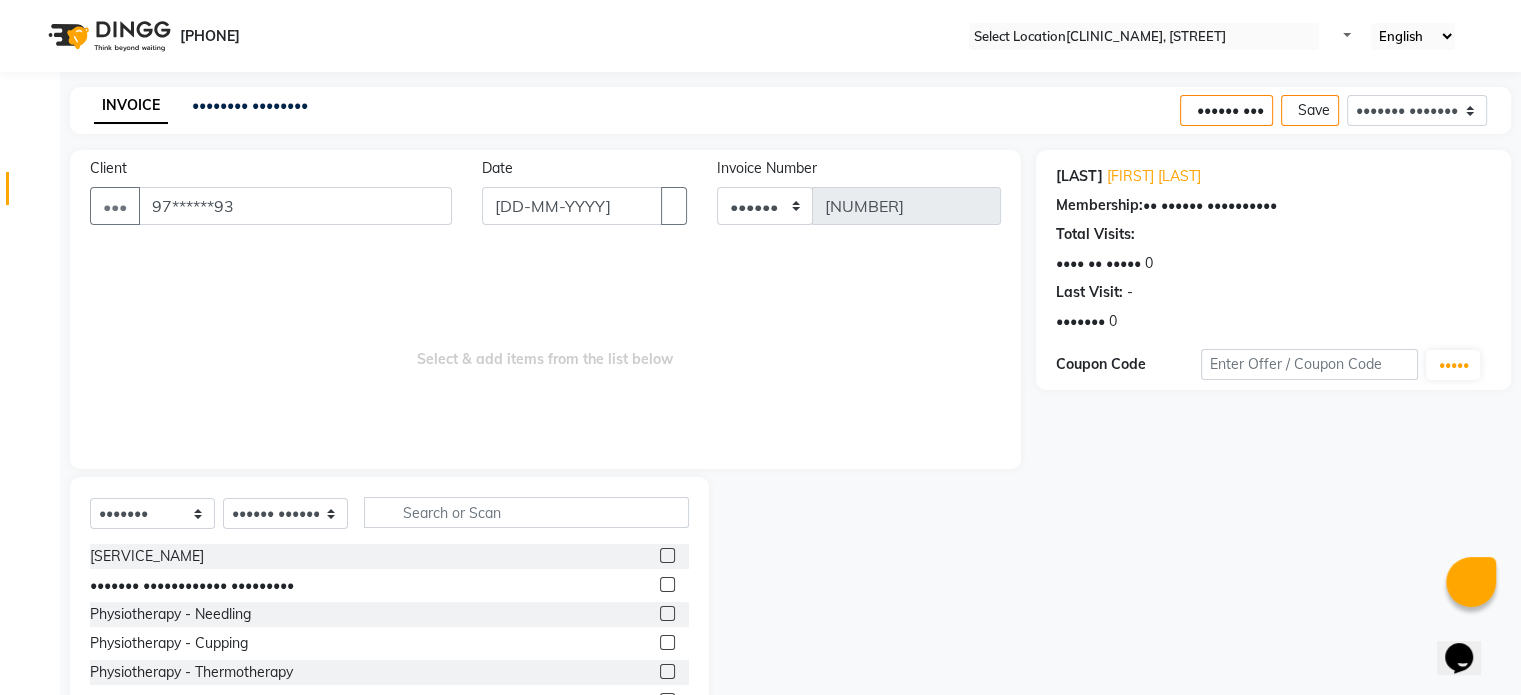 click at bounding box center [667, 584] 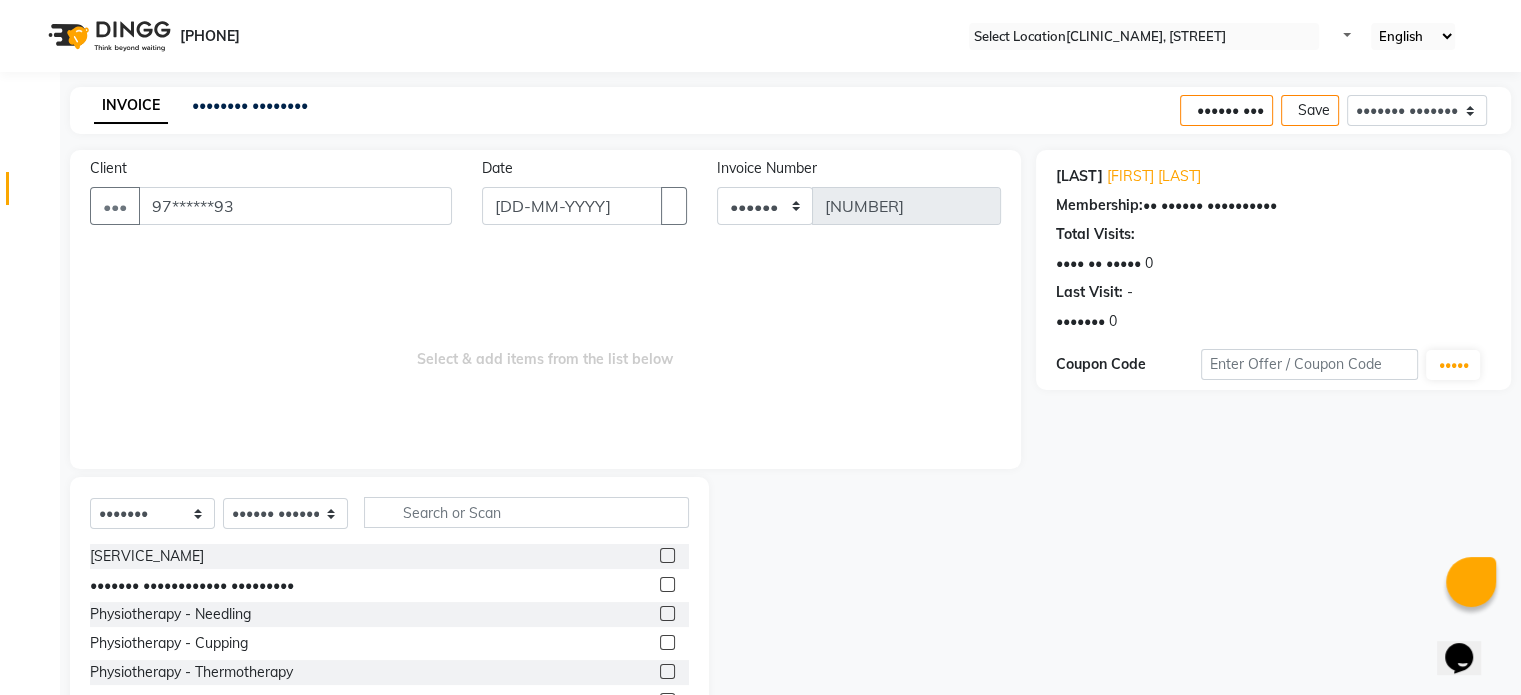 click at bounding box center [666, 585] 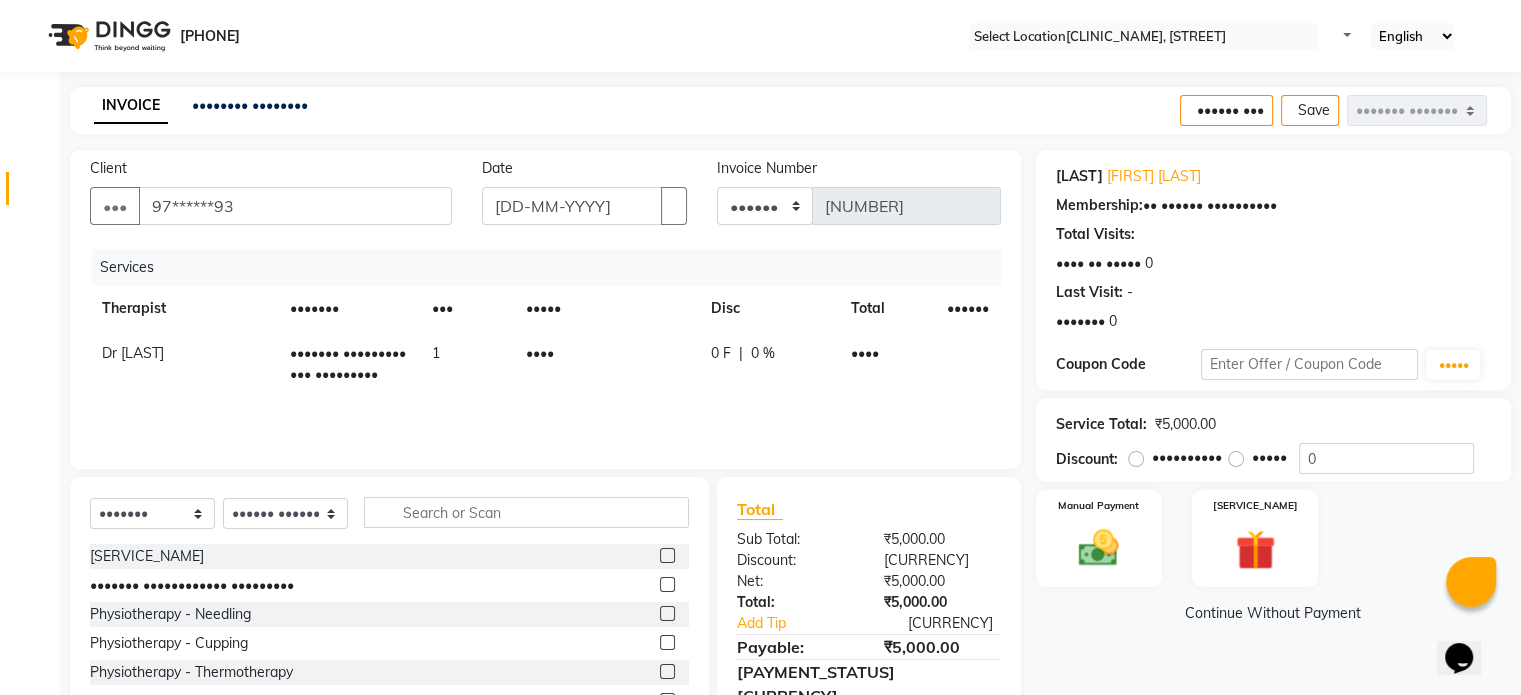 click on "••••" at bounding box center (606, 364) 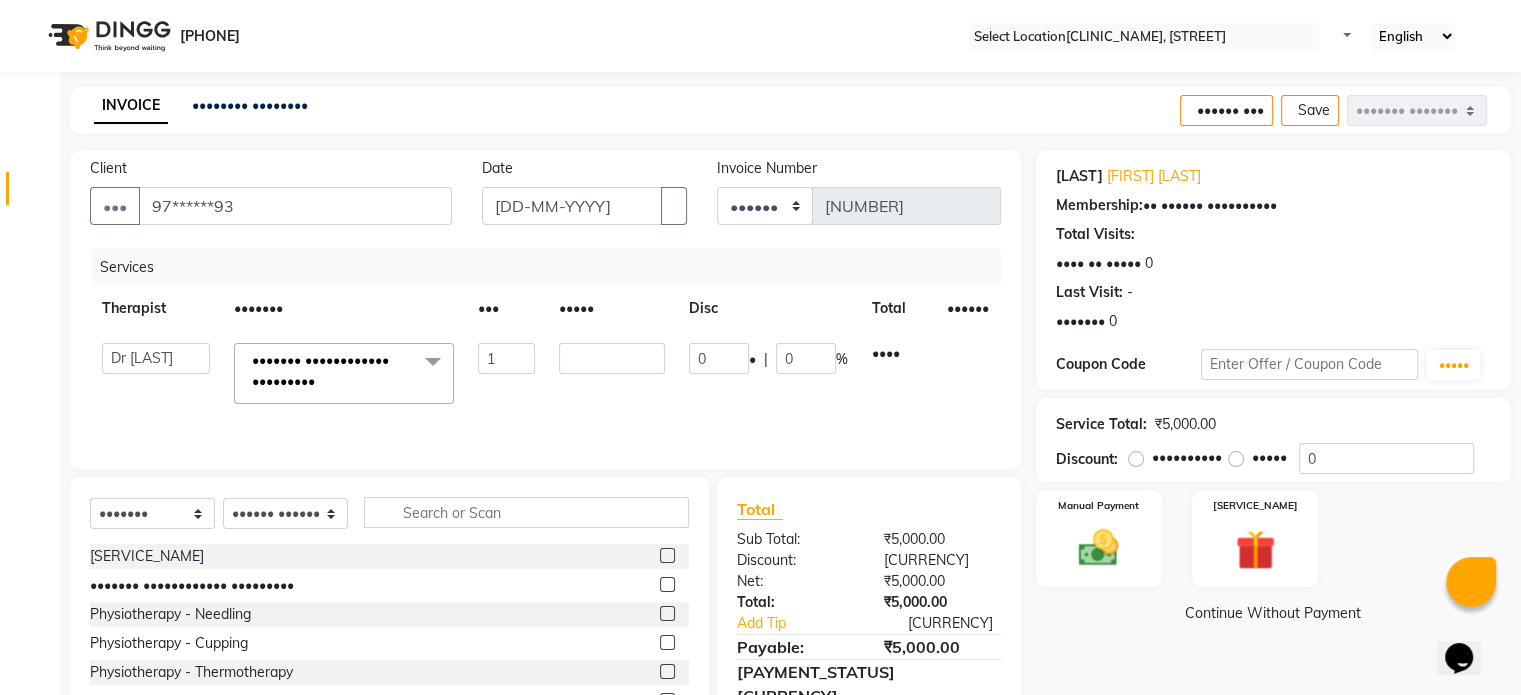 click on "••••" at bounding box center (506, 358) 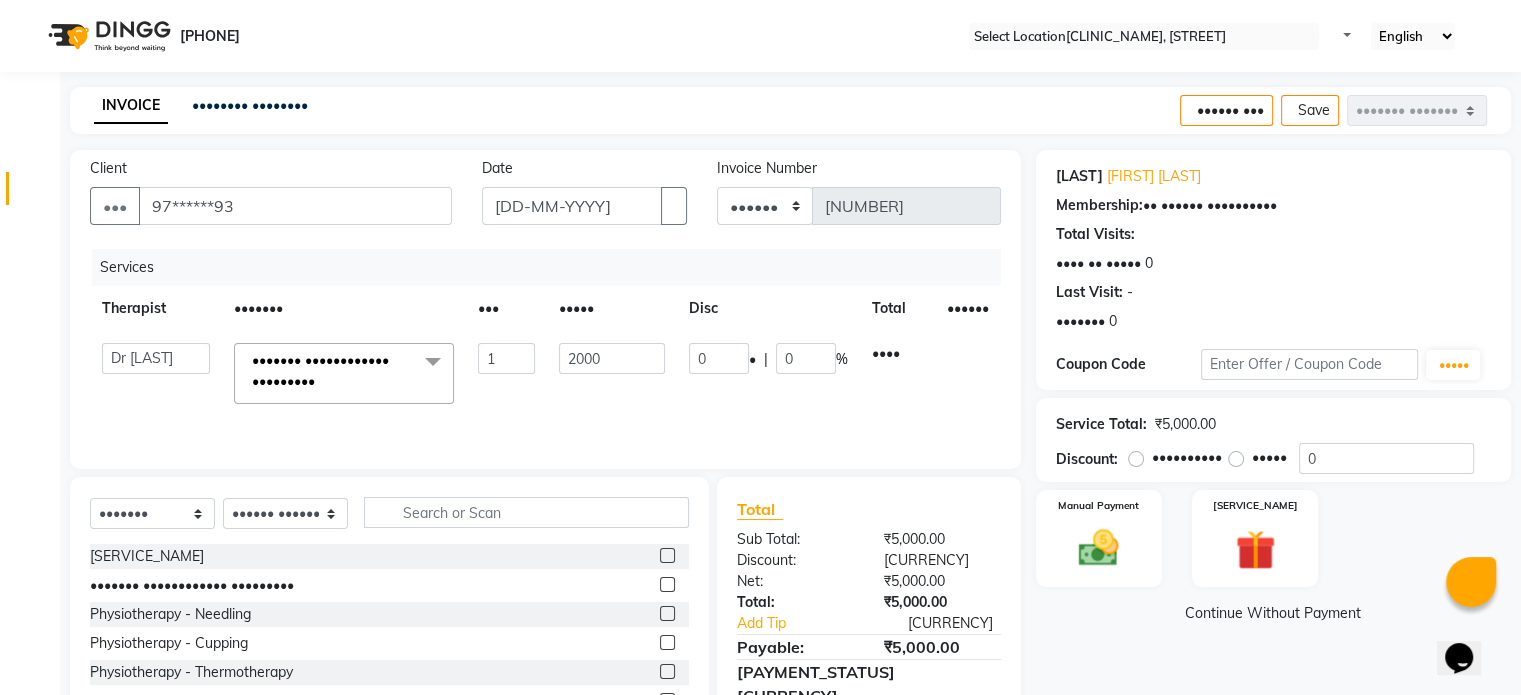 scroll, scrollTop: 119, scrollLeft: 0, axis: vertical 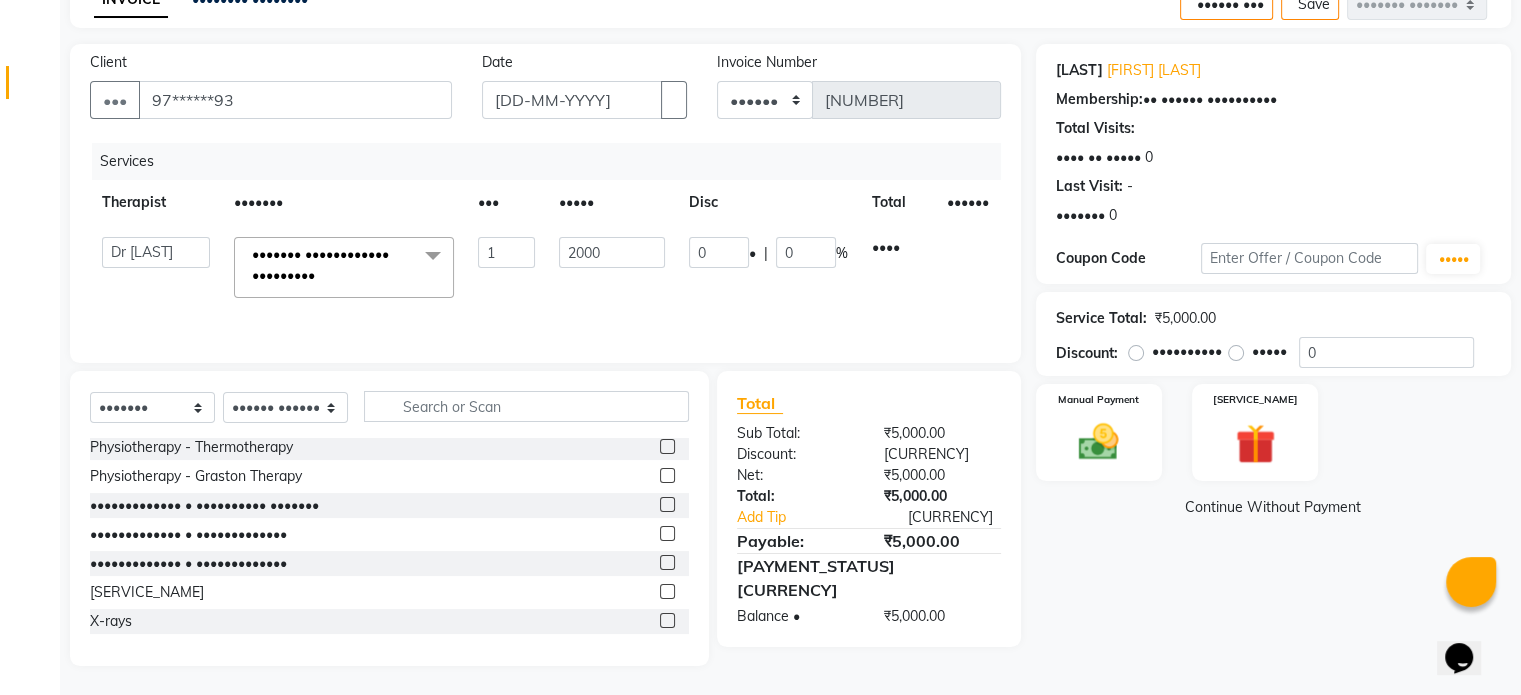 click at bounding box center (667, 620) 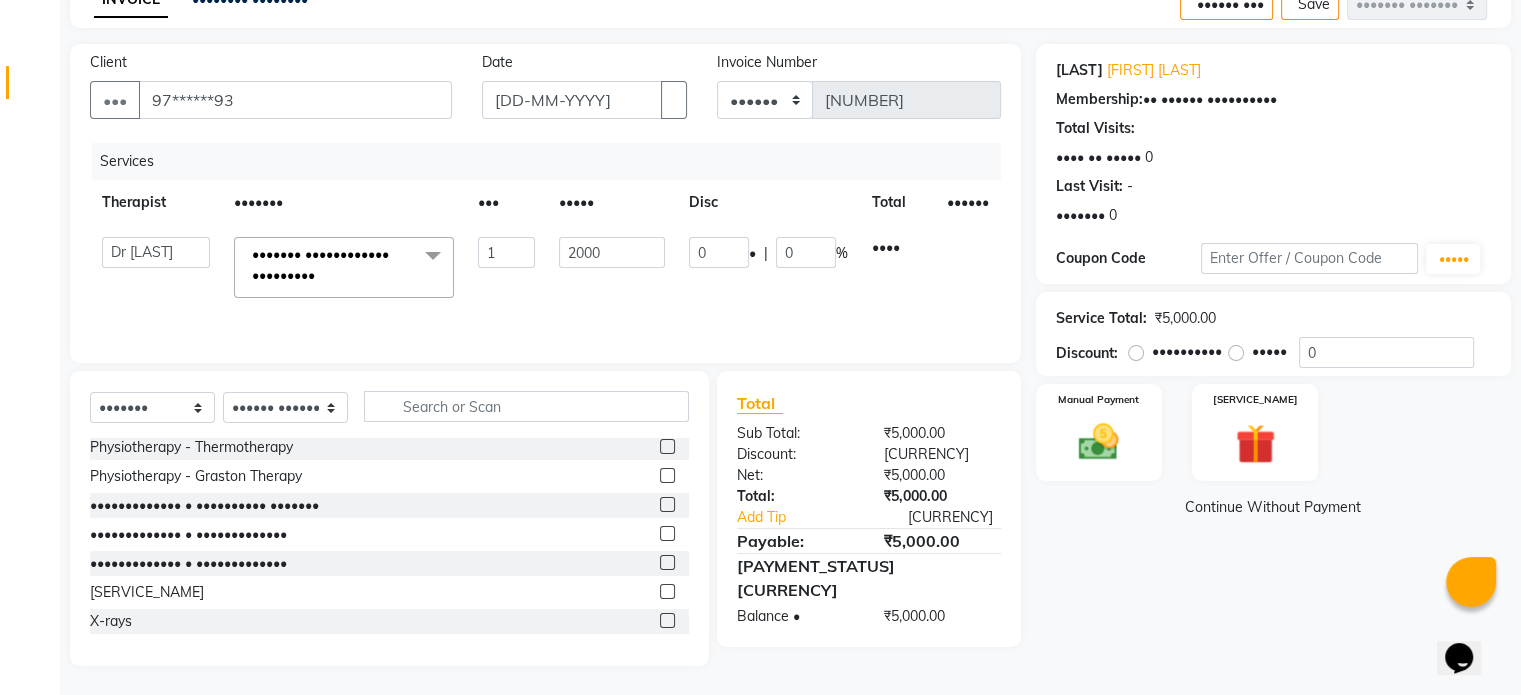 click at bounding box center (666, 621) 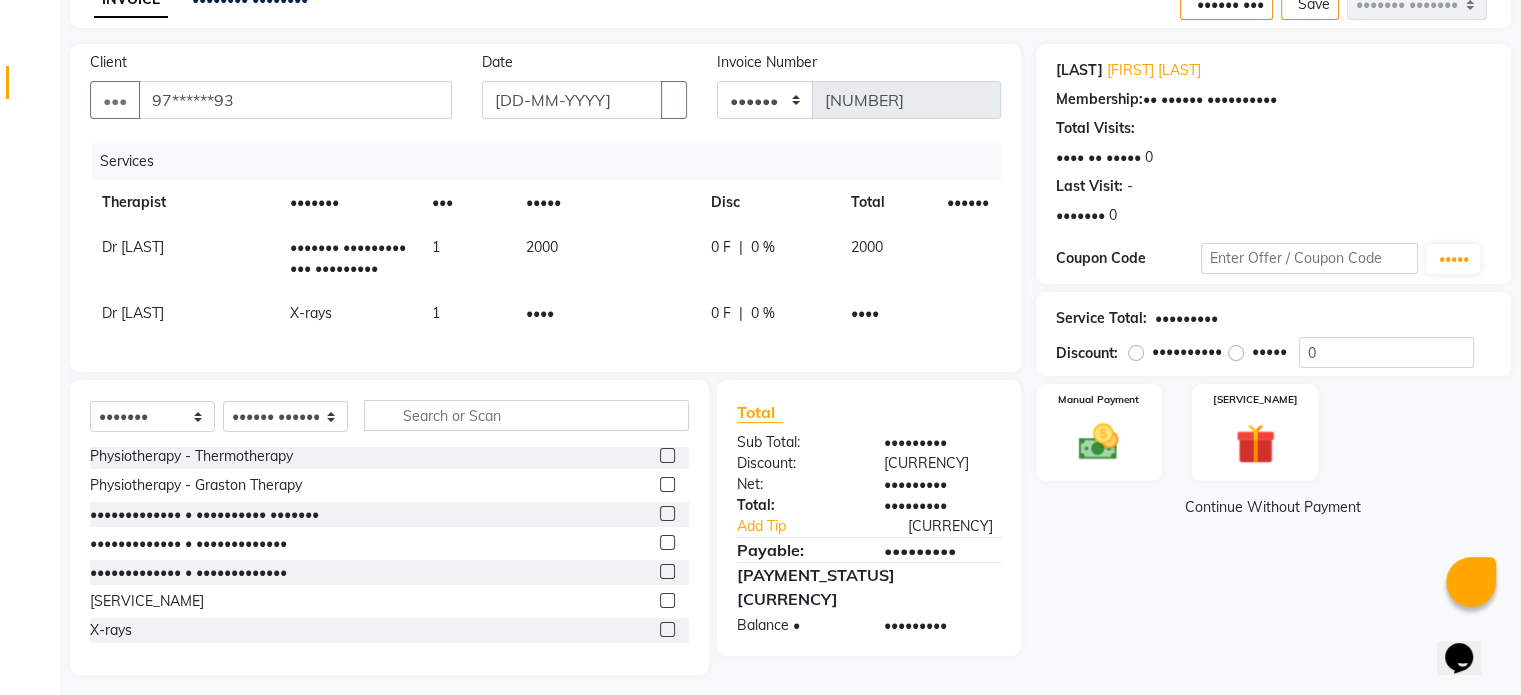 click on "••••" at bounding box center [606, 258] 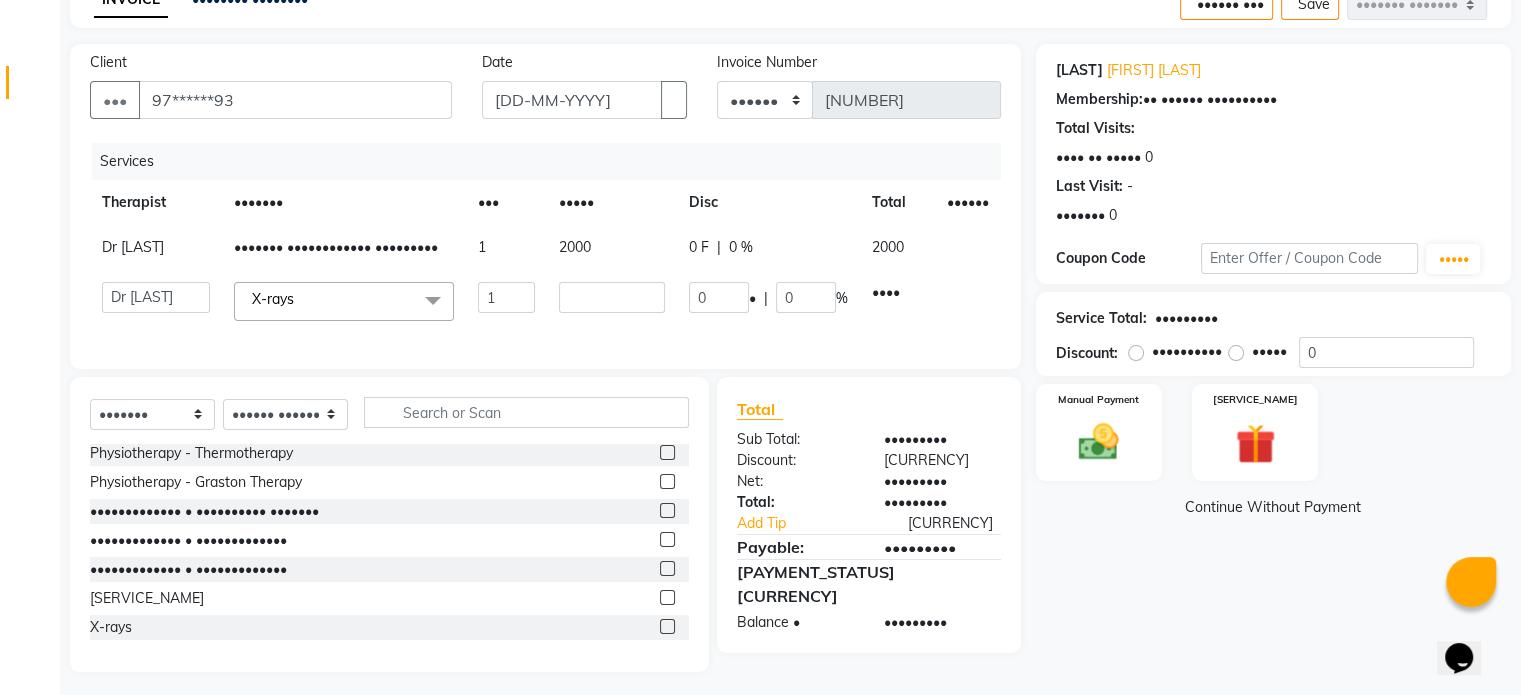 click on "••••" at bounding box center (506, 297) 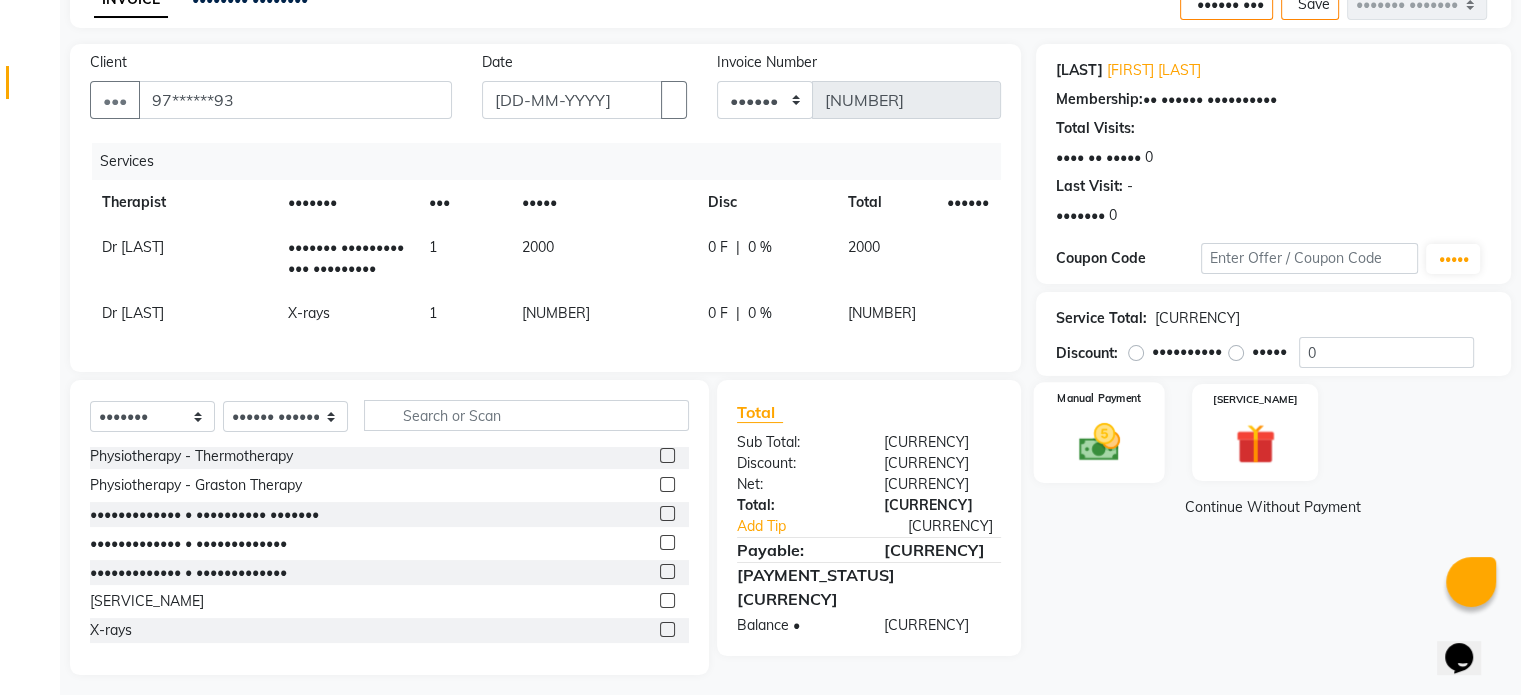 click at bounding box center [1098, 442] 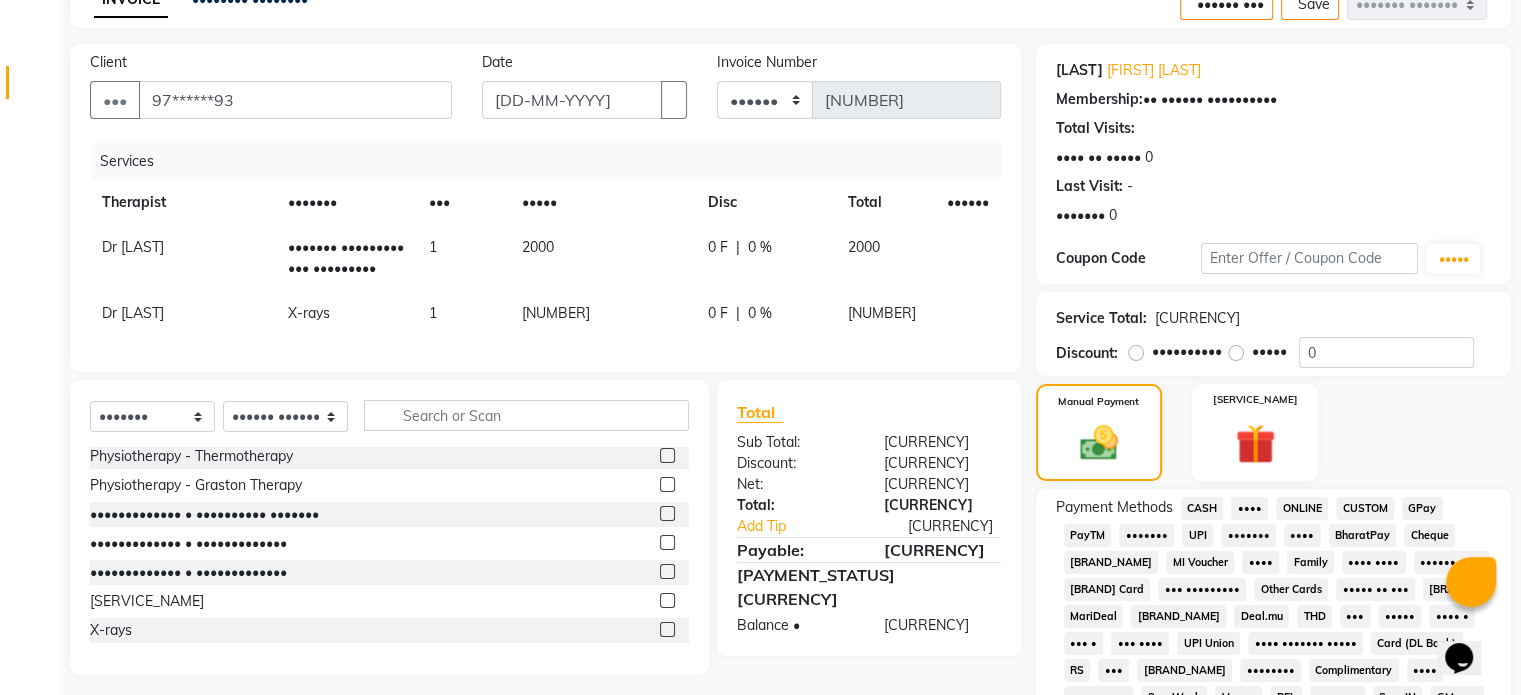 click on "••••" at bounding box center [1202, 508] 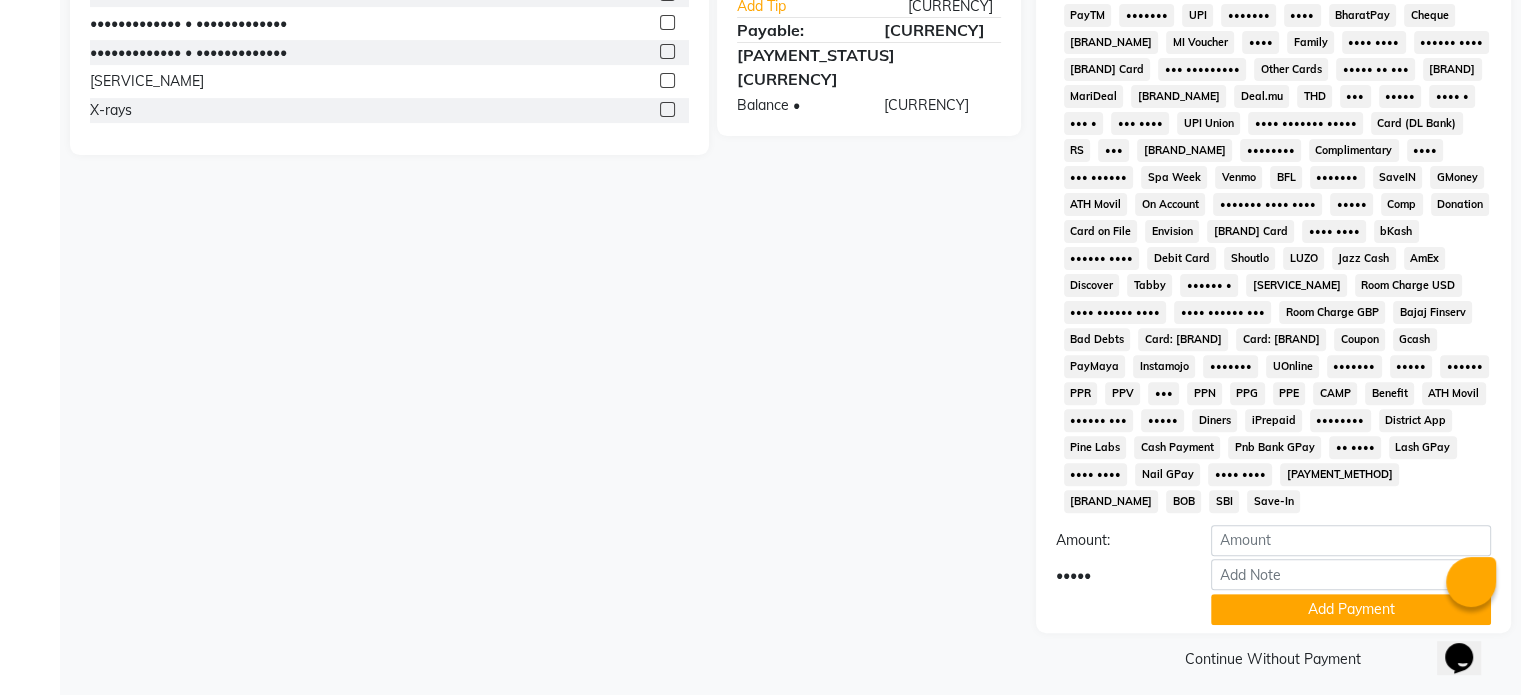 scroll, scrollTop: 652, scrollLeft: 0, axis: vertical 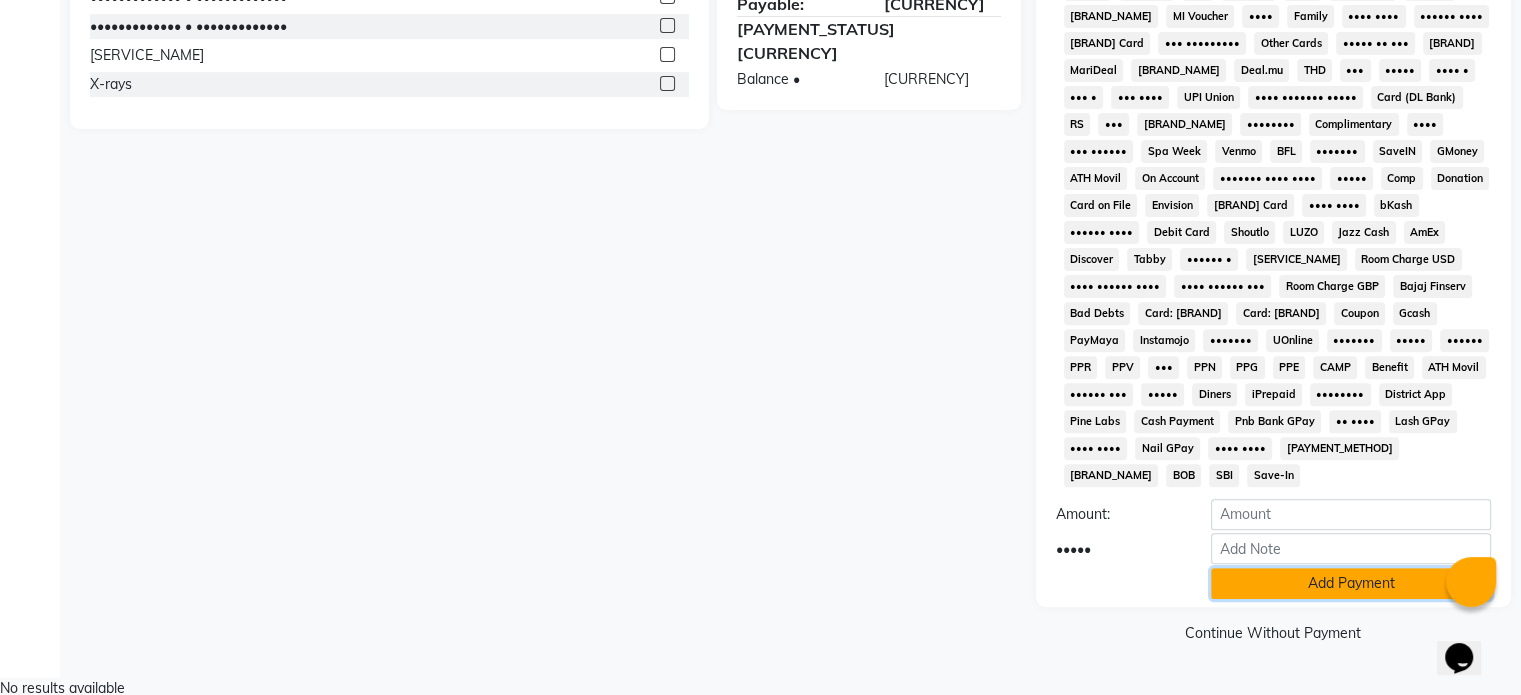 click on "Add Payment" at bounding box center (1351, 583) 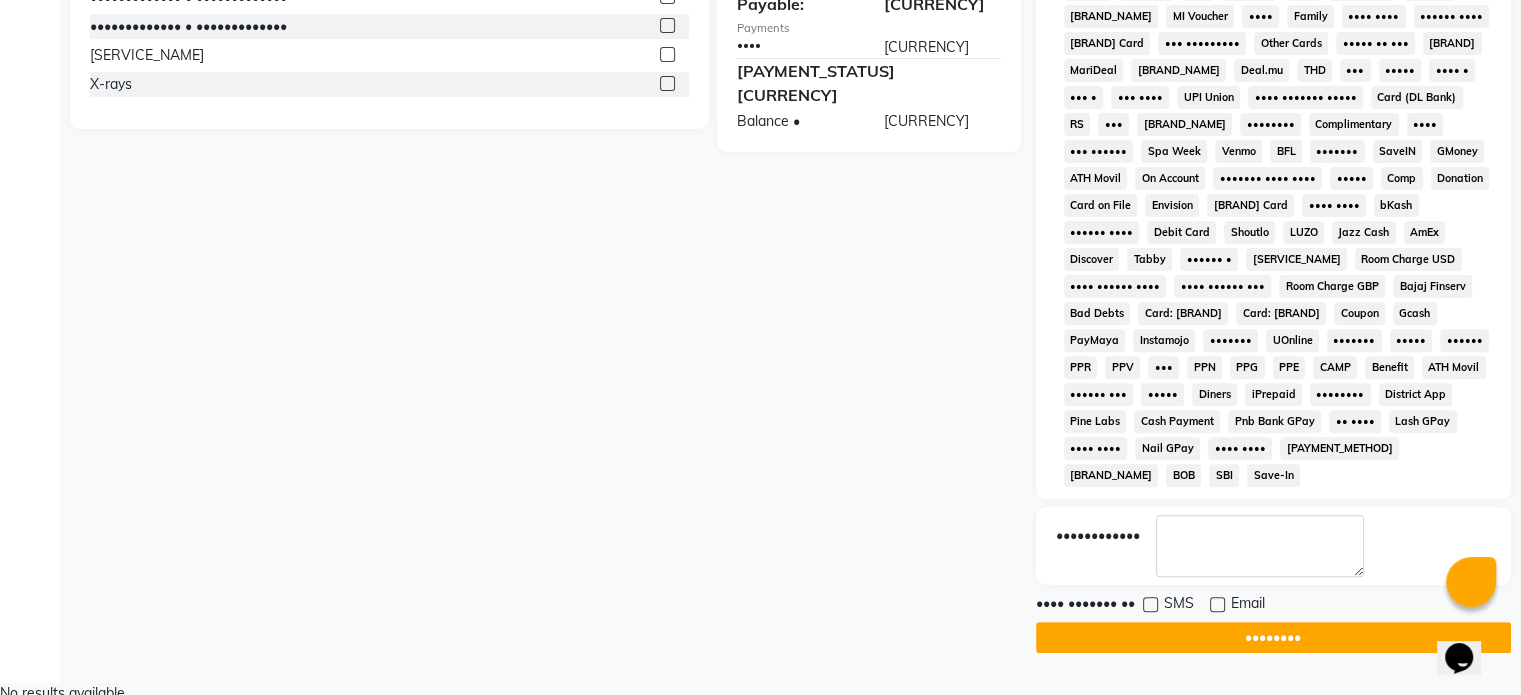 click at bounding box center [1217, 604] 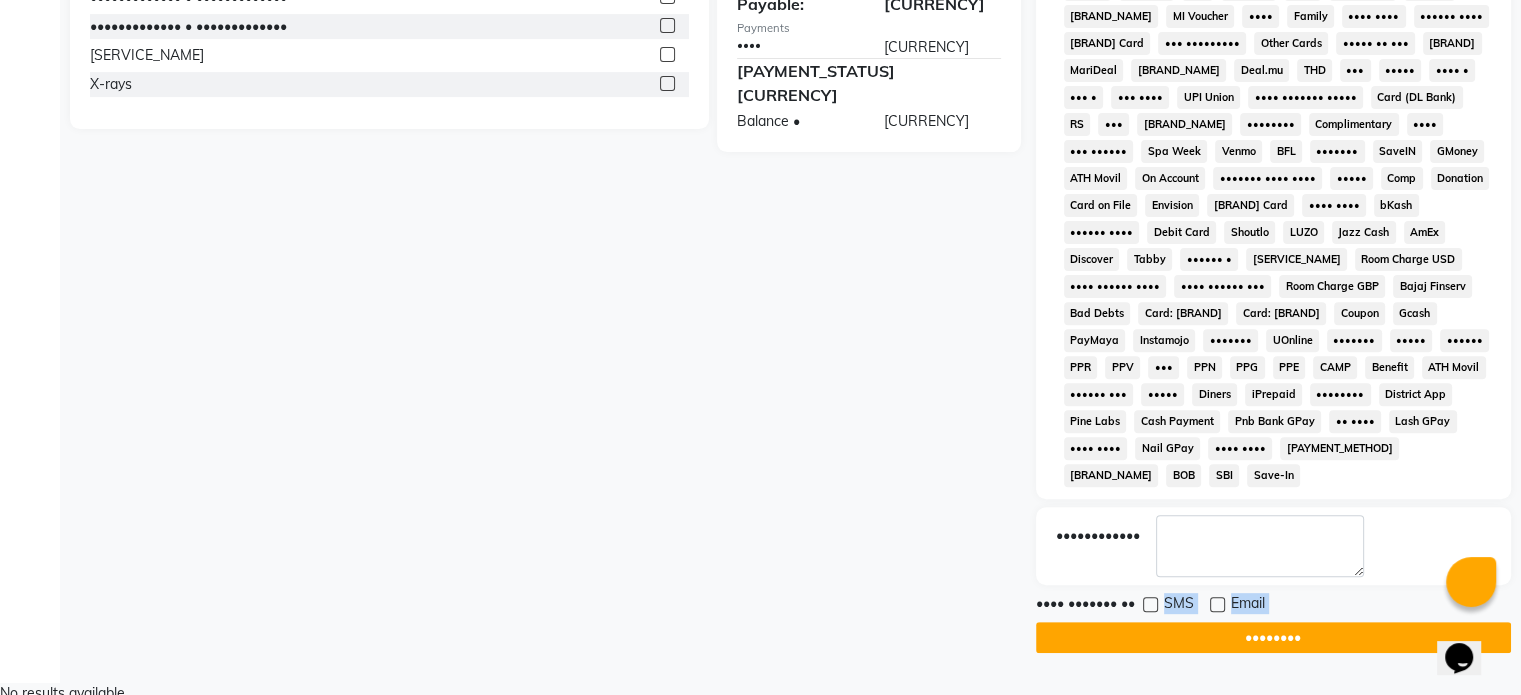 drag, startPoint x: 1157, startPoint y: 620, endPoint x: 1280, endPoint y: 659, distance: 129.03488 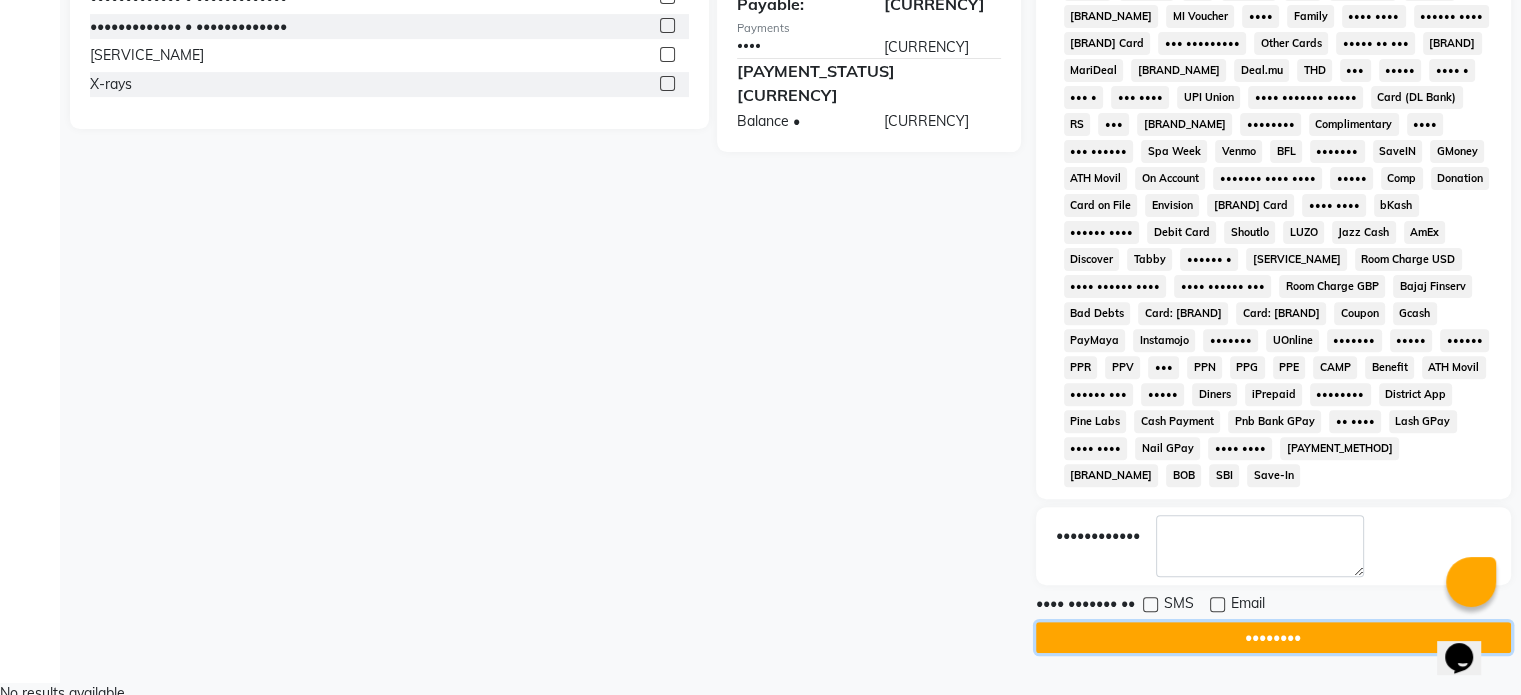 click on "••••••••" at bounding box center [1273, 637] 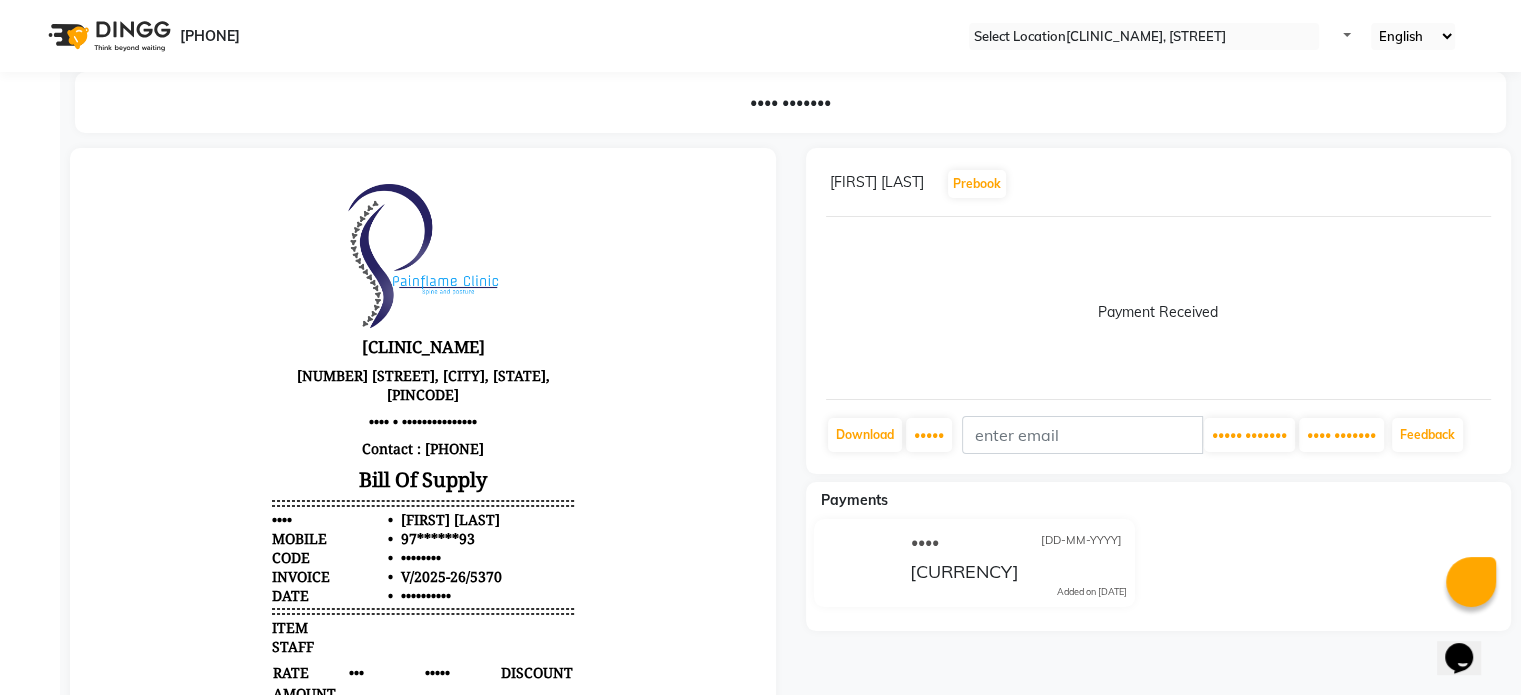scroll, scrollTop: 0, scrollLeft: 0, axis: both 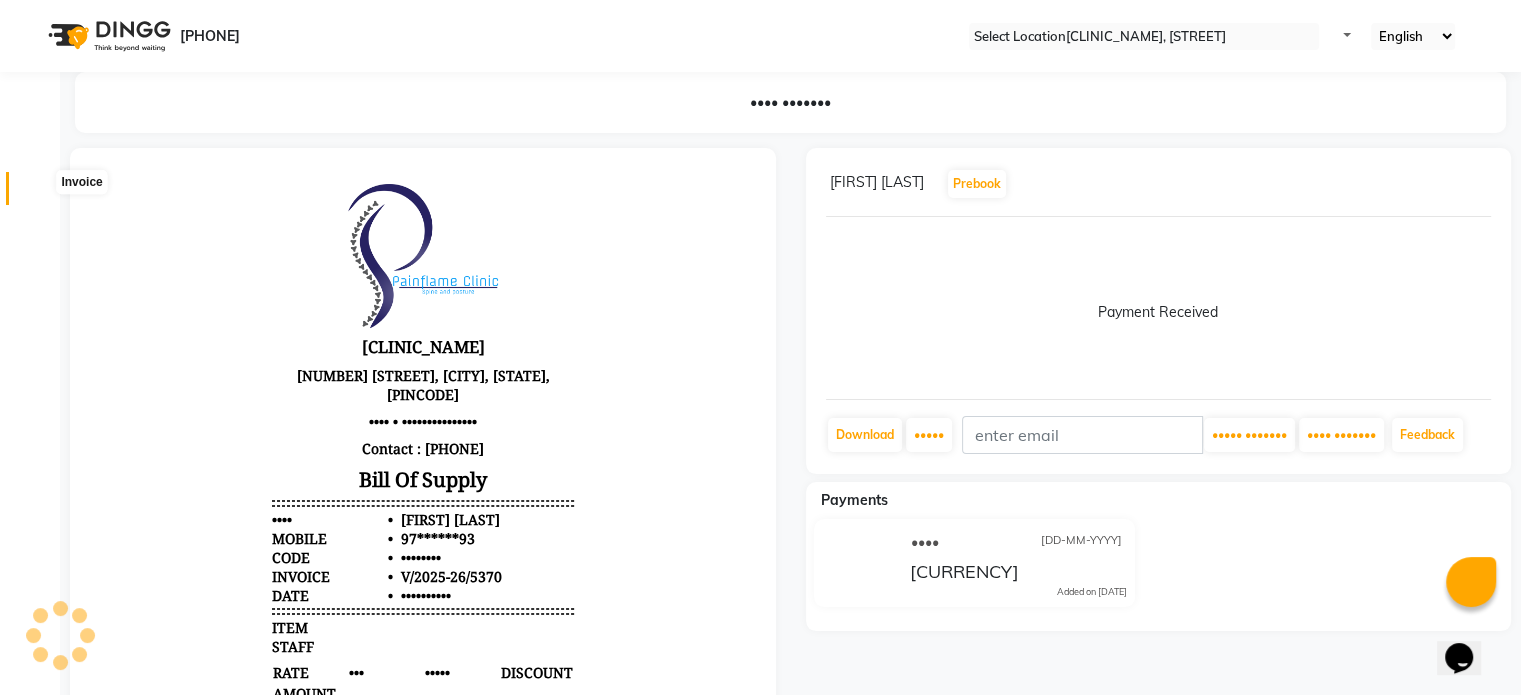 click at bounding box center (38, 193) 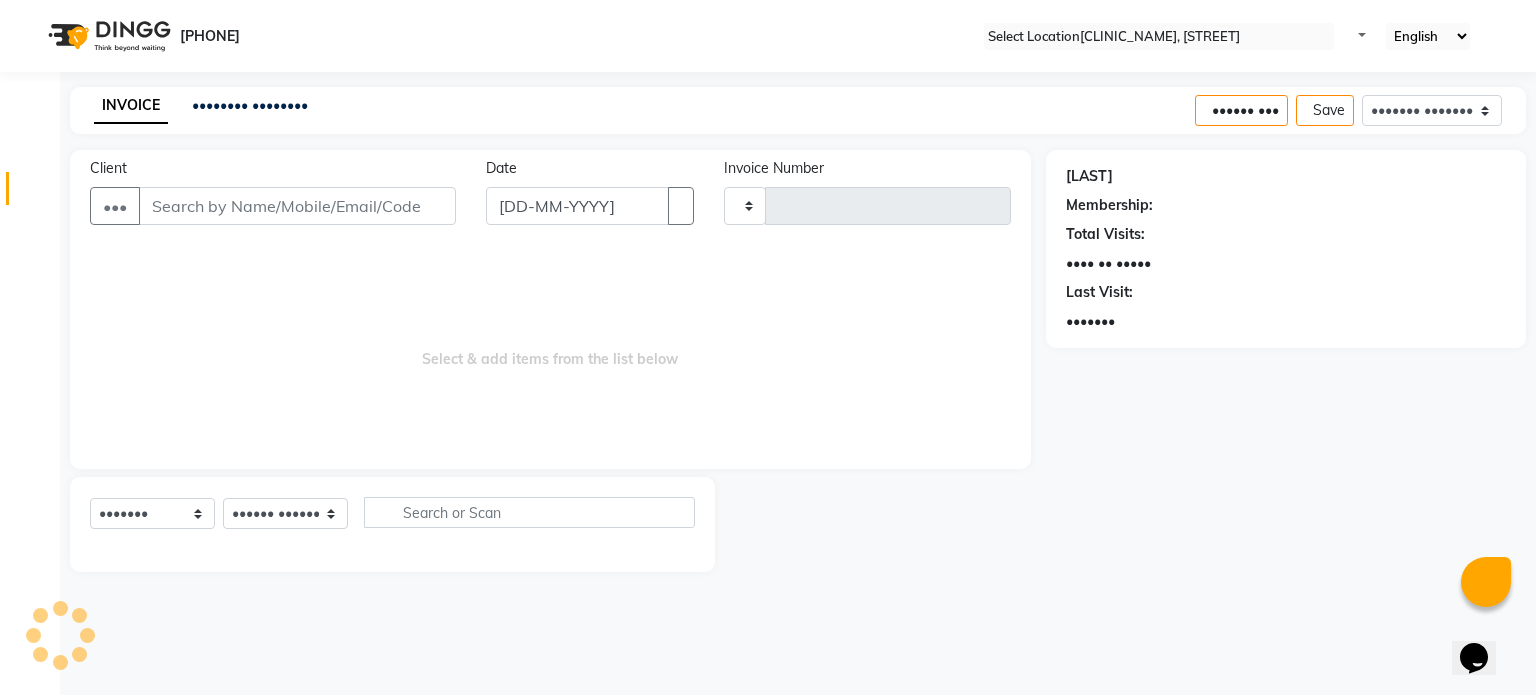 click on "Client" at bounding box center [297, 206] 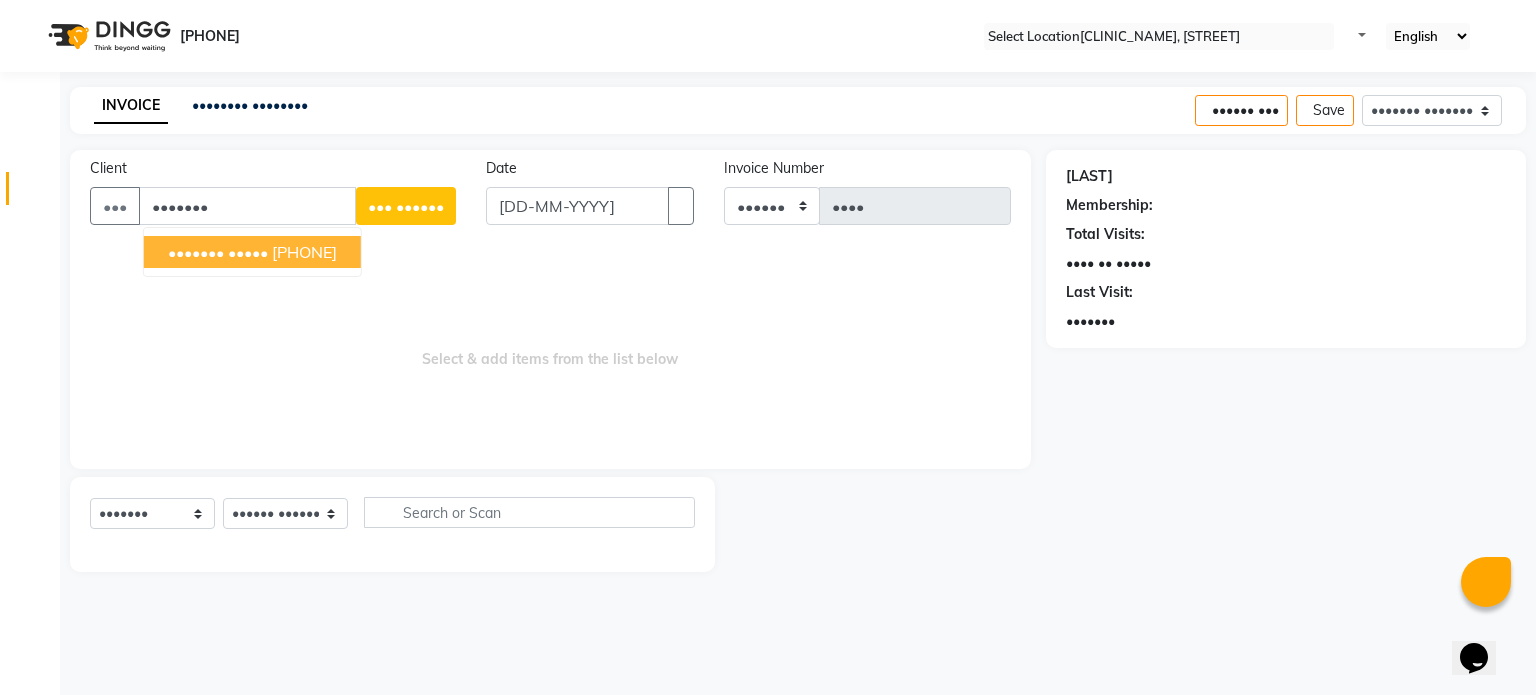 click on "[FIRST] [LAST] [PHONE]" at bounding box center [252, 252] 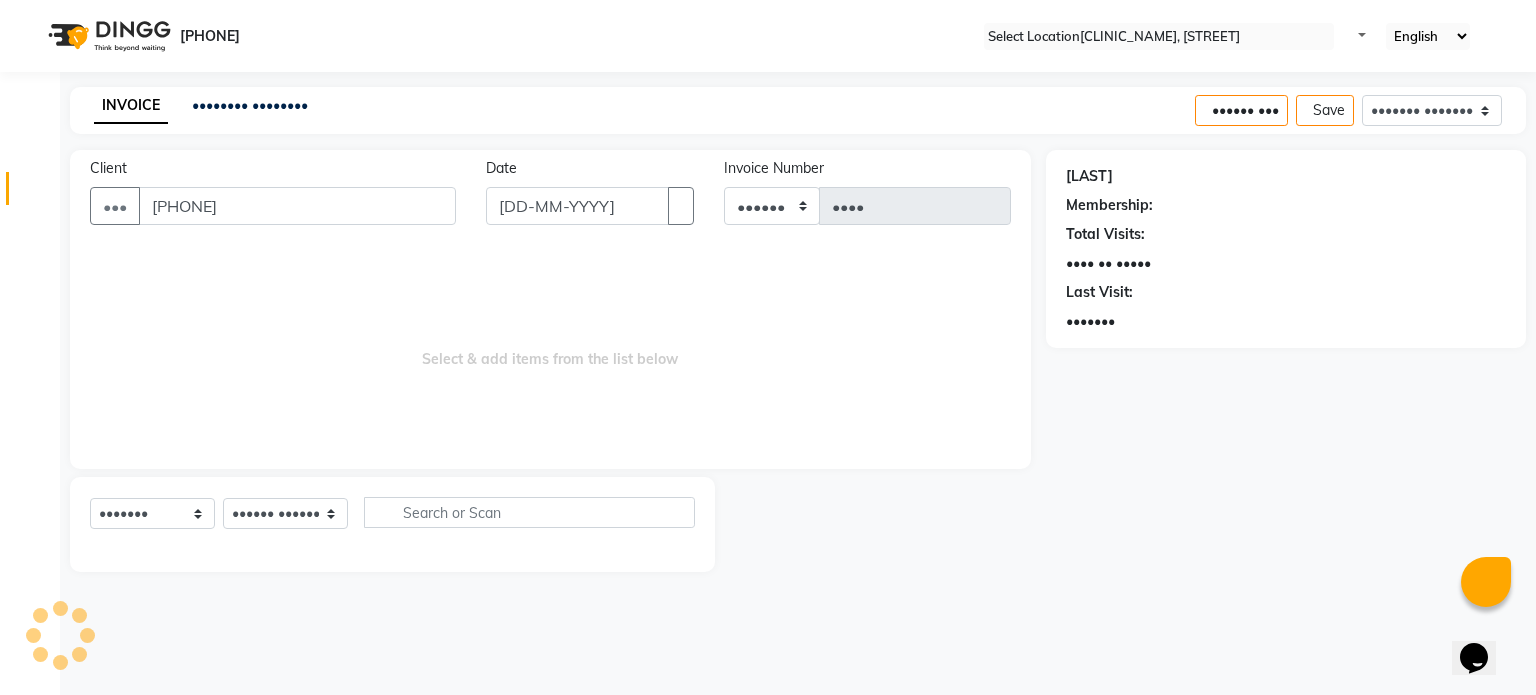 type on "[PHONE]" 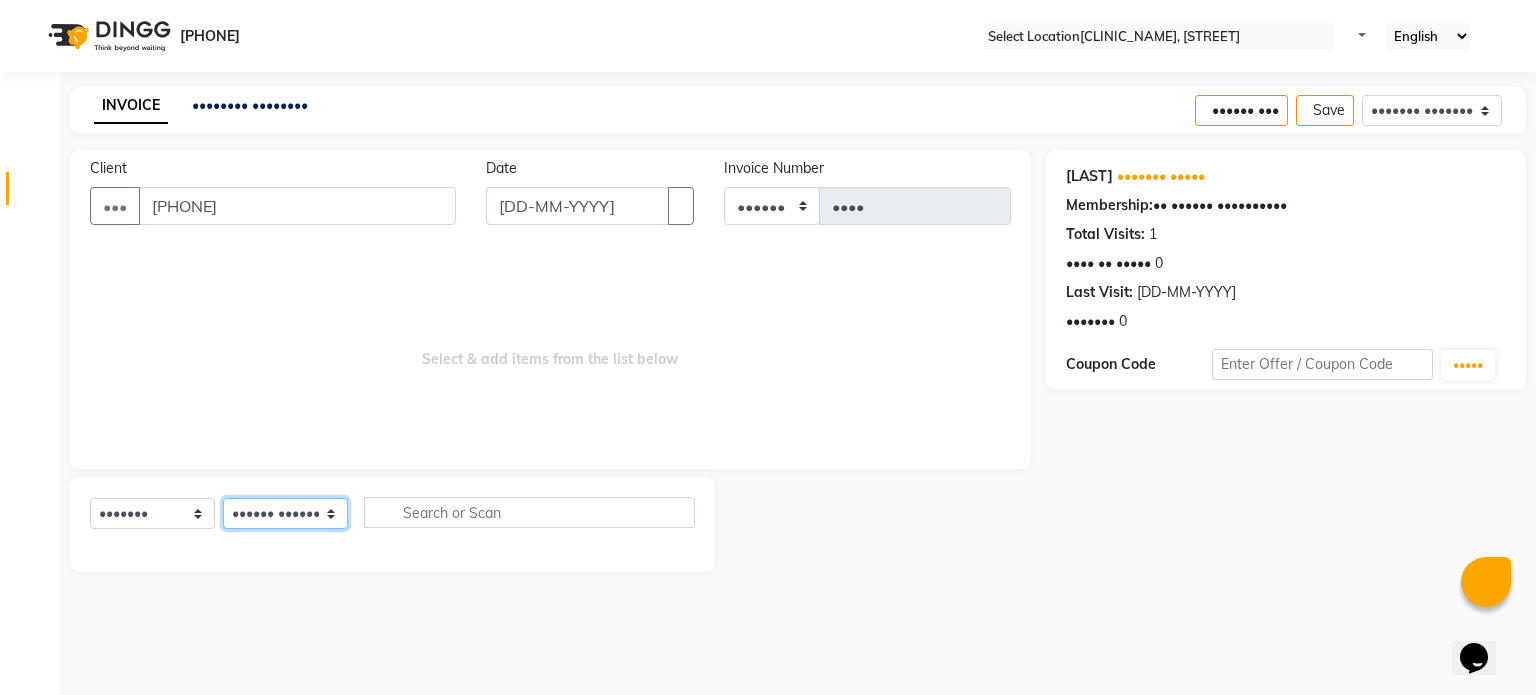 click on "Select Therapist Dr [LAST] Dr [LAST] Dr [LAST] Dr [LAST] Dr. [LAST] Dr. [LAST] [LAST] [LAST] [LAST] [LAST] [LAST] [LAST]" at bounding box center (285, 513) 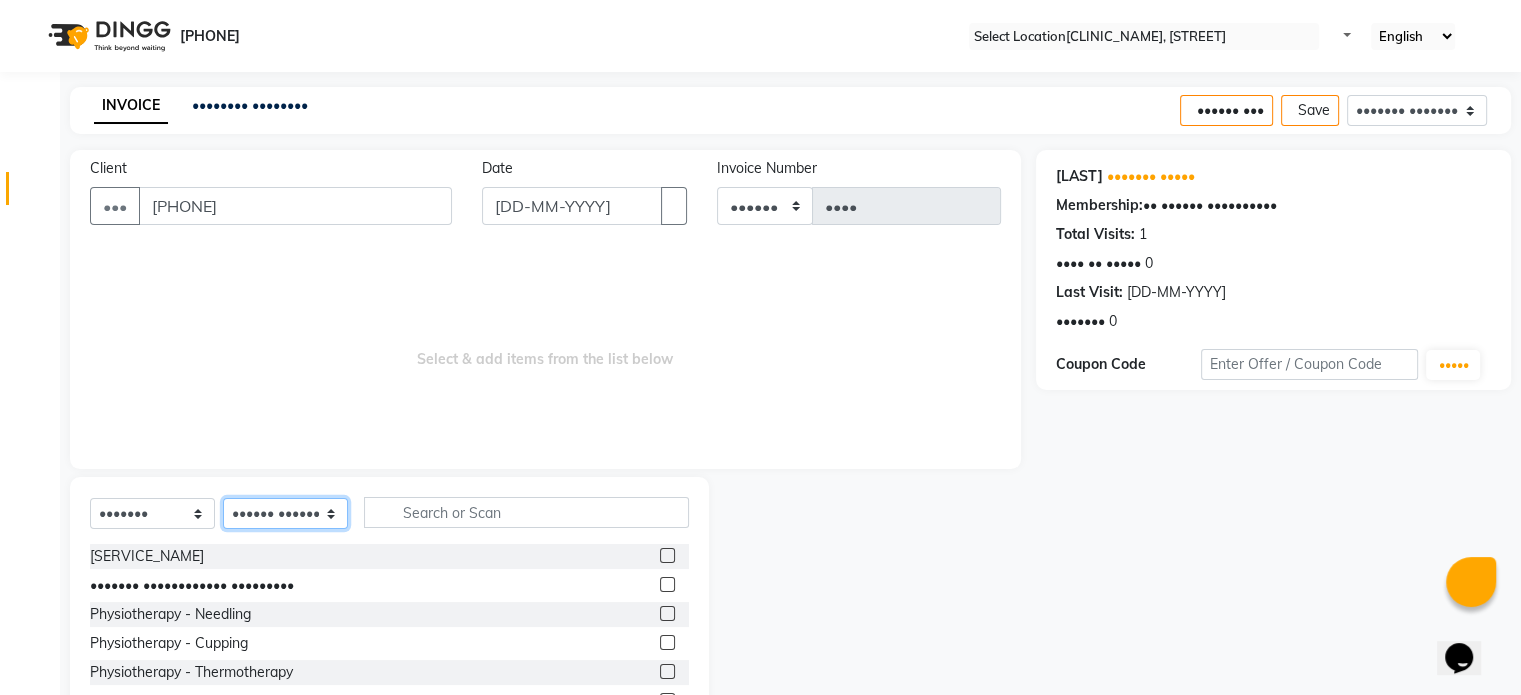 scroll, scrollTop: 119, scrollLeft: 0, axis: vertical 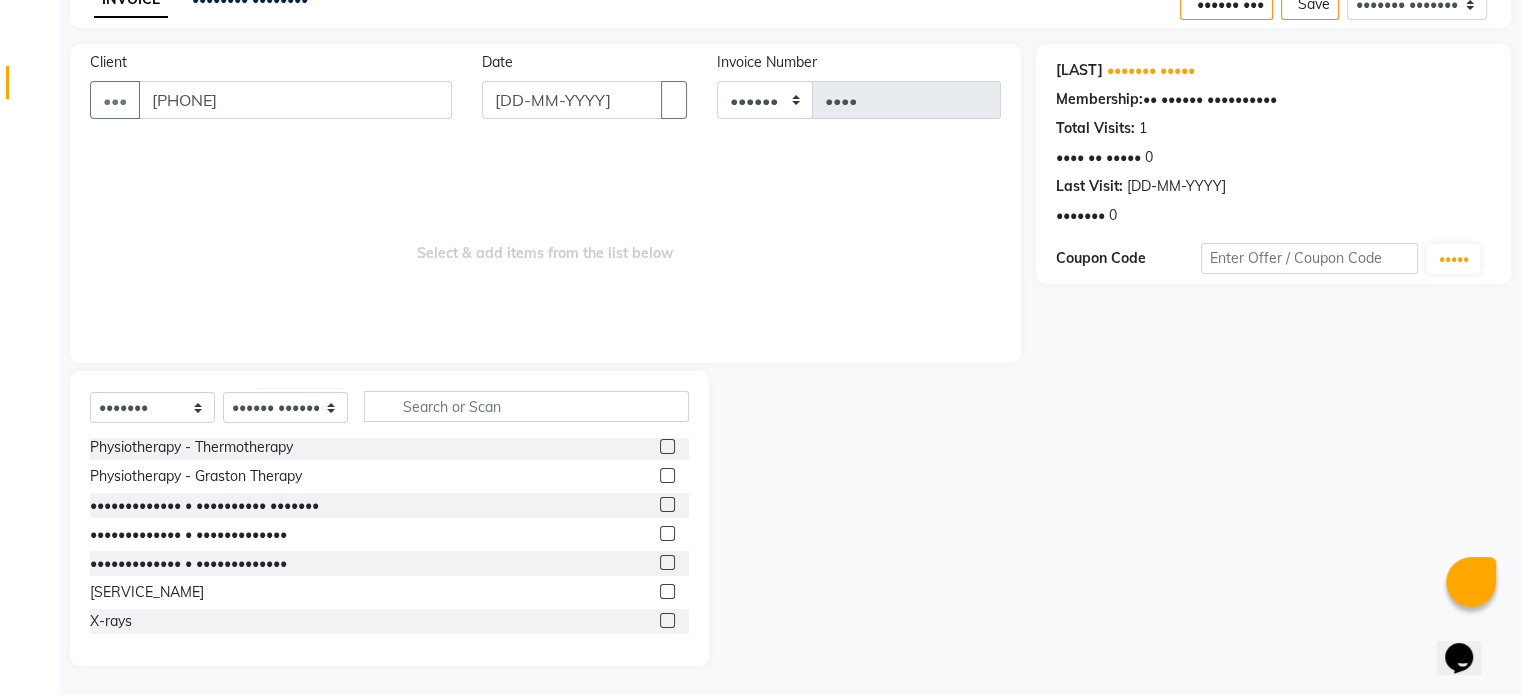 click at bounding box center [667, 562] 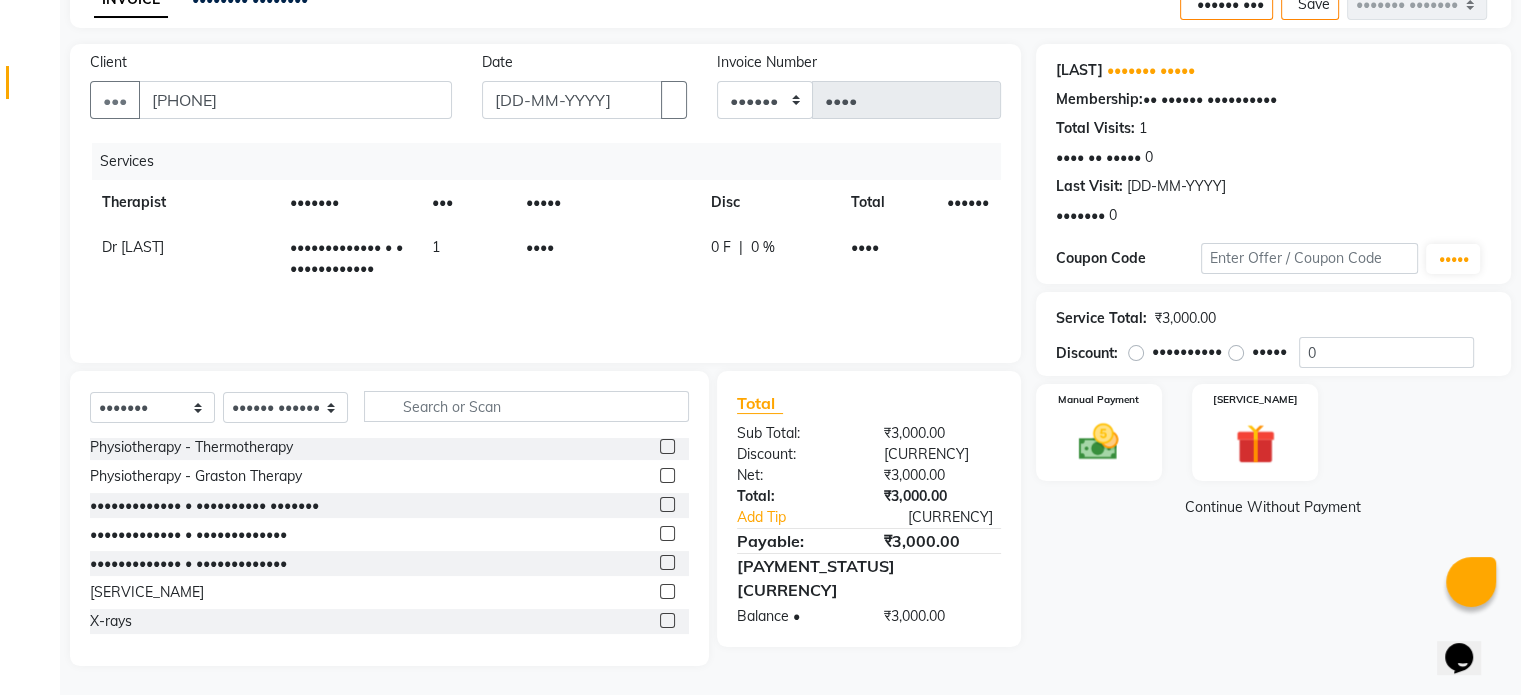 click on "••••" at bounding box center (606, 258) 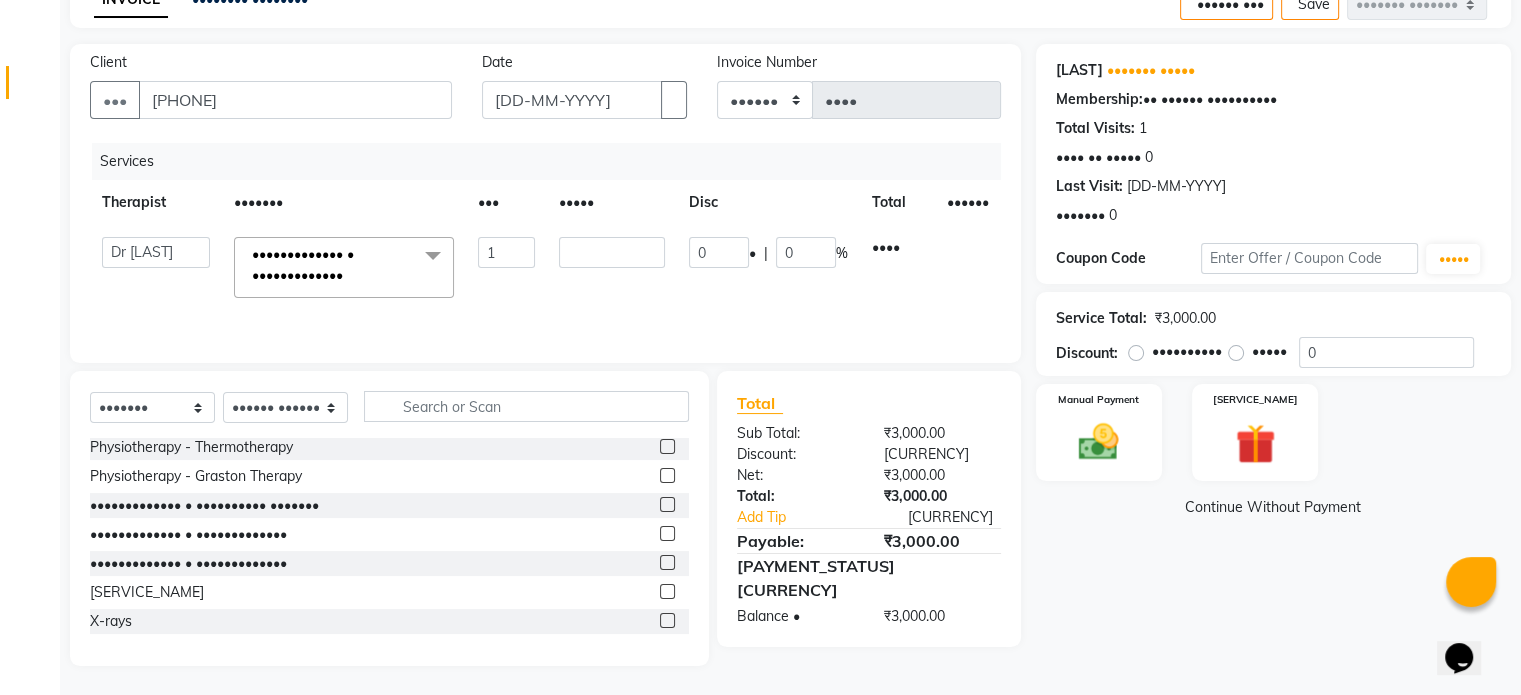 click on "••••" at bounding box center [506, 252] 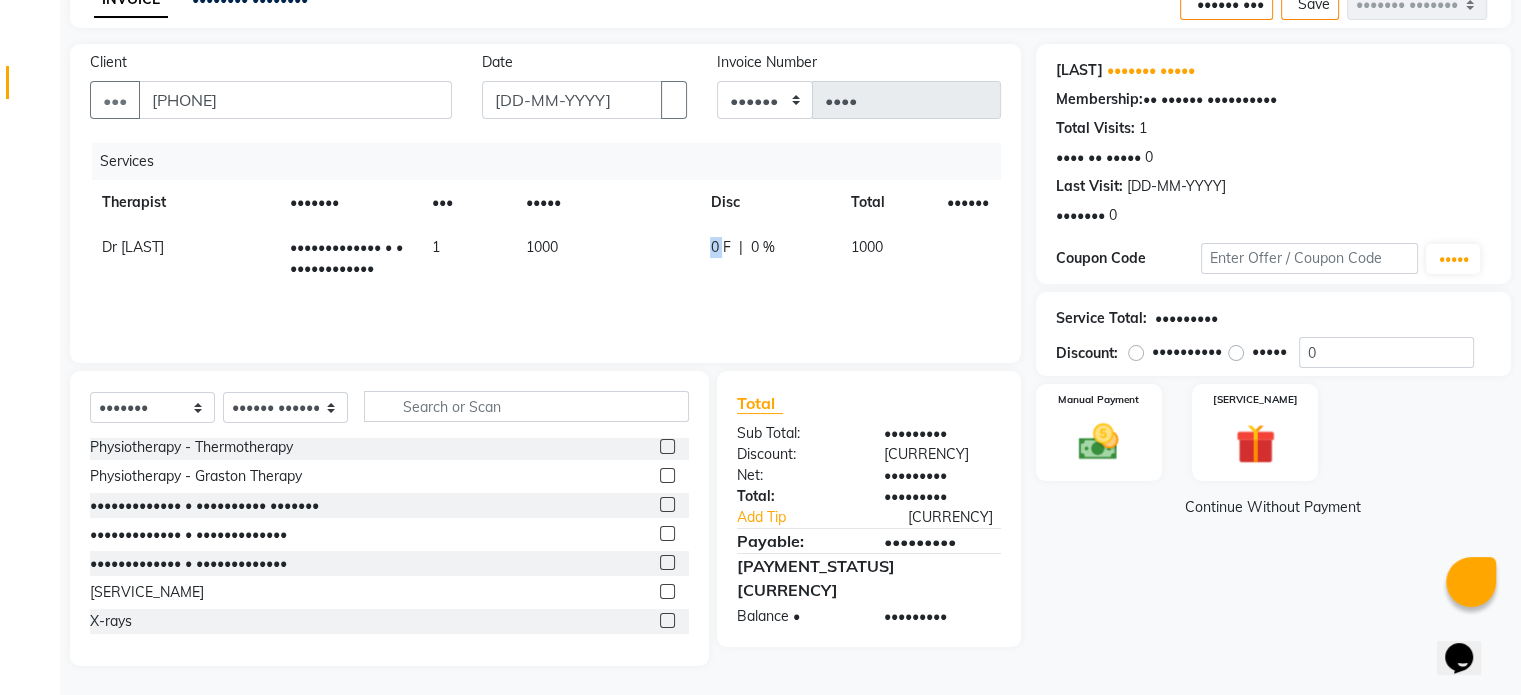 click on "0 F | 0 %" at bounding box center [768, 258] 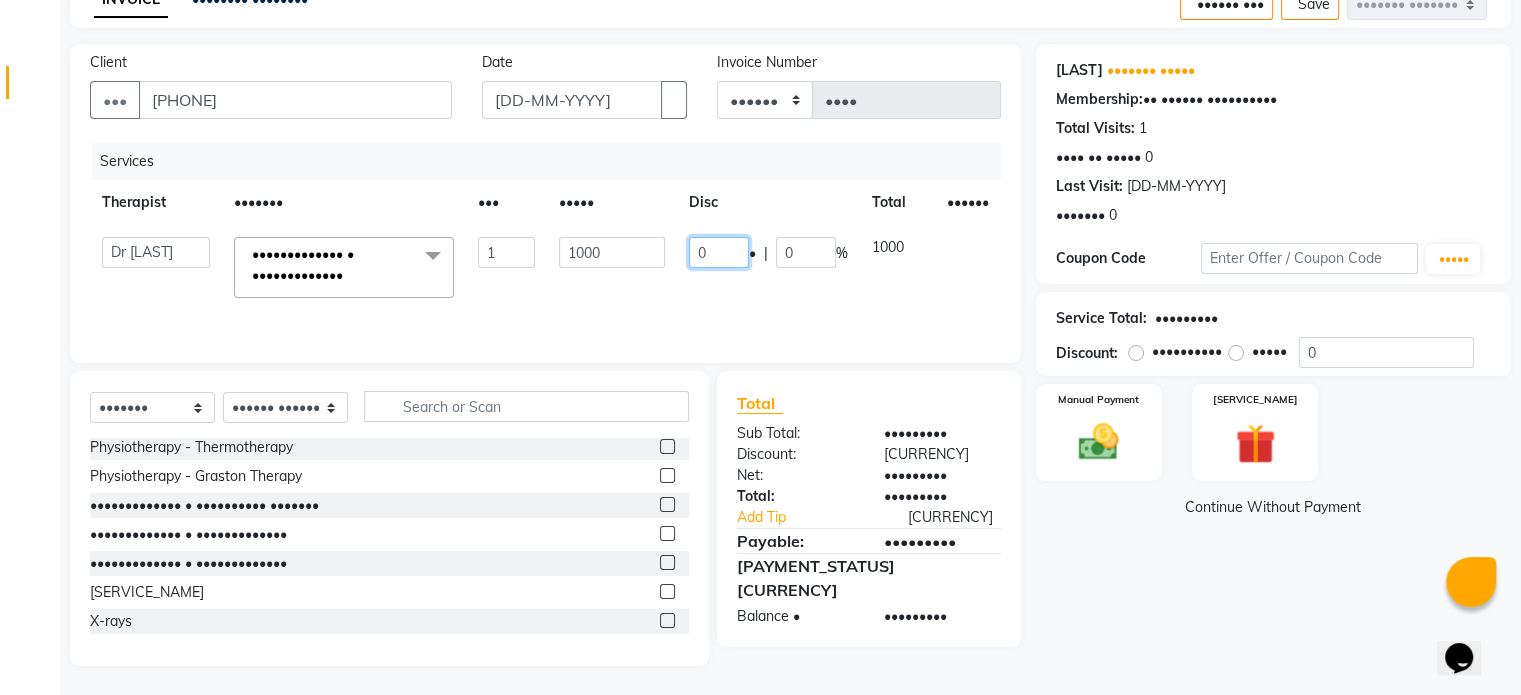 click on "0" at bounding box center [719, 252] 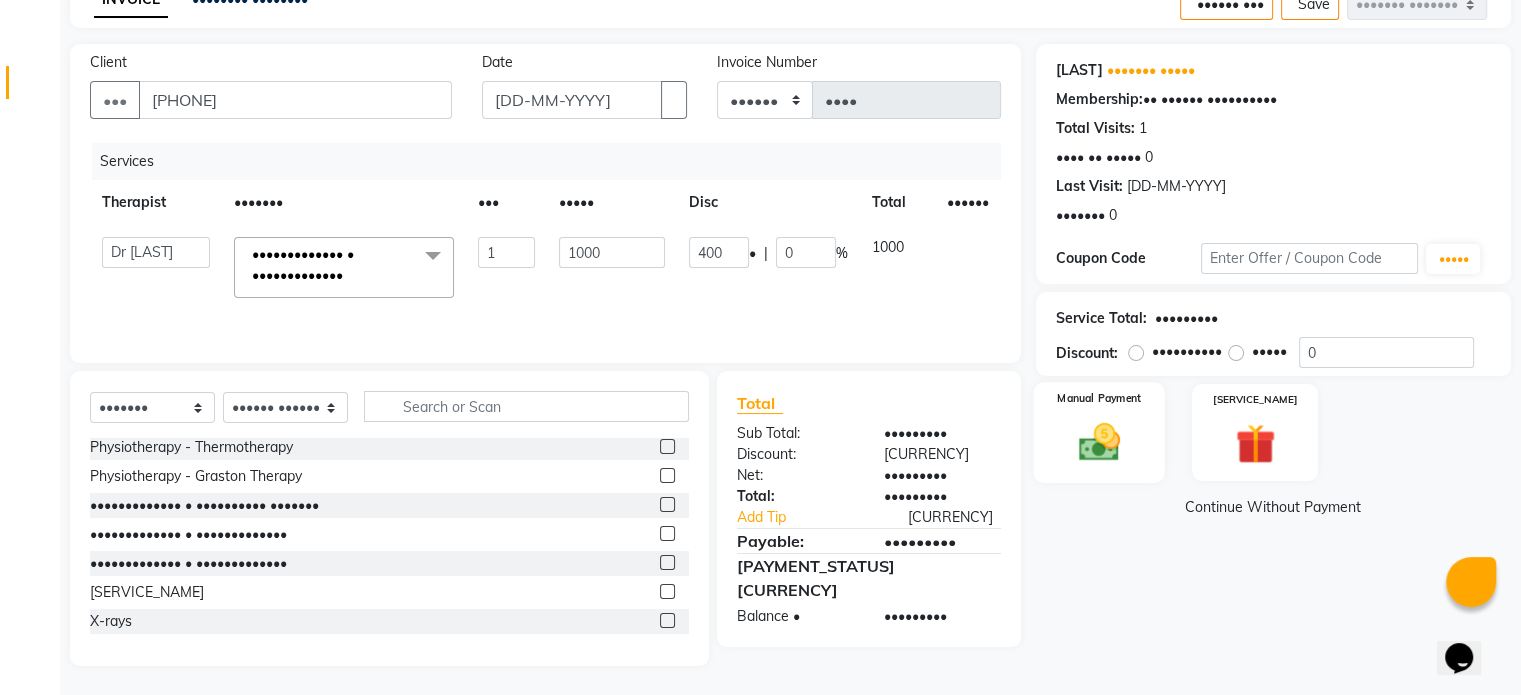 click at bounding box center (1098, 442) 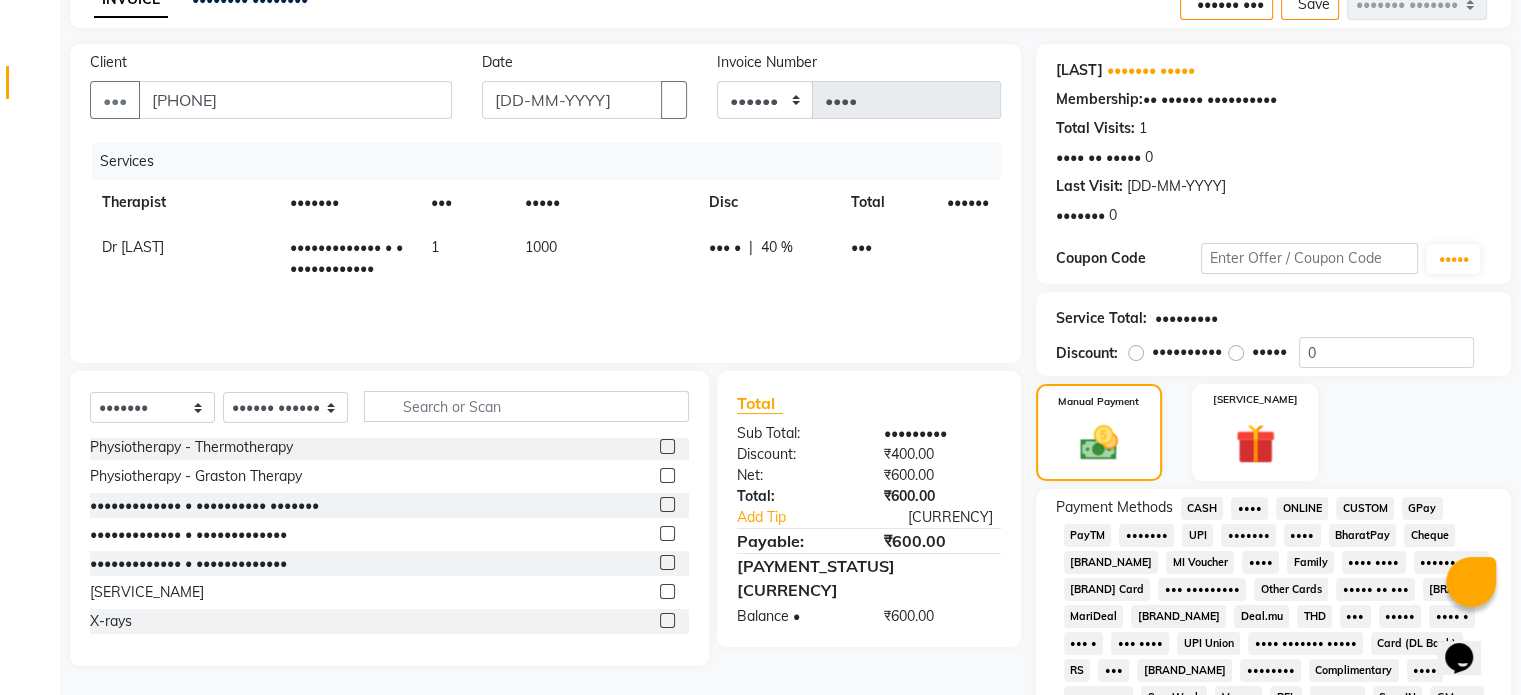 click on "UPI" at bounding box center (1202, 508) 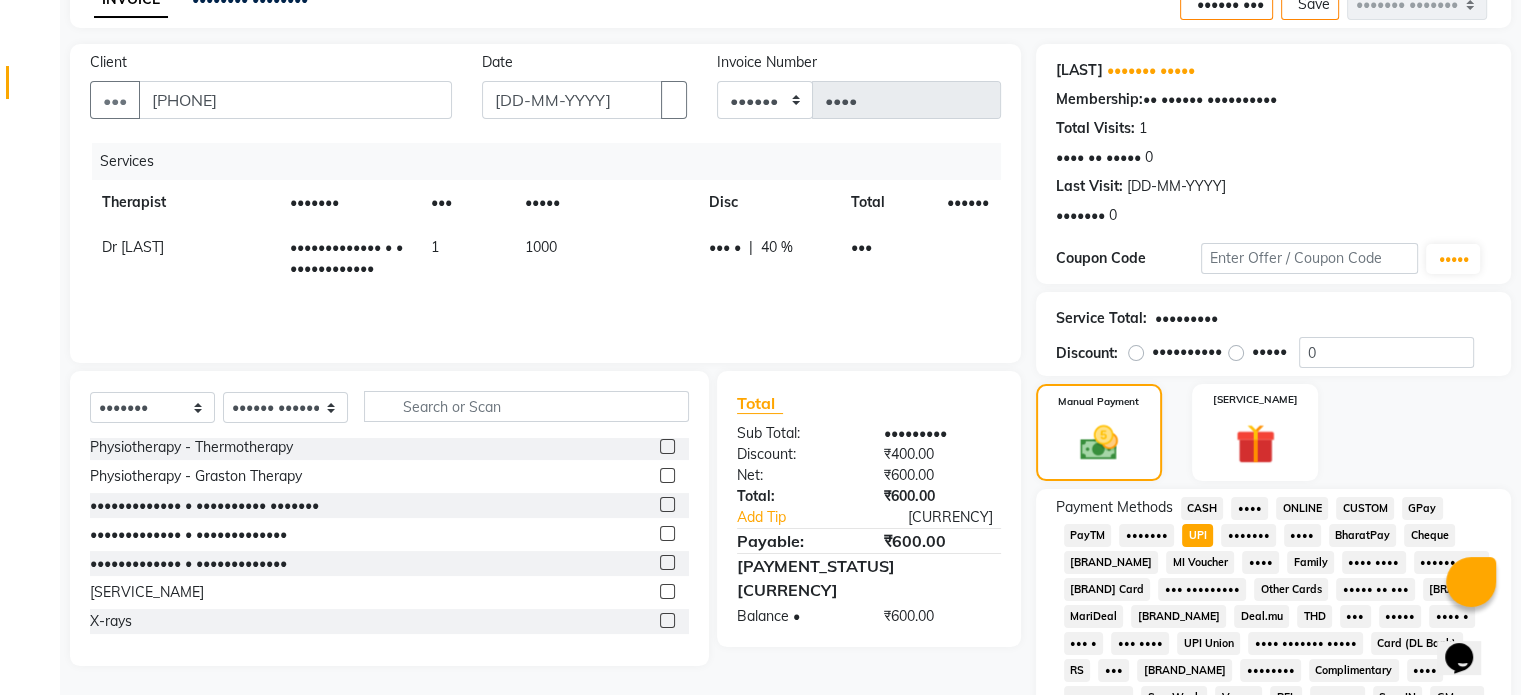 scroll, scrollTop: 652, scrollLeft: 0, axis: vertical 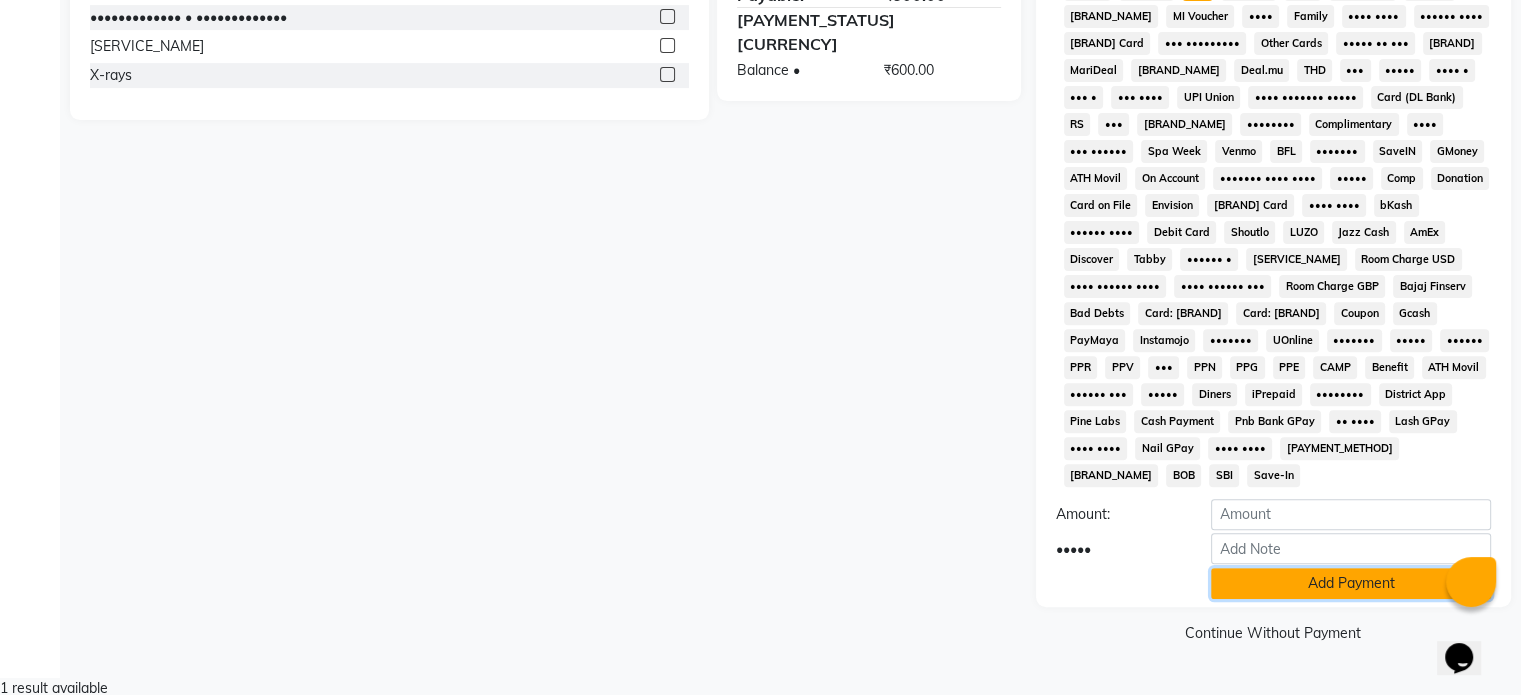 click on "Add Payment" at bounding box center (1351, 583) 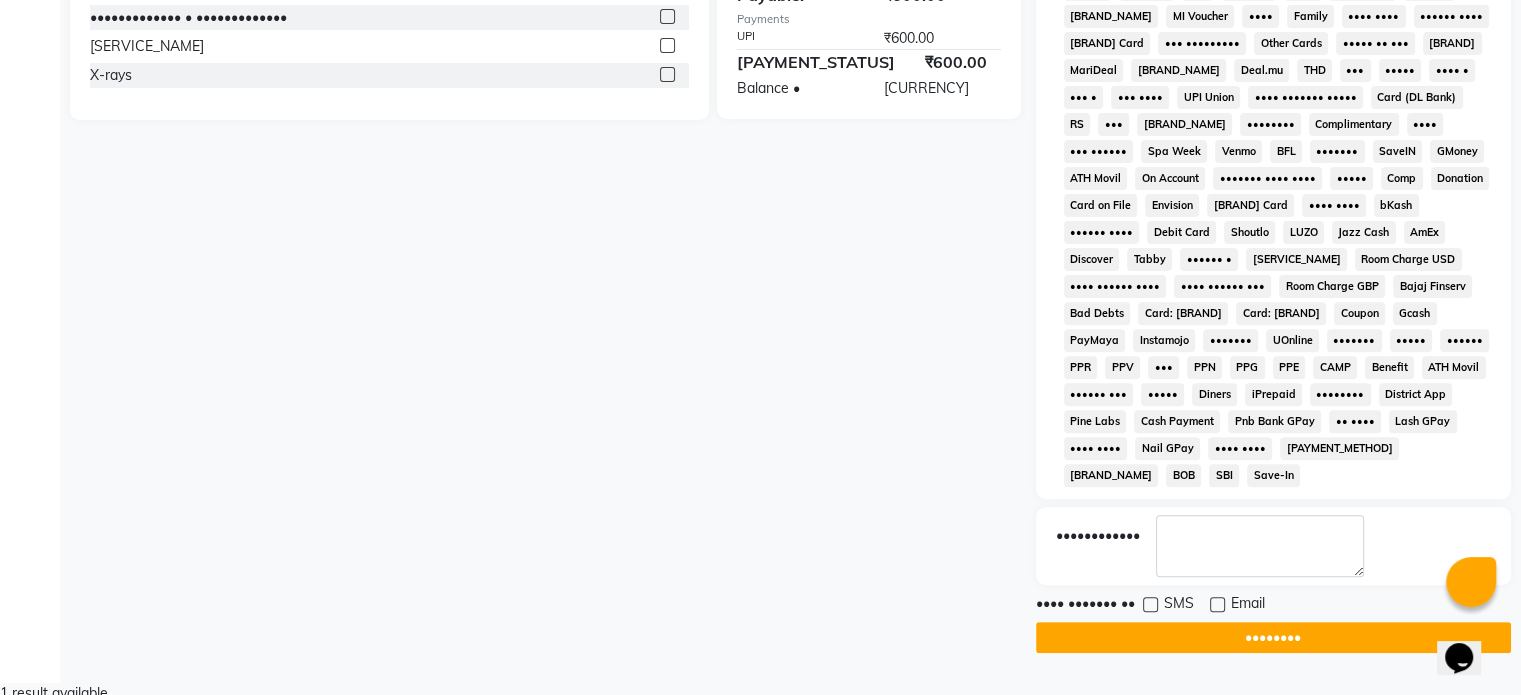 click at bounding box center (1217, 604) 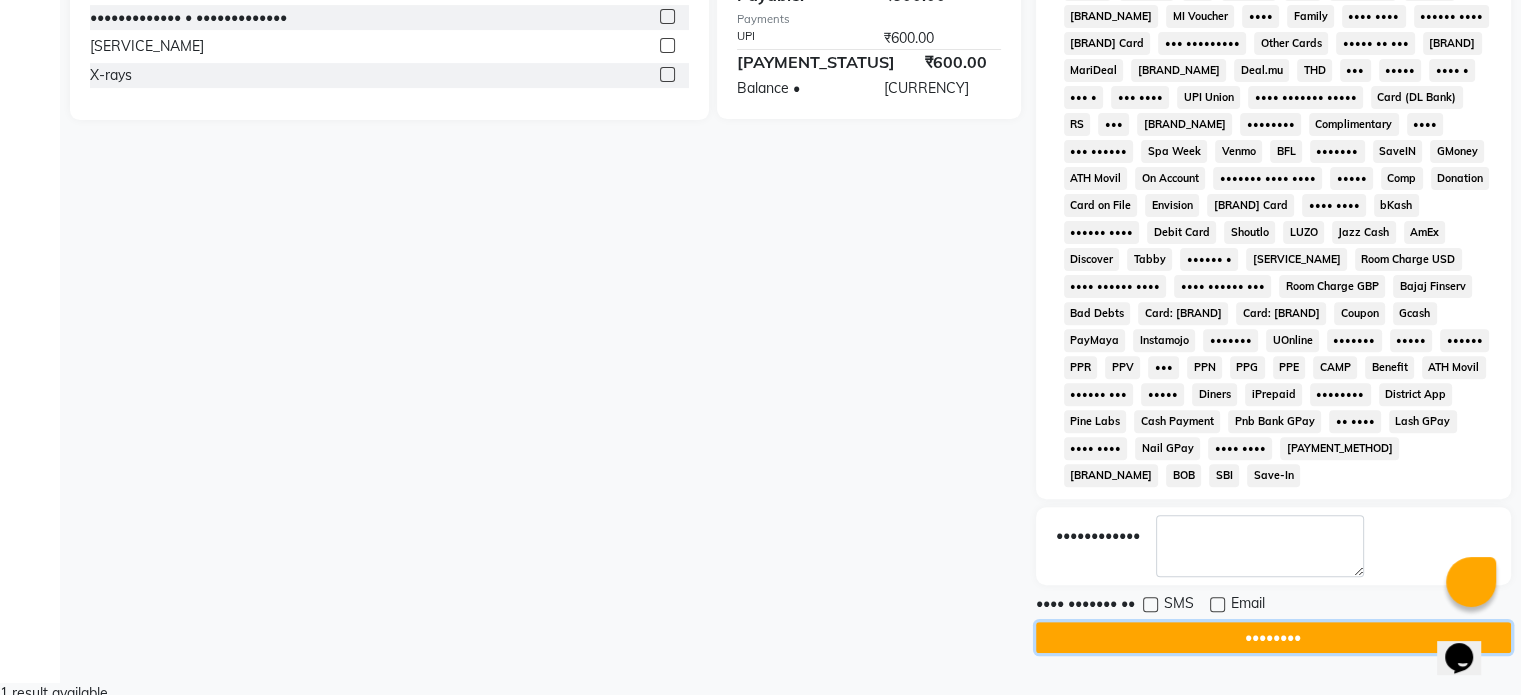 click on "••••••••" at bounding box center (1273, 637) 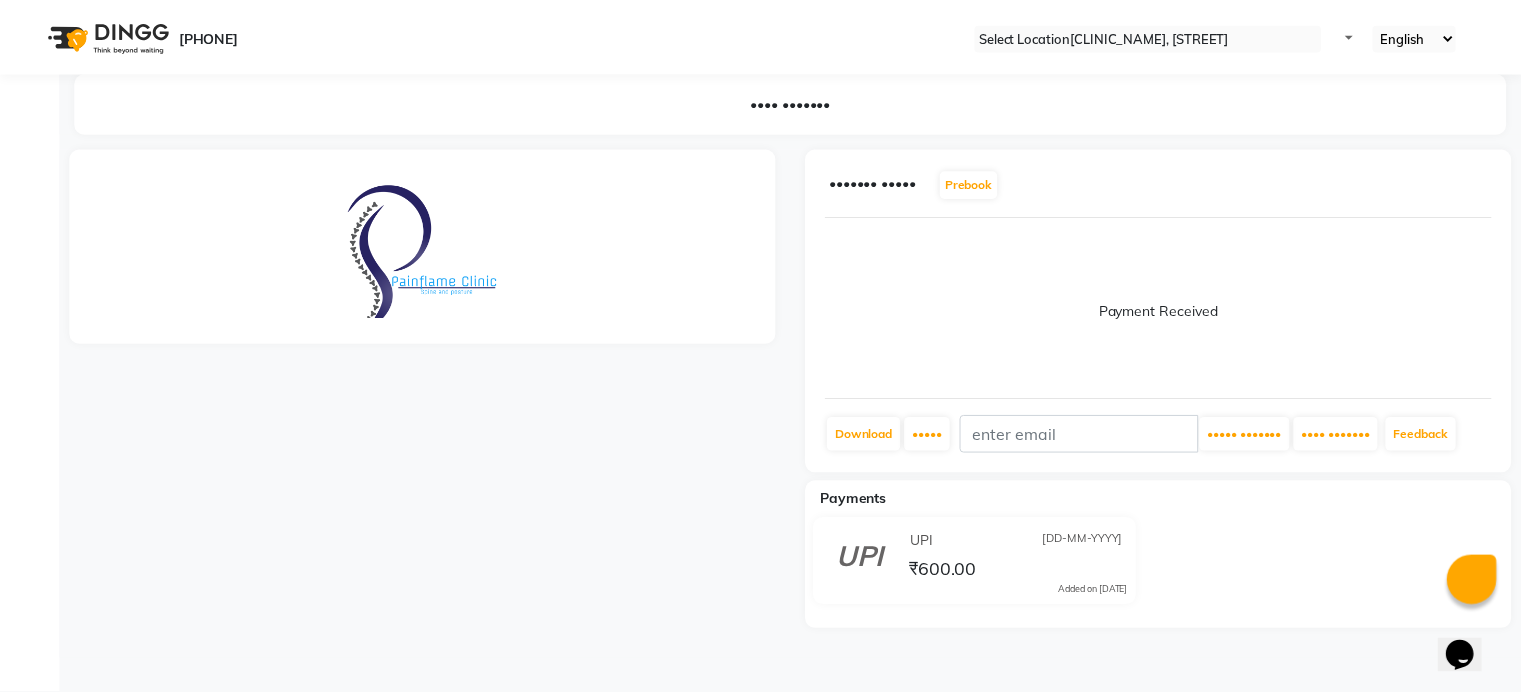 scroll, scrollTop: 0, scrollLeft: 0, axis: both 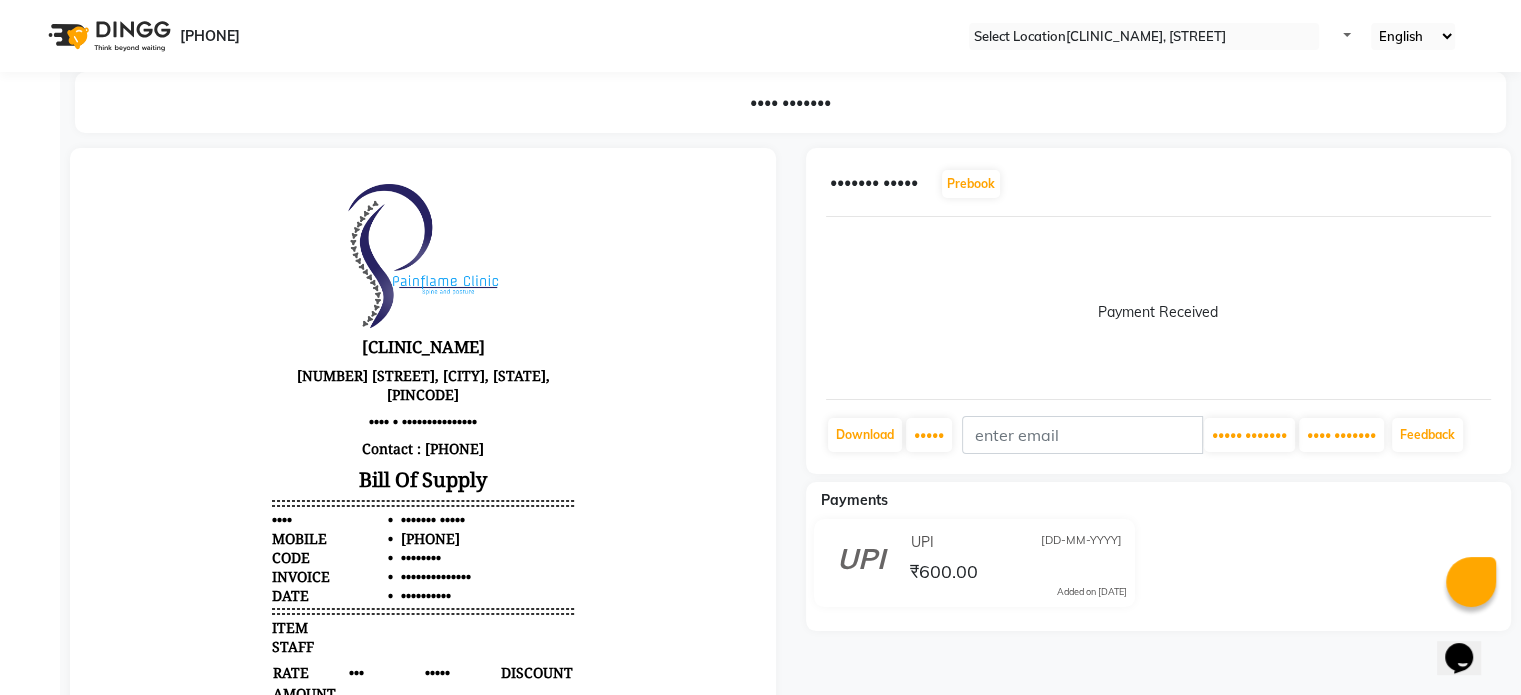 click on "••• •••••••••• •••••••  ••••• •• ••••••••••" at bounding box center [1016, 563] 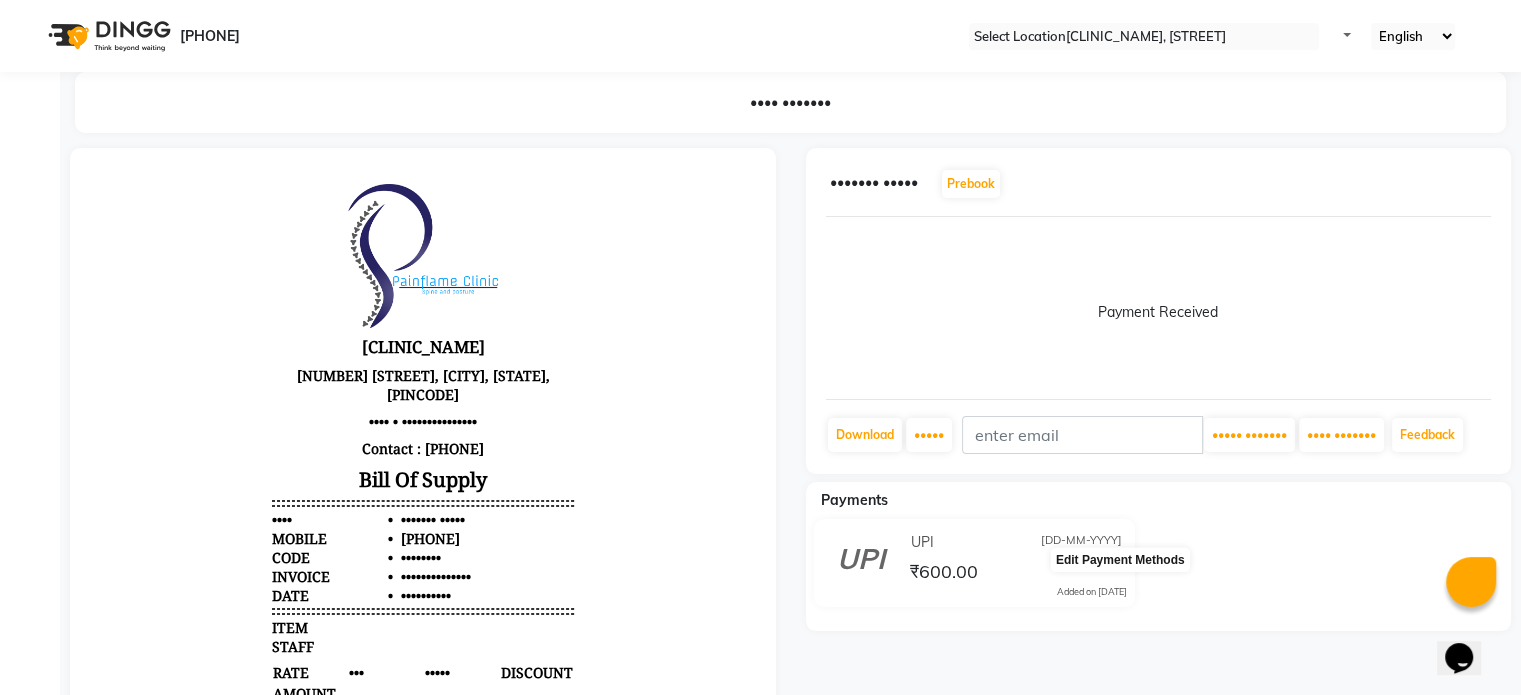 click at bounding box center [1127, 558] 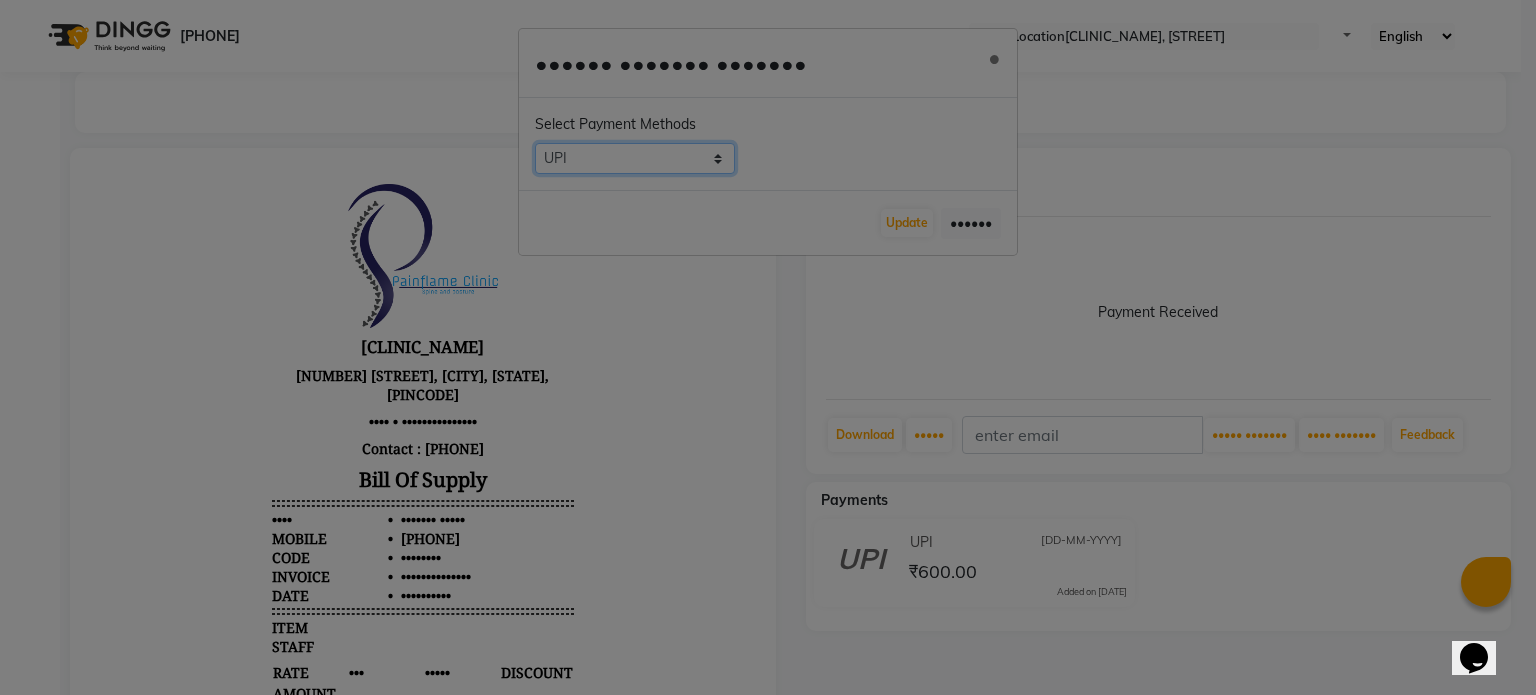 click on "••••   ••••   ••••••   ••••••   ••••   •••••   •••••••   •••   •••••••   ••••   •••••••••   ••••••   ••••••••   •• •••••••   ••••   ••••••   •••• ••••   •••••• ••••   ••••••••• ••••   ••• •••••••••   ••••• •••••   ••••• •• •••   ••• •••••   ••••••••   ••••••••   •••••••   •••   •••   •••••   •••• •   ••• •   ••• ••••   ••• •••••   •••• ••••••• •••••   •••• ••• •••••   ••   •••   ••••••••••   ••••••••   •••••••••••••   ••••   ••• ••••••   ••• ••••   •••••   •••   •••••••   ••••••   ••••••   ••• •••••   •• •••••••   ••••••• •••• ••••   •••••   ••••   ••••••••   •••• •• ••••   ••••••••   •••• ••••   •••• ••••   •••••   •••••• ••••   ••••• ••••   •••••••   ••••   •••• ••••   ••••   ••••••••   •••••   •••••• •   •••• ••••••   •••• •••••• •••   •••• •••••• ••••   •••• •••••• •••   •••• •••••• •••   ••••• •••••••   ••• •••••   ••••• ••••   ••••• •••   ••••••   •••••   •••••••   •••••••••   •••••••   •••••••   •••••••   •••••   ••••••   •••   •••   •••   •••   •••   •••   ••••   •••••••   ••• •••••   •••••• •••" at bounding box center (635, 158) 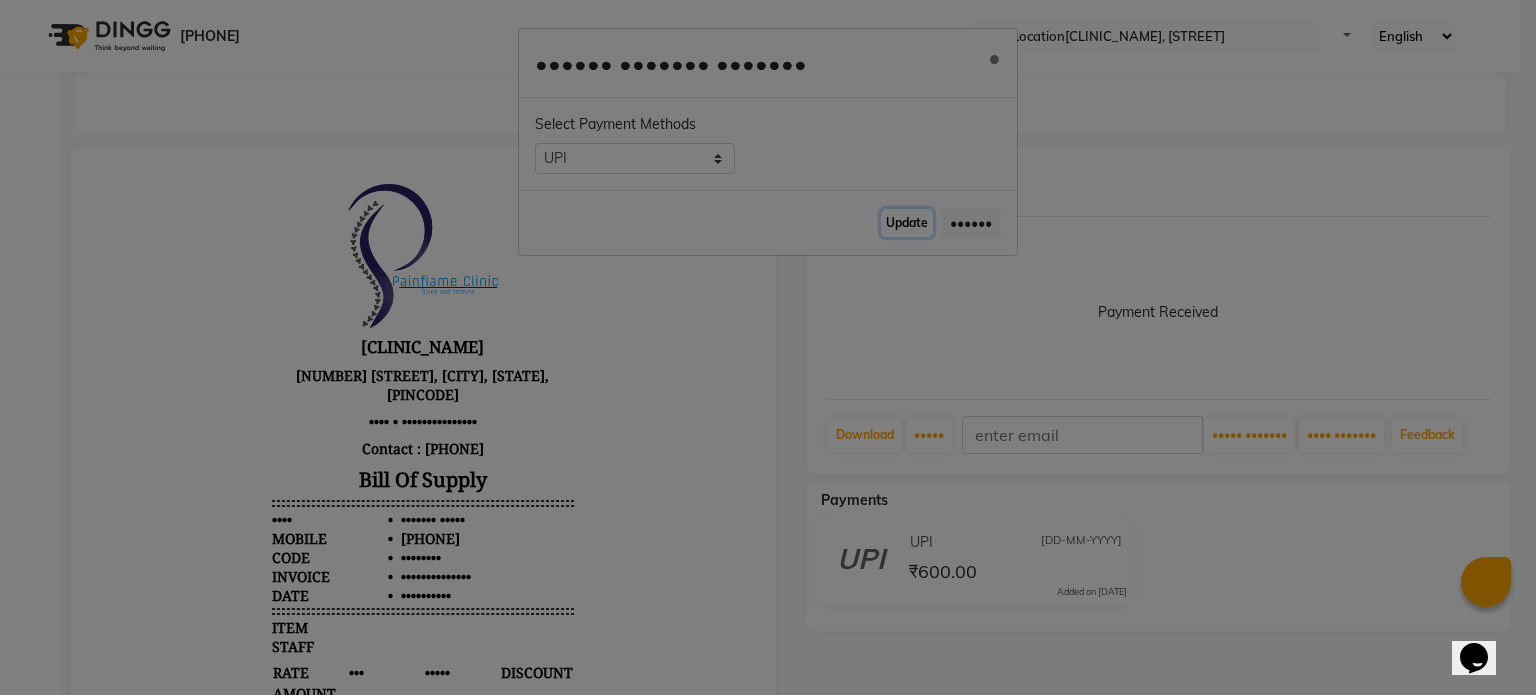 click on "Update" at bounding box center (907, 223) 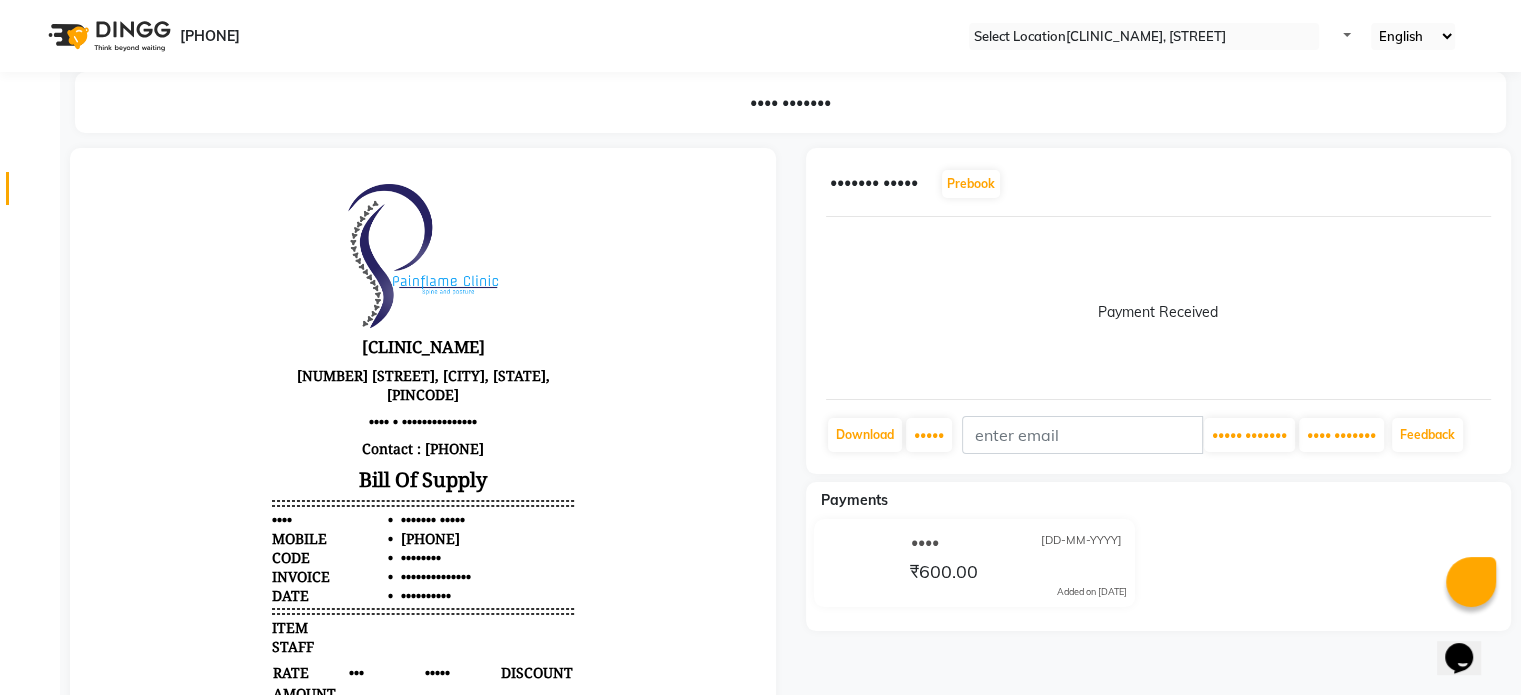 click at bounding box center [38, 193] 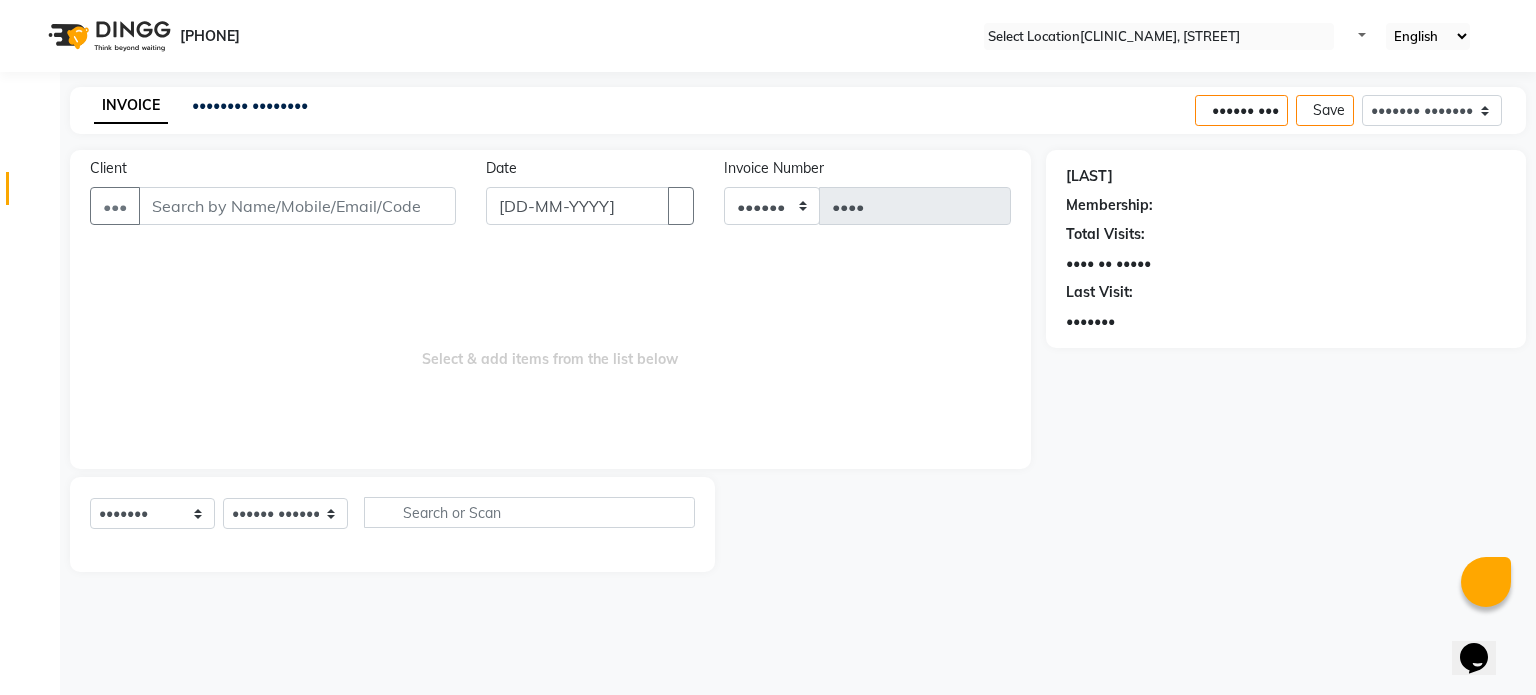 click on "•••" at bounding box center (273, 206) 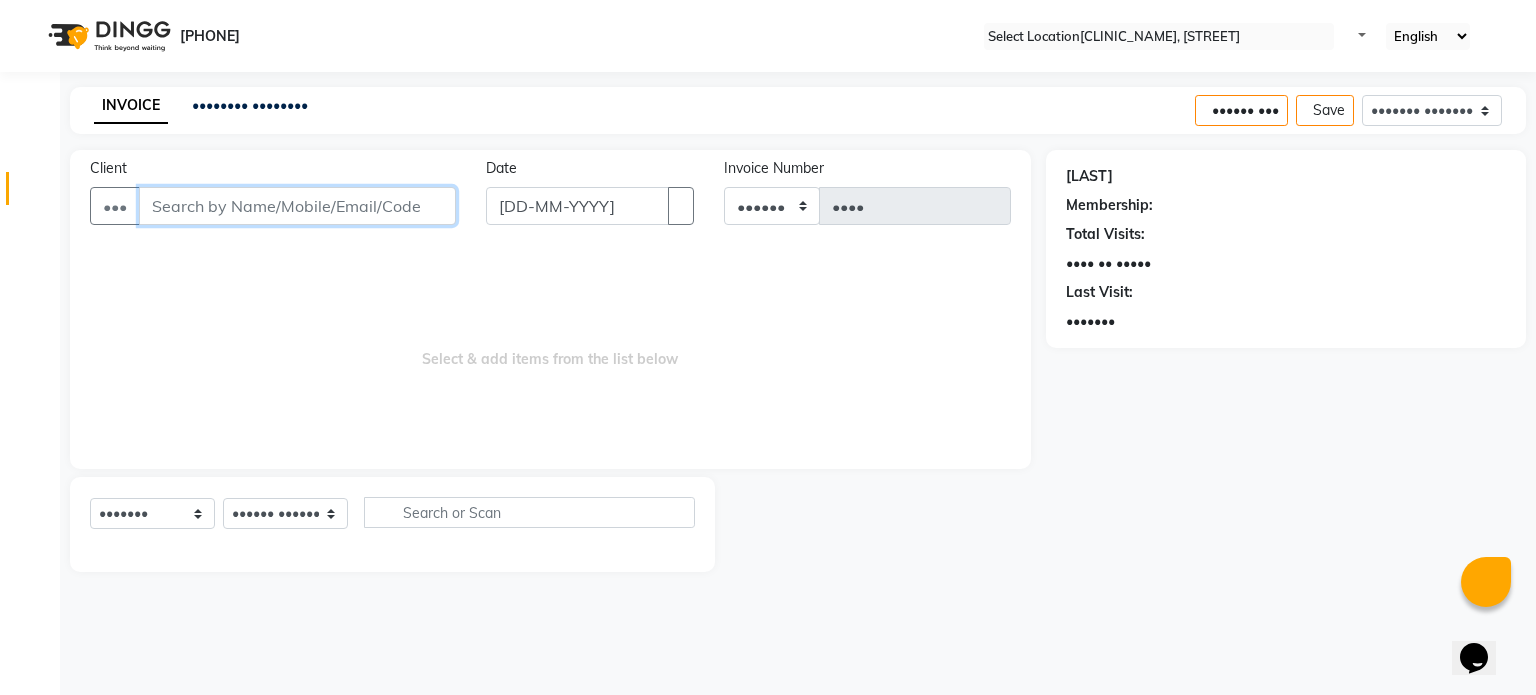 click on "Client" at bounding box center (297, 206) 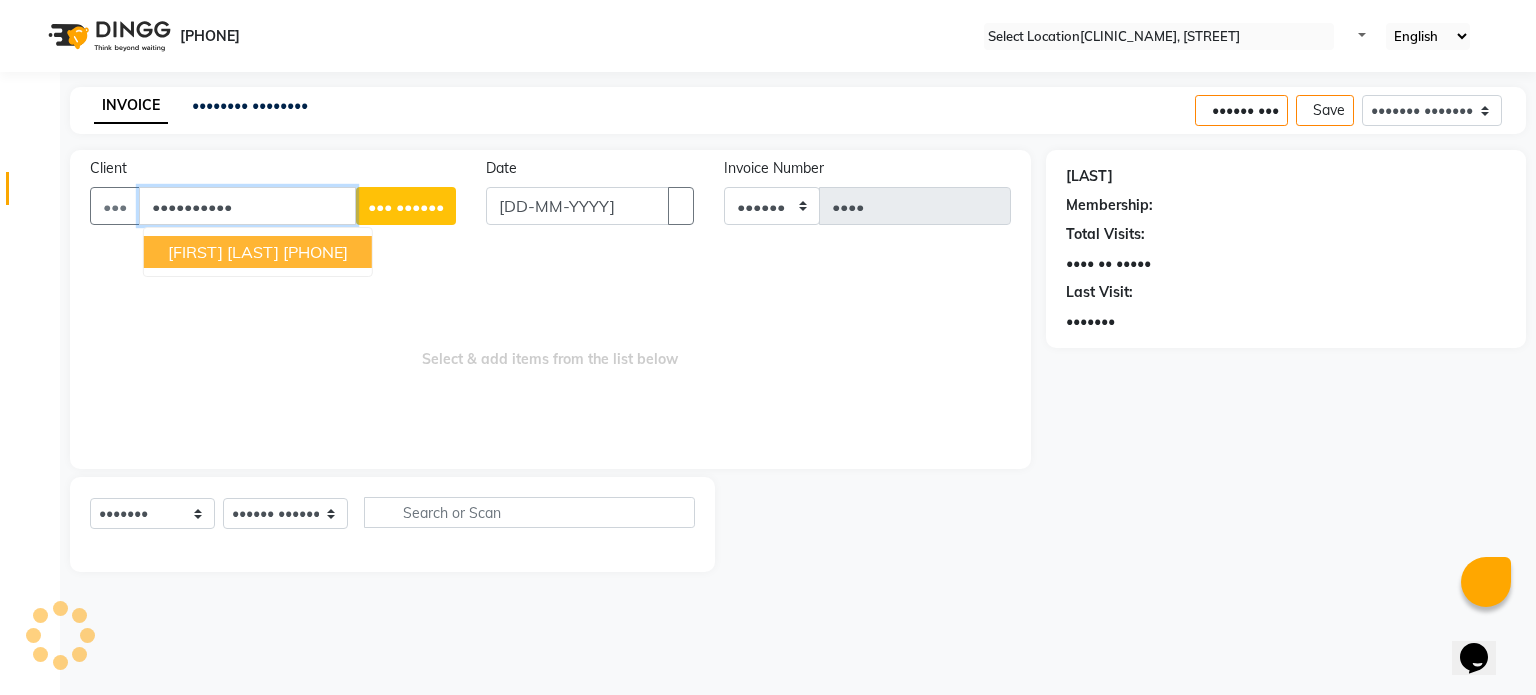 click on "[FIRST] [LAST]" at bounding box center (223, 252) 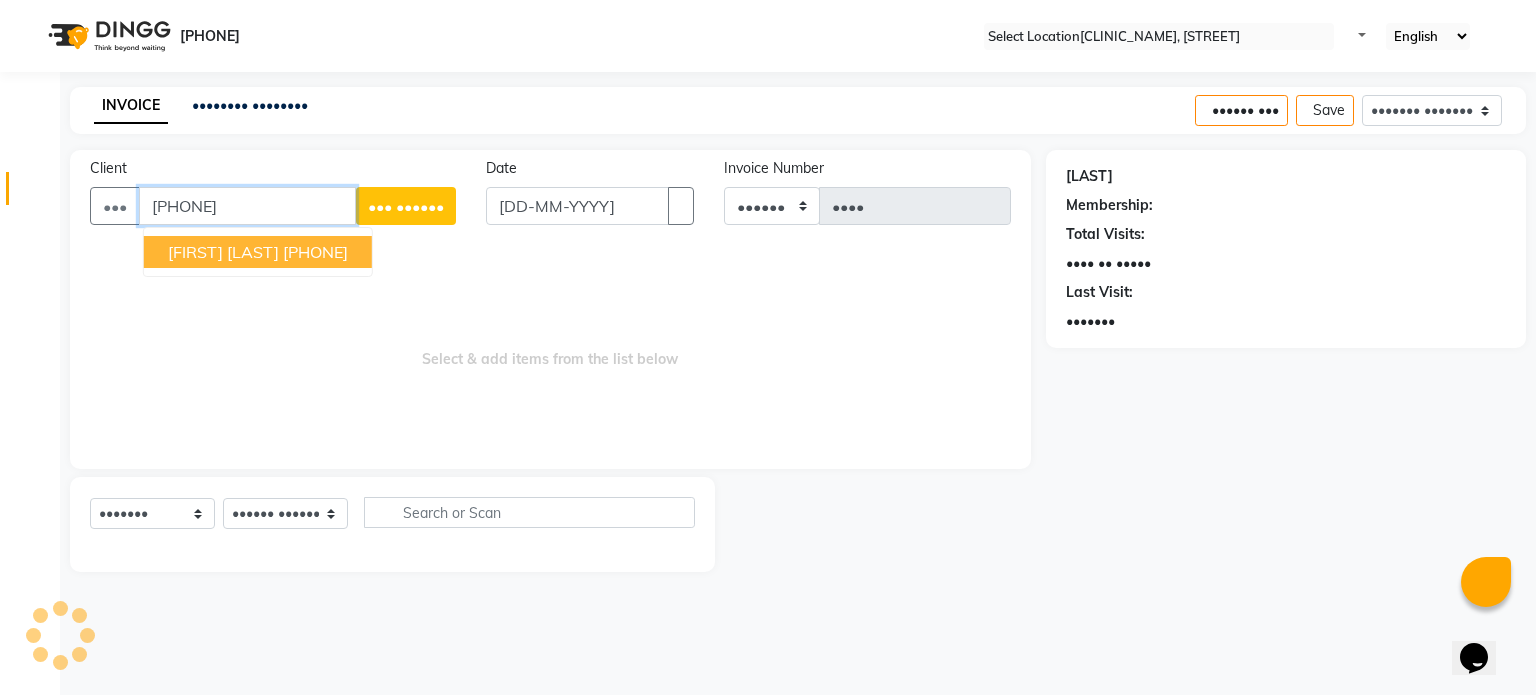 type on "[PHONE]" 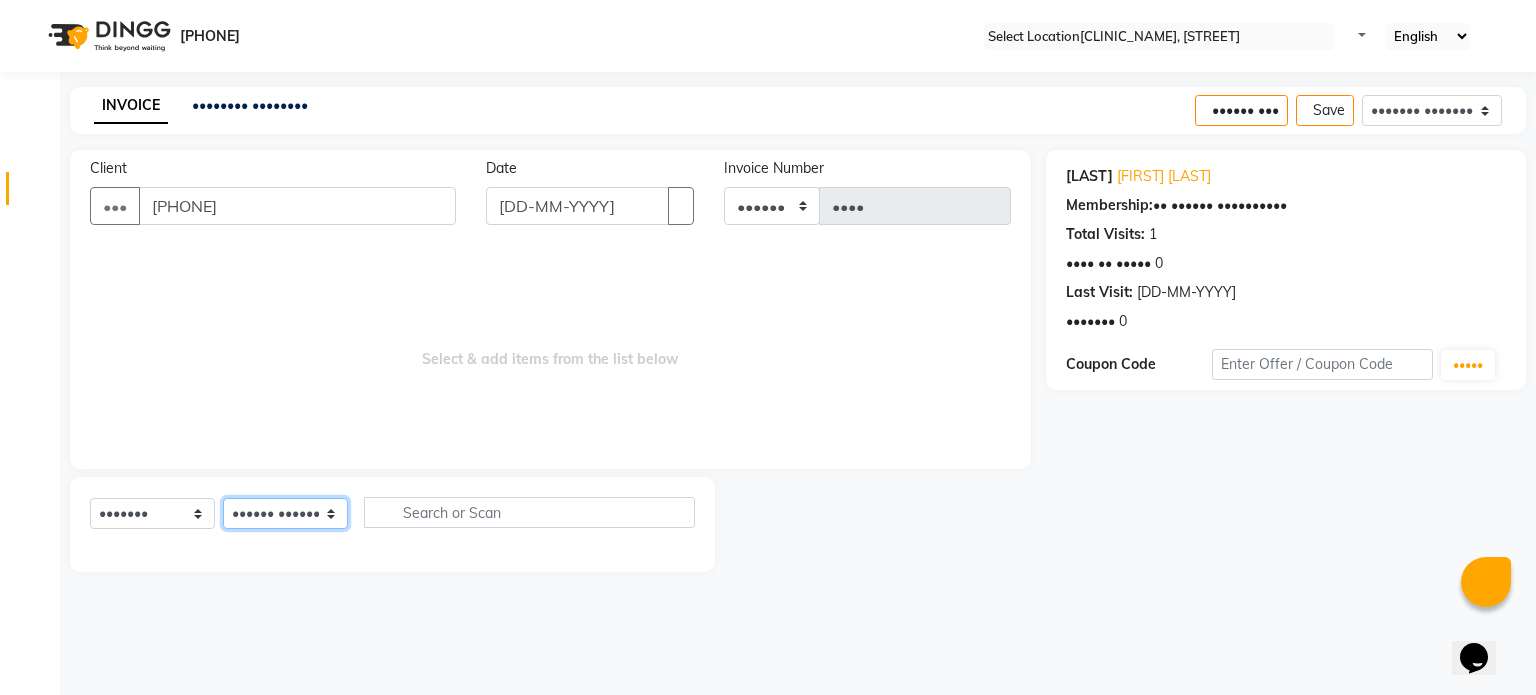 click on "Select Therapist Dr [LAST] Dr [LAST] Dr [LAST] Dr [LAST] Dr. [LAST] Dr. [LAST] [LAST] [LAST] [LAST] [LAST] [LAST] [LAST]" at bounding box center (285, 513) 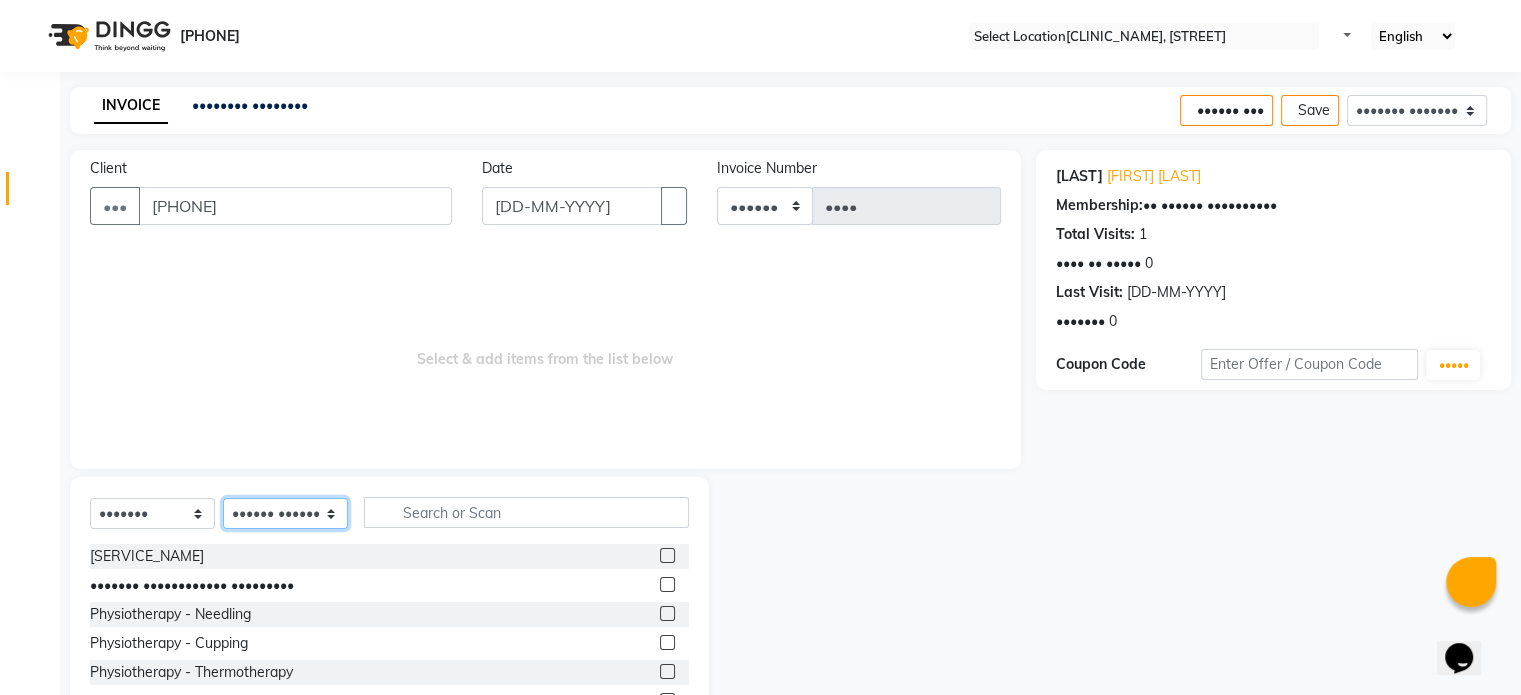 scroll, scrollTop: 119, scrollLeft: 0, axis: vertical 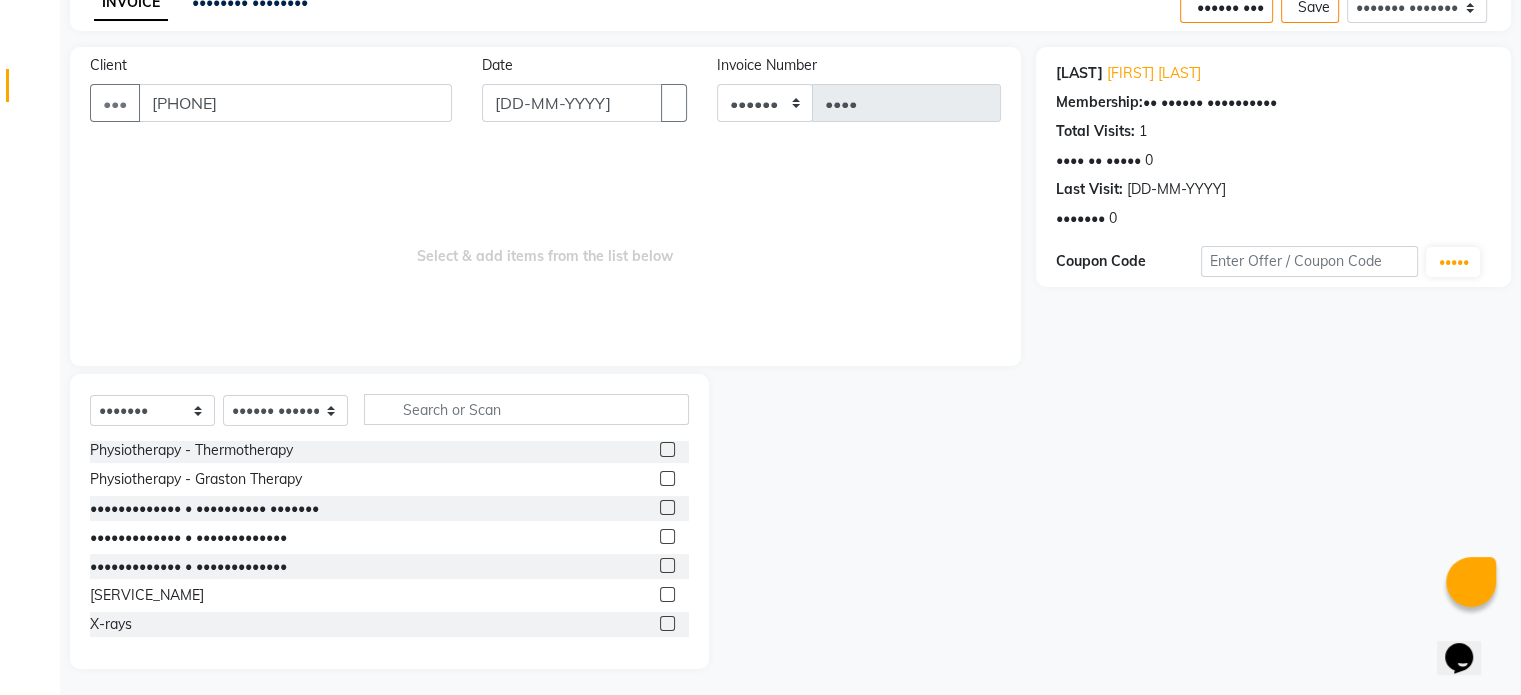 click at bounding box center (667, 565) 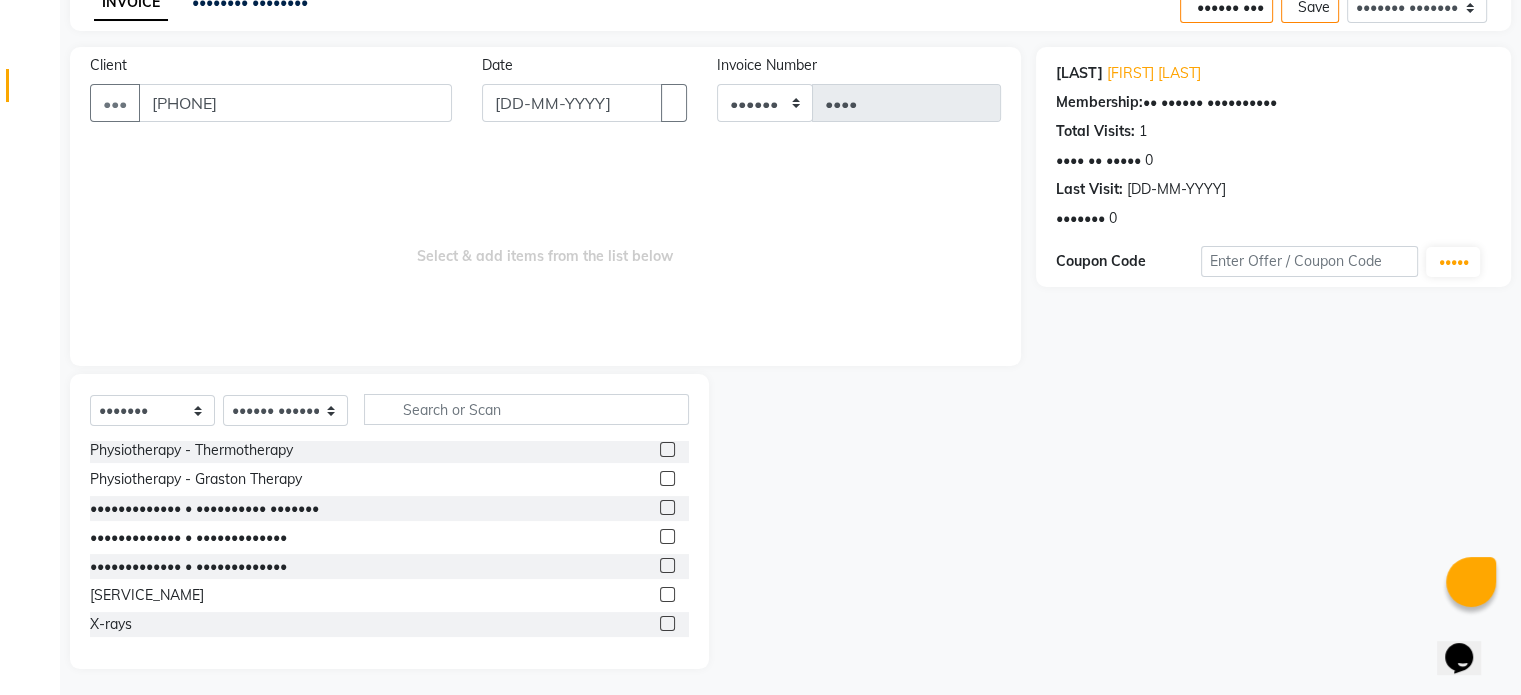 click at bounding box center [666, 566] 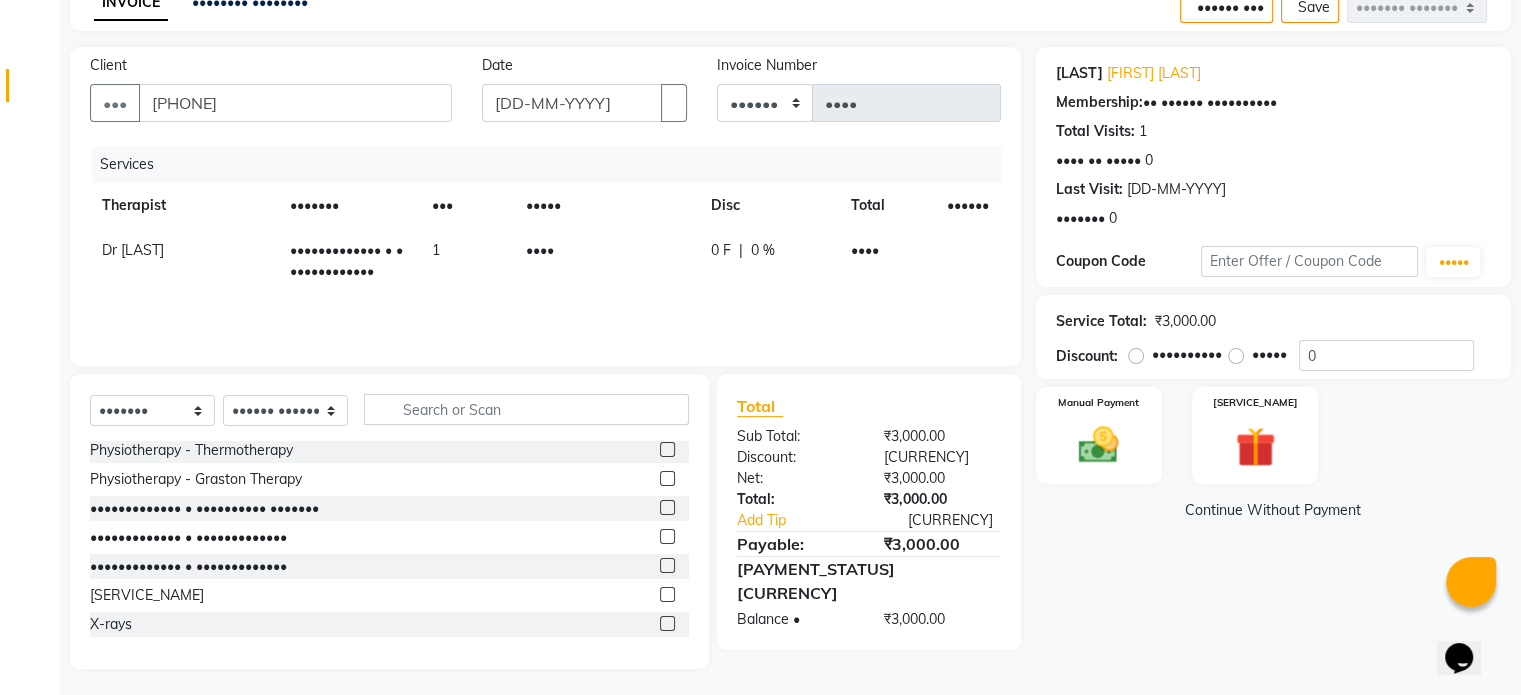click on "••••" at bounding box center [606, 261] 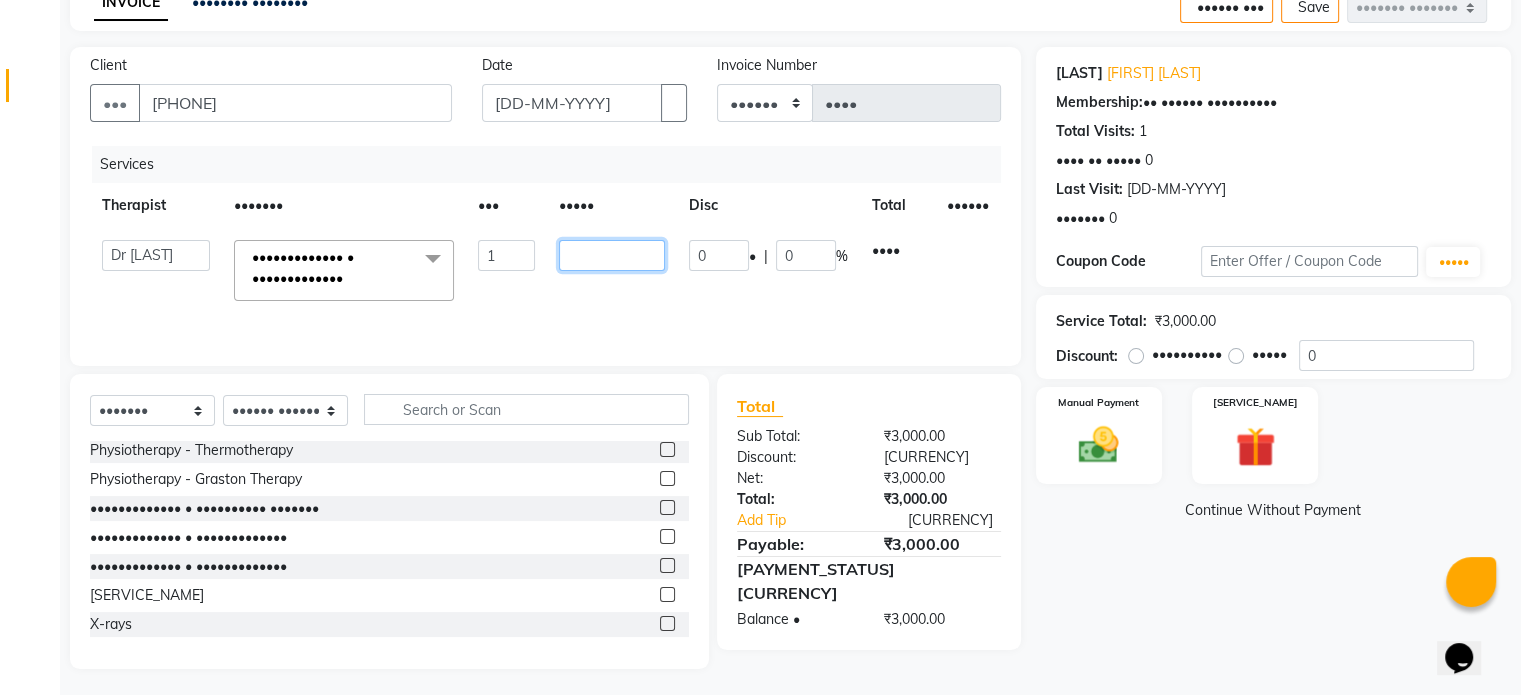 click on "••••" at bounding box center (506, 255) 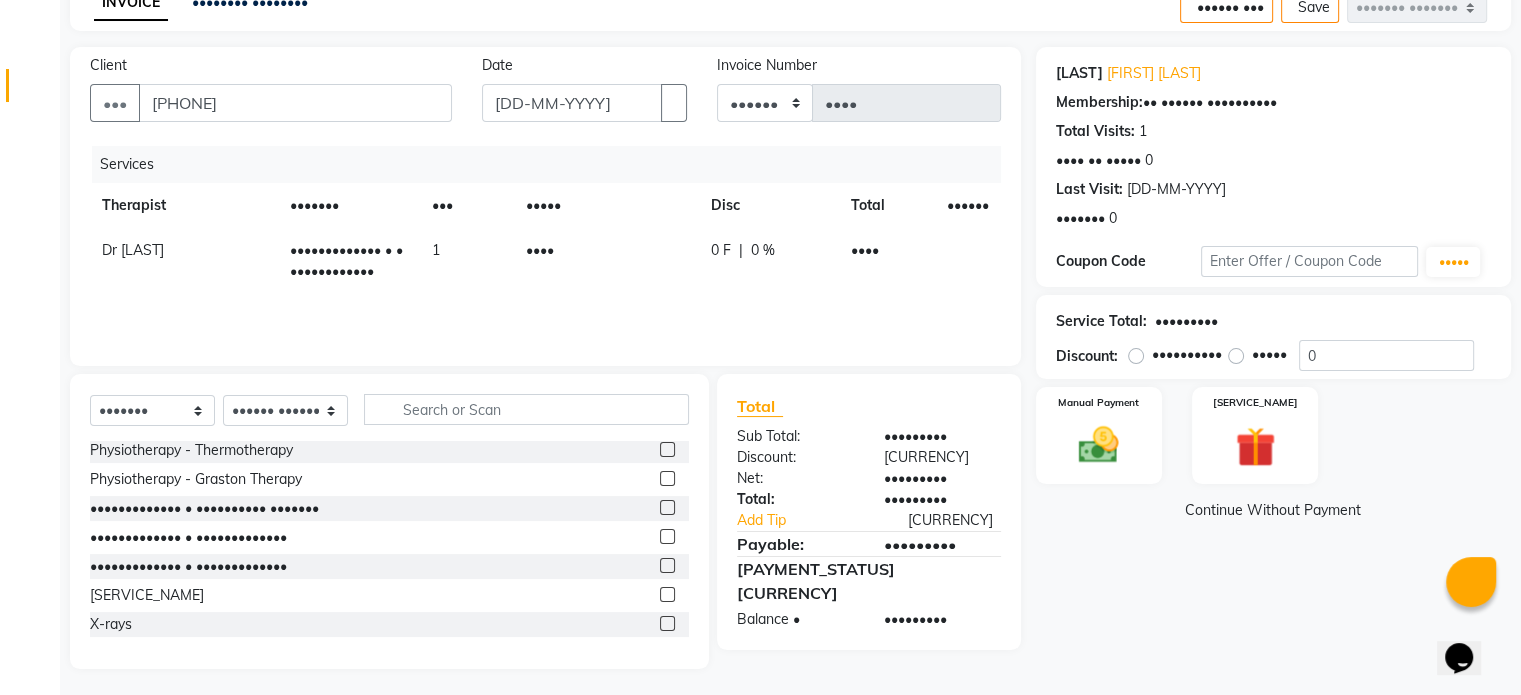 click on "0 F" at bounding box center (720, 250) 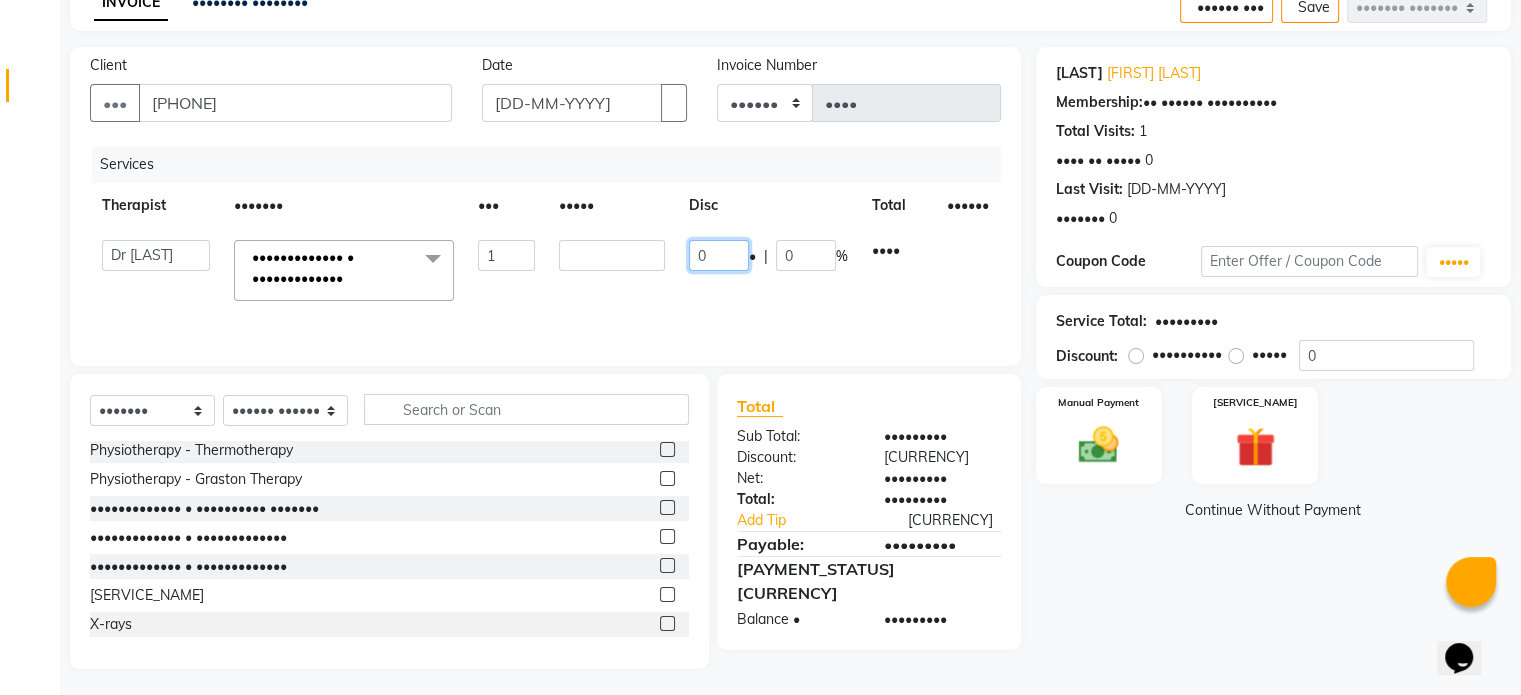 click on "0" at bounding box center [719, 255] 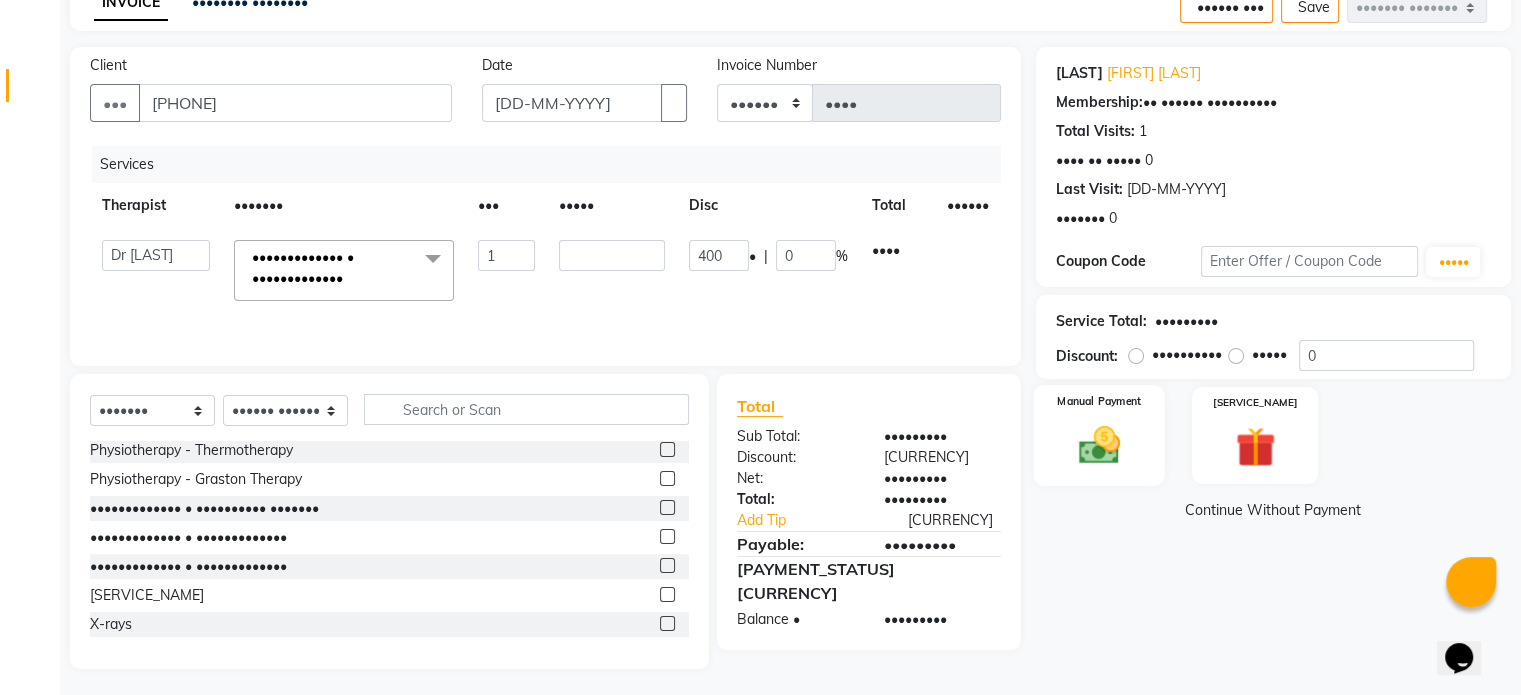 click at bounding box center (1098, 445) 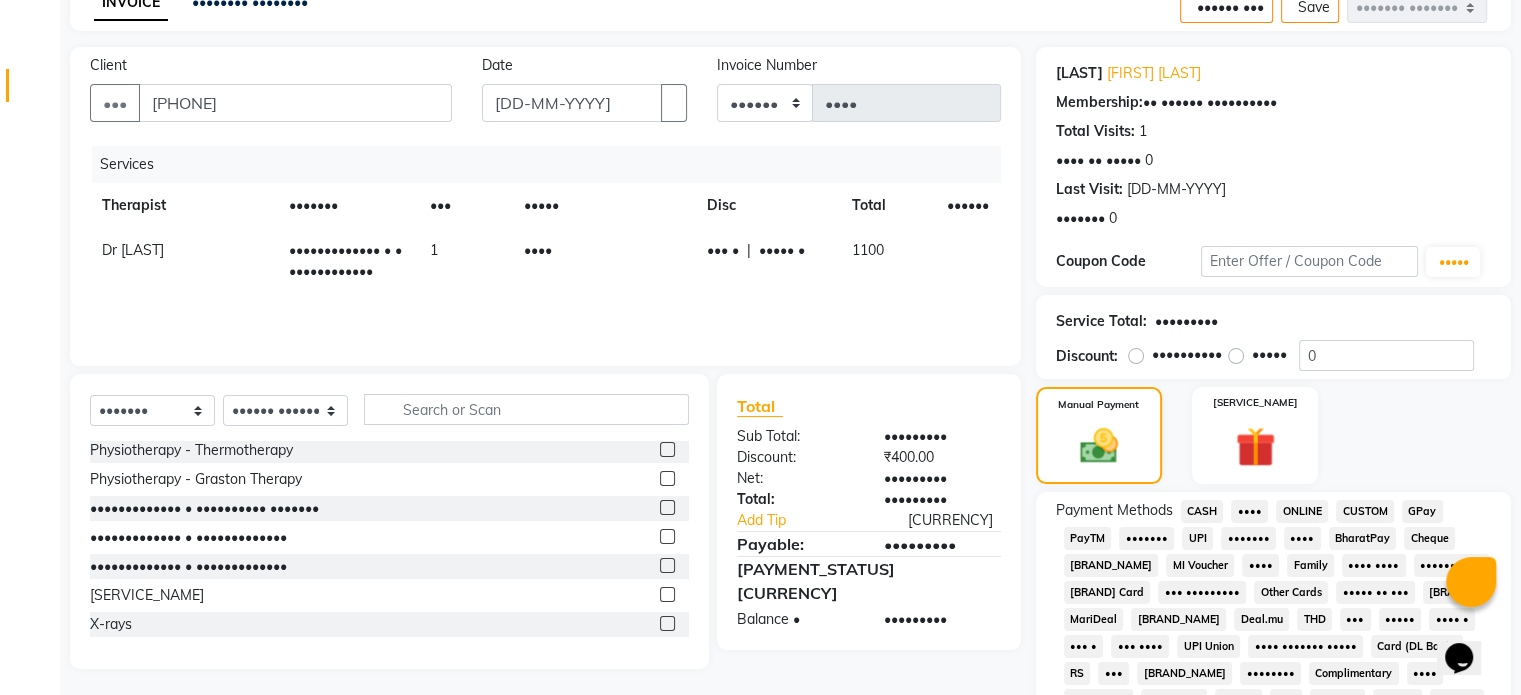click on "UPI" at bounding box center (1202, 511) 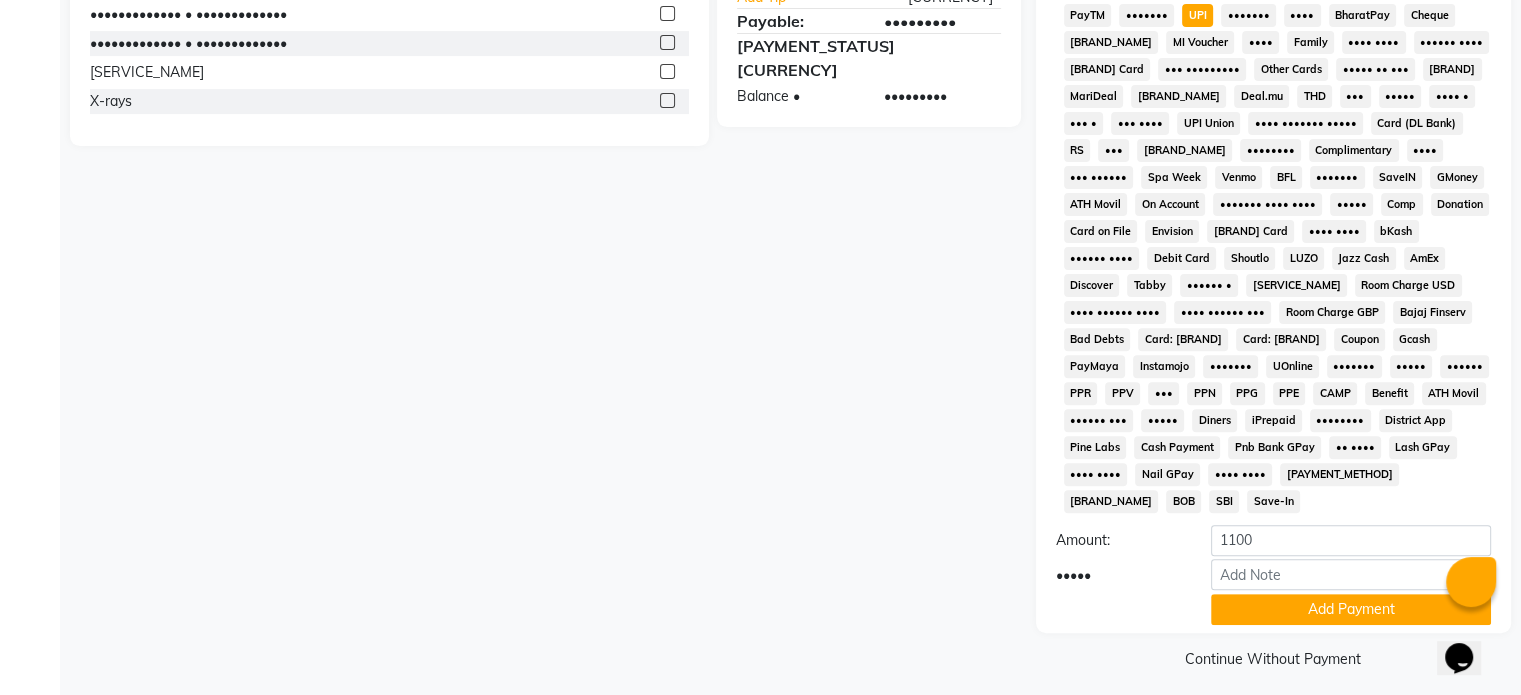 scroll, scrollTop: 652, scrollLeft: 0, axis: vertical 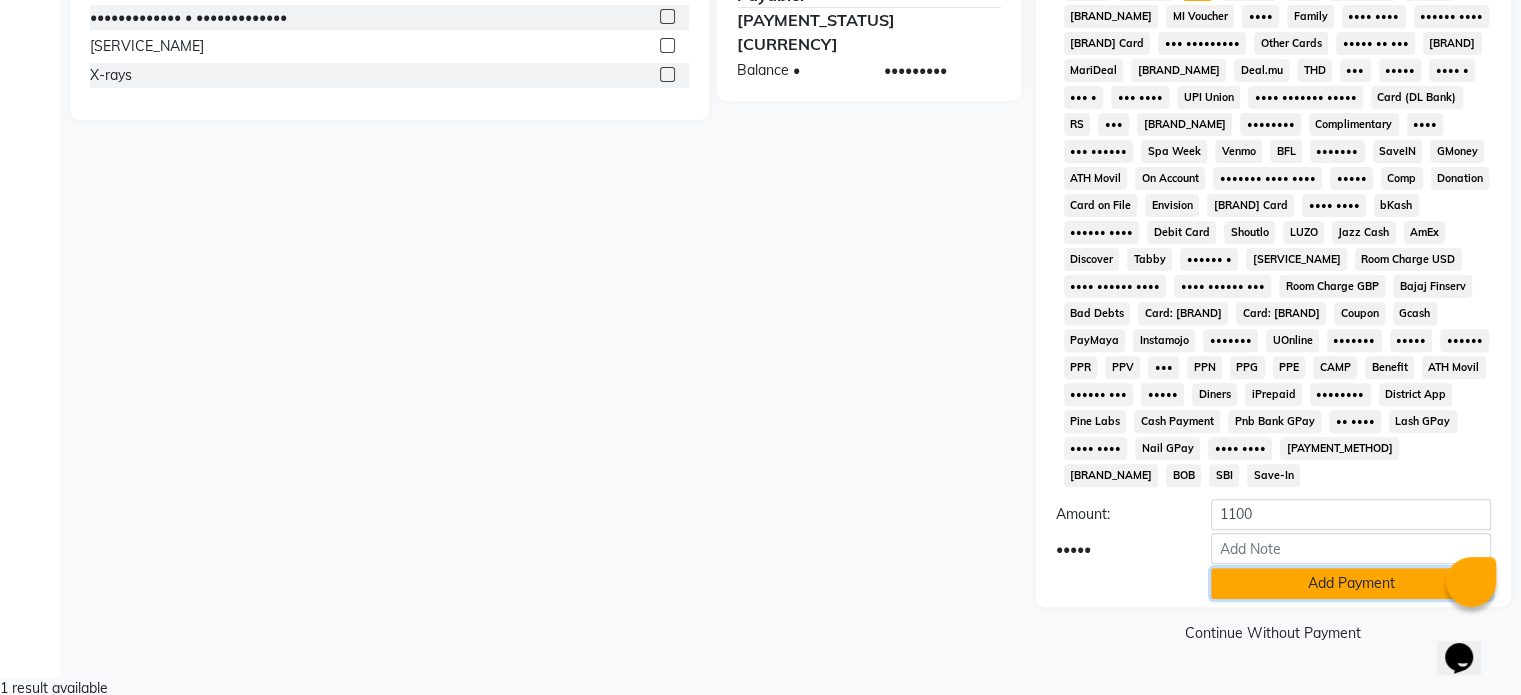 click on "Add Payment" at bounding box center [1351, 583] 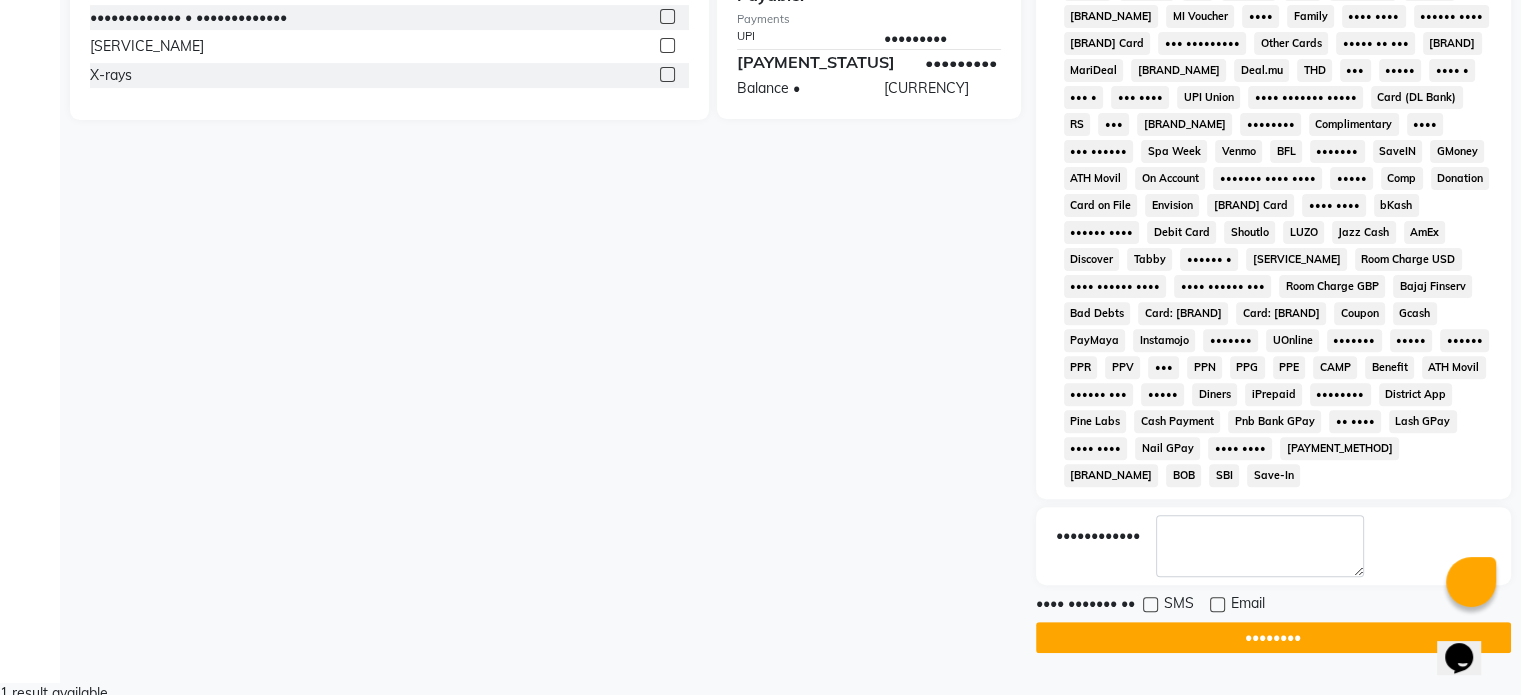 click at bounding box center (1217, 604) 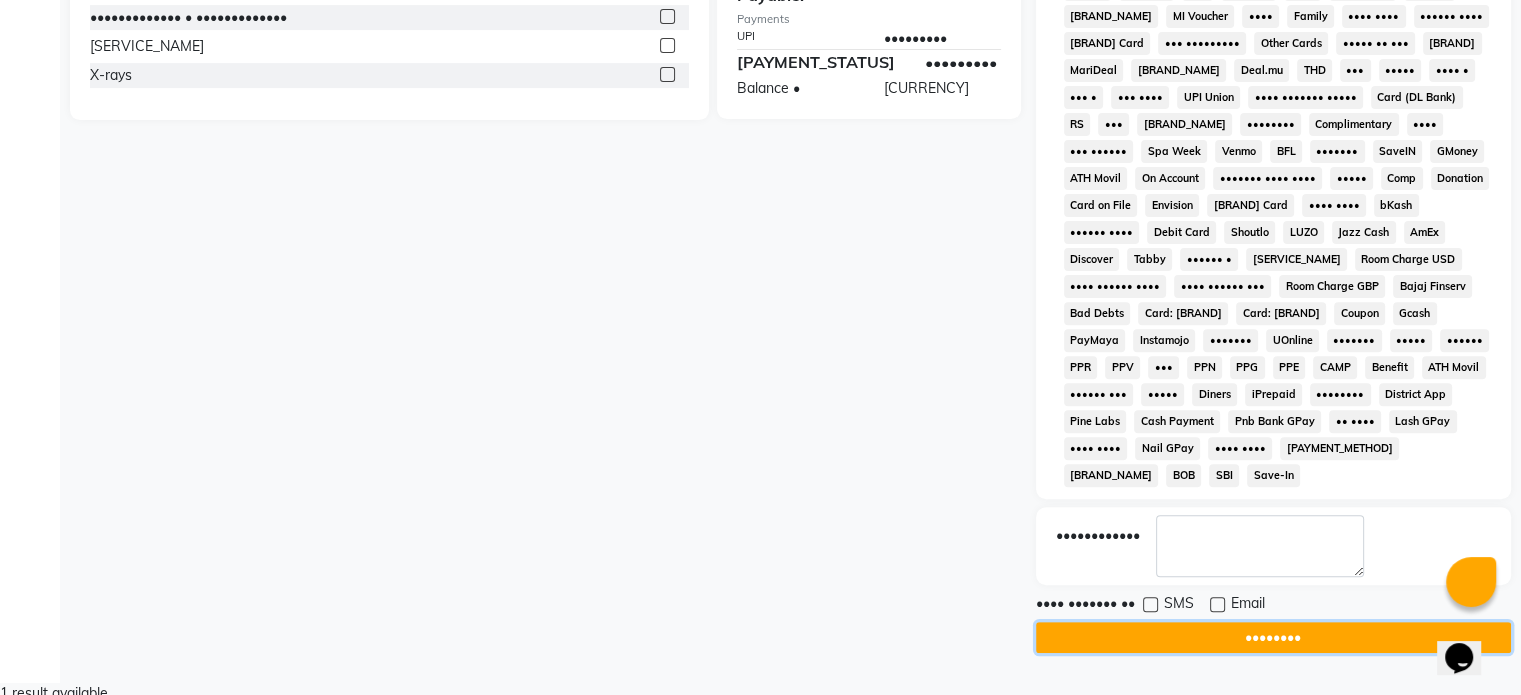 click on "••••••••" at bounding box center [1273, 637] 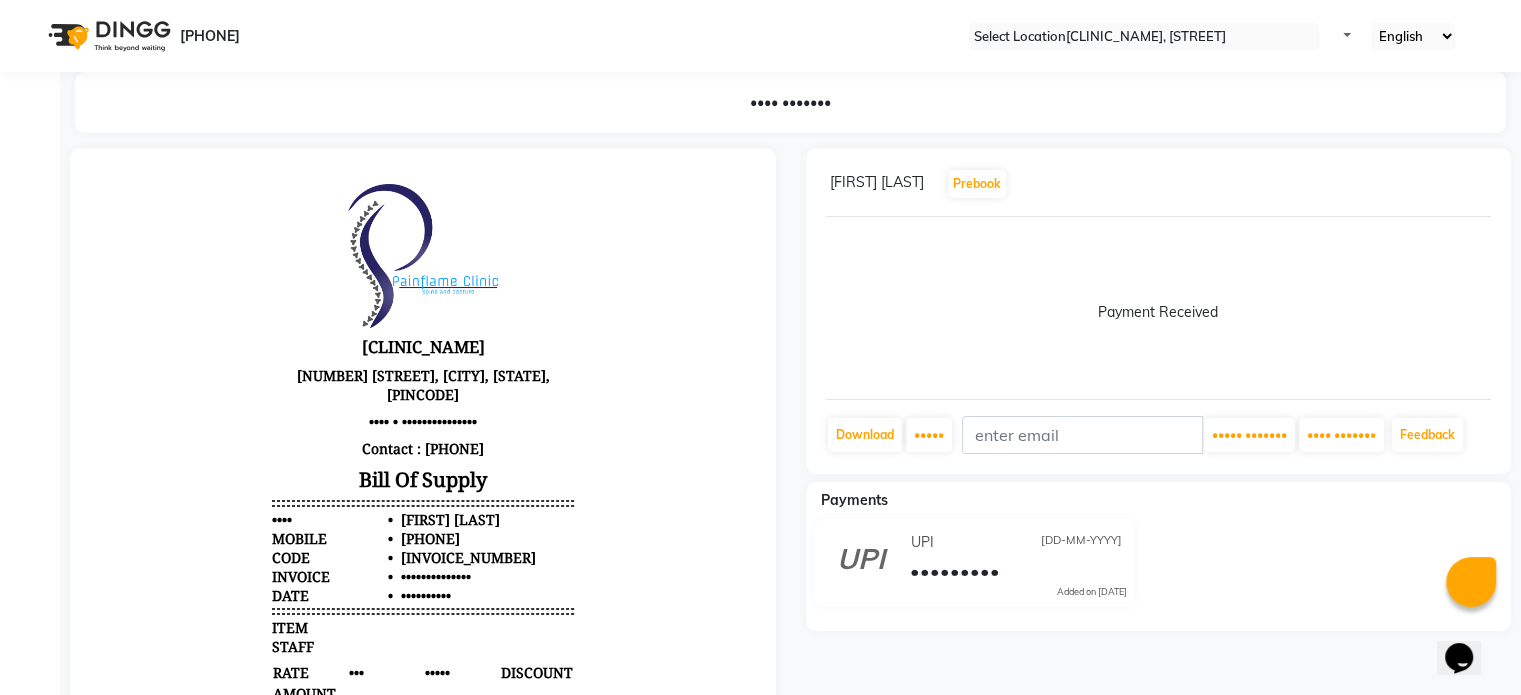 scroll, scrollTop: 0, scrollLeft: 0, axis: both 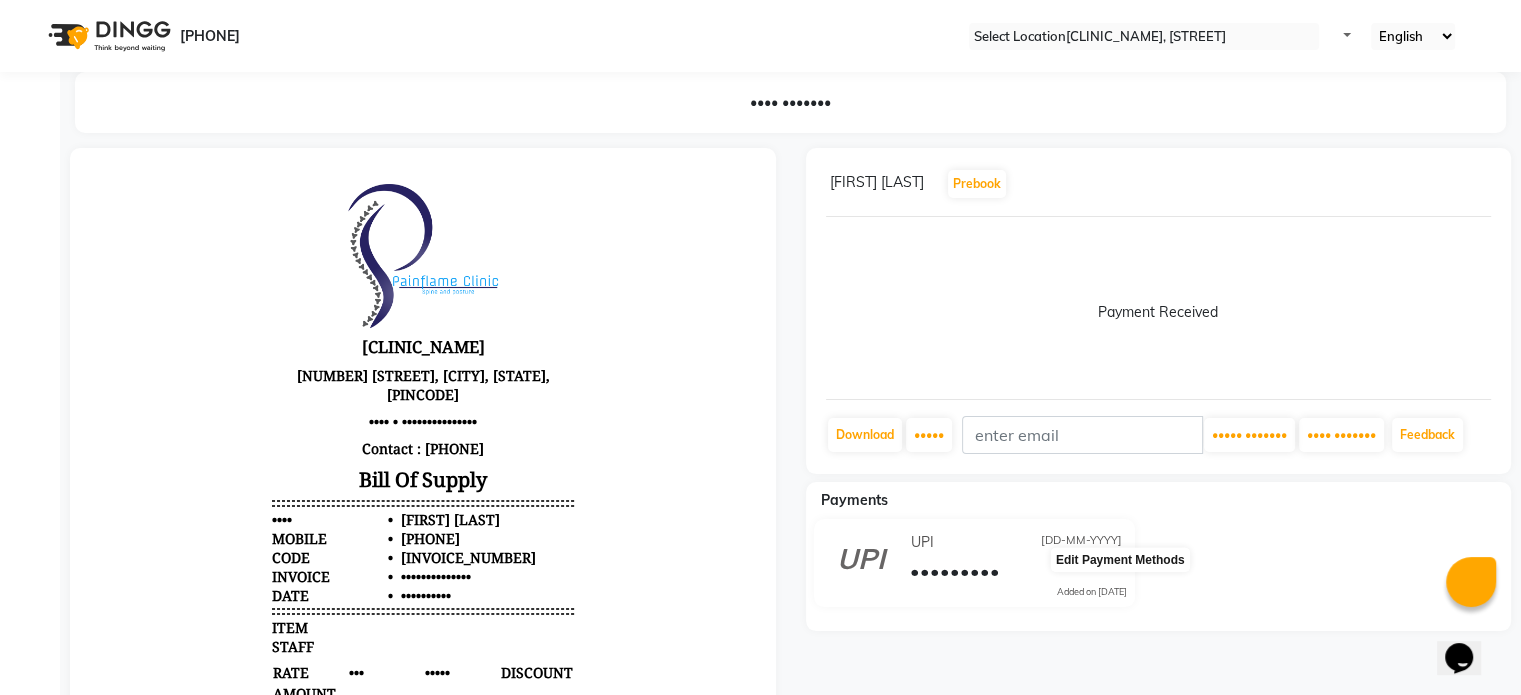 click at bounding box center (1127, 558) 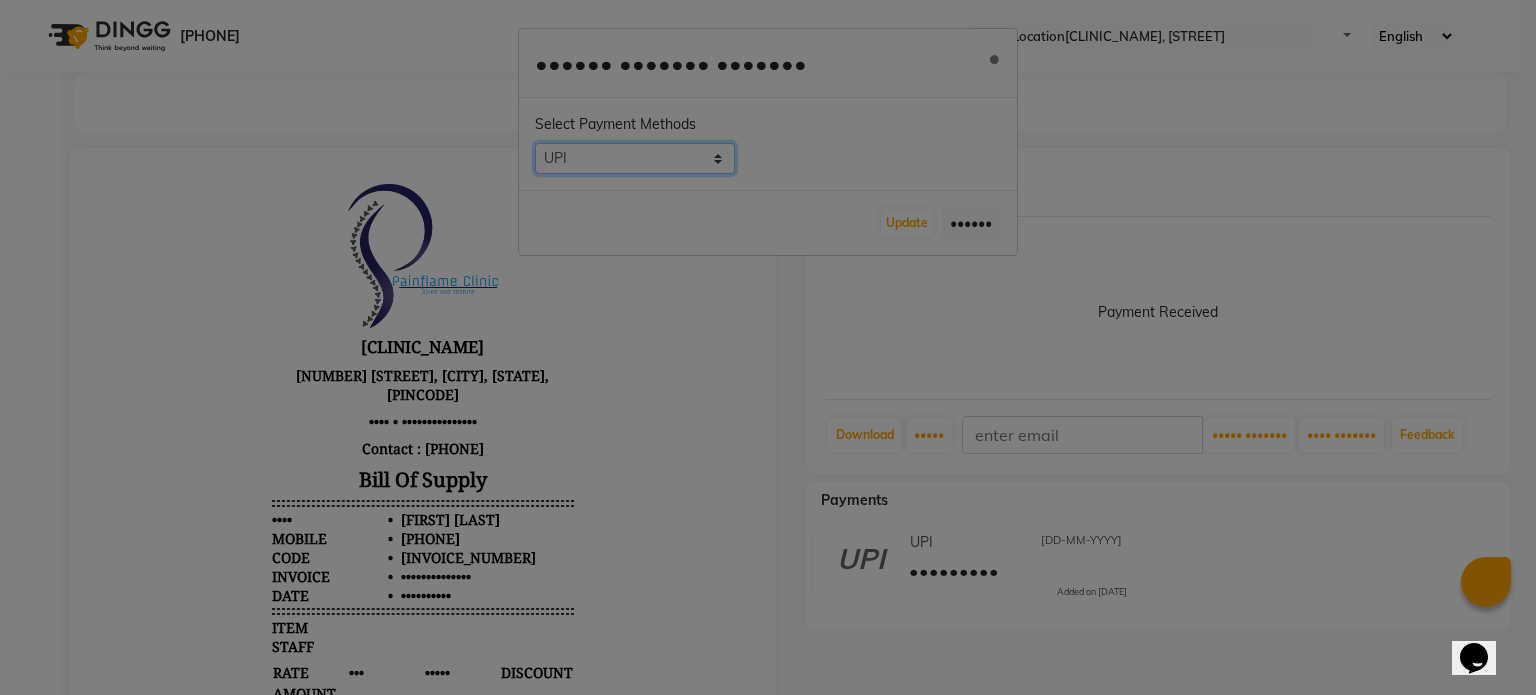 click on "••••   ••••   ••••••   ••••••   ••••   •••••   •••••••   •••   •••••••   ••••   •••••••••   ••••••   ••••••••   •• •••••••   ••••   ••••••   •••• ••••   •••••• ••••   ••••••••• ••••   ••• •••••••••   ••••• •••••   ••••• •• •••   ••• •••••   ••••••••   ••••••••   •••••••   •••   •••   •••••   •••• •   ••• •   ••• ••••   ••• •••••   •••• ••••••• •••••   •••• ••• •••••   ••   •••   ••••••••••   ••••••••   •••••••••••••   ••••   ••• ••••••   ••• ••••   •••••   •••   •••••••   ••••••   ••••••   ••• •••••   •• •••••••   ••••••• •••• ••••   •••••   ••••   ••••••••   •••• •• ••••   ••••••••   •••• ••••   •••• ••••   •••••   •••••• ••••   ••••• ••••   •••••••   ••••   •••• ••••   ••••   ••••••••   •••••   •••••• •   •••• ••••••   •••• •••••• •••   •••• •••••• ••••   •••• •••••• •••   •••• •••••• •••   ••••• •••••••   ••• •••••   ••••• ••••   ••••• •••   ••••••   •••••   •••••••   •••••••••   •••••••   •••••••   •••••••   •••••   ••••••   •••   •••   •••   •••   •••   •••   ••••   •••••••   ••• •••••   •••••• •••" at bounding box center [635, 158] 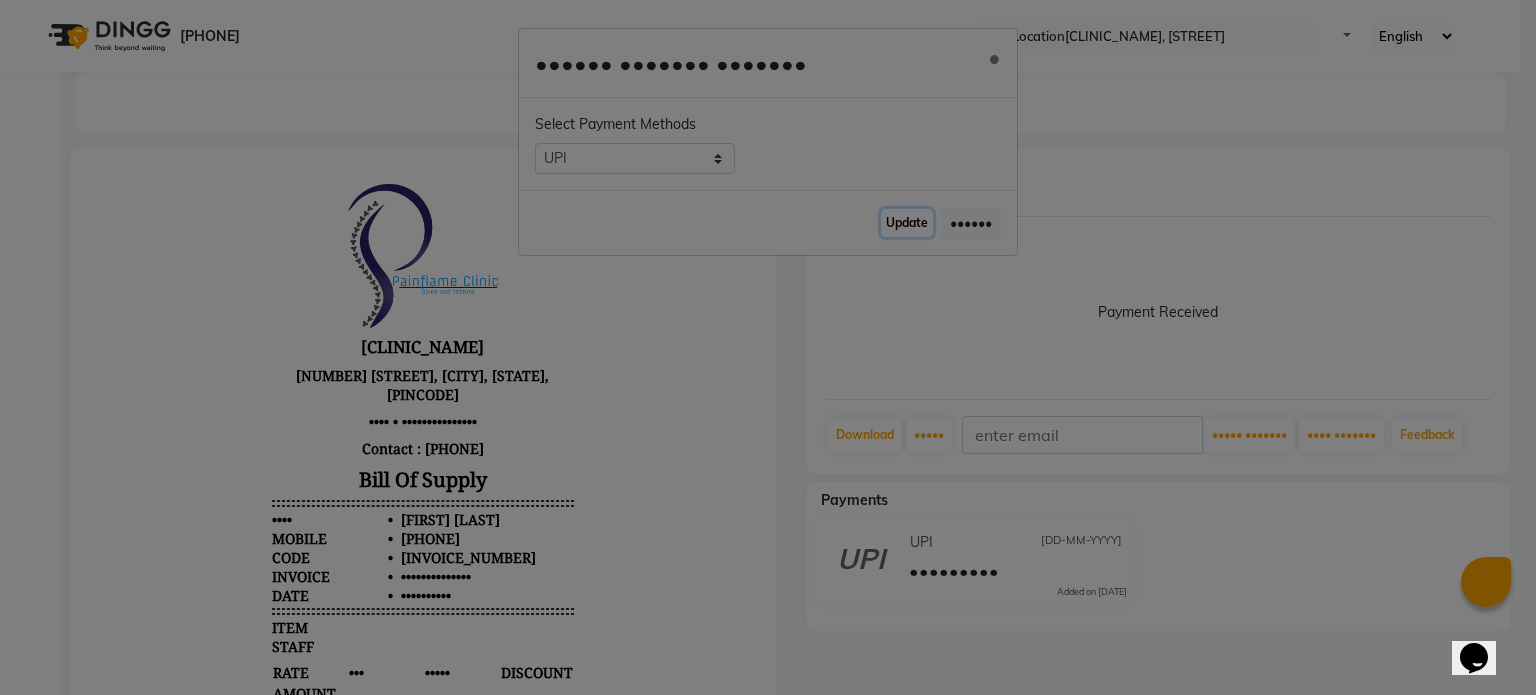 click on "Update" at bounding box center (907, 223) 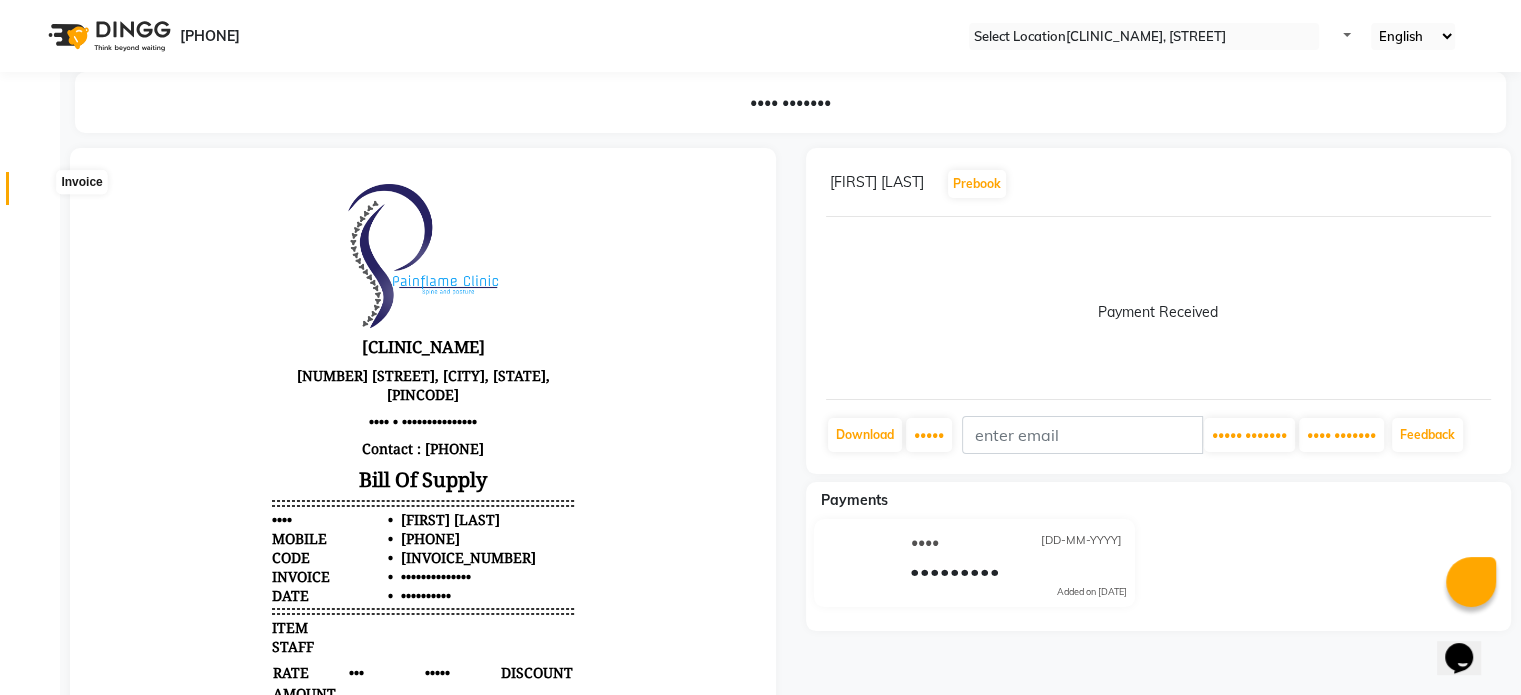 click at bounding box center [38, 193] 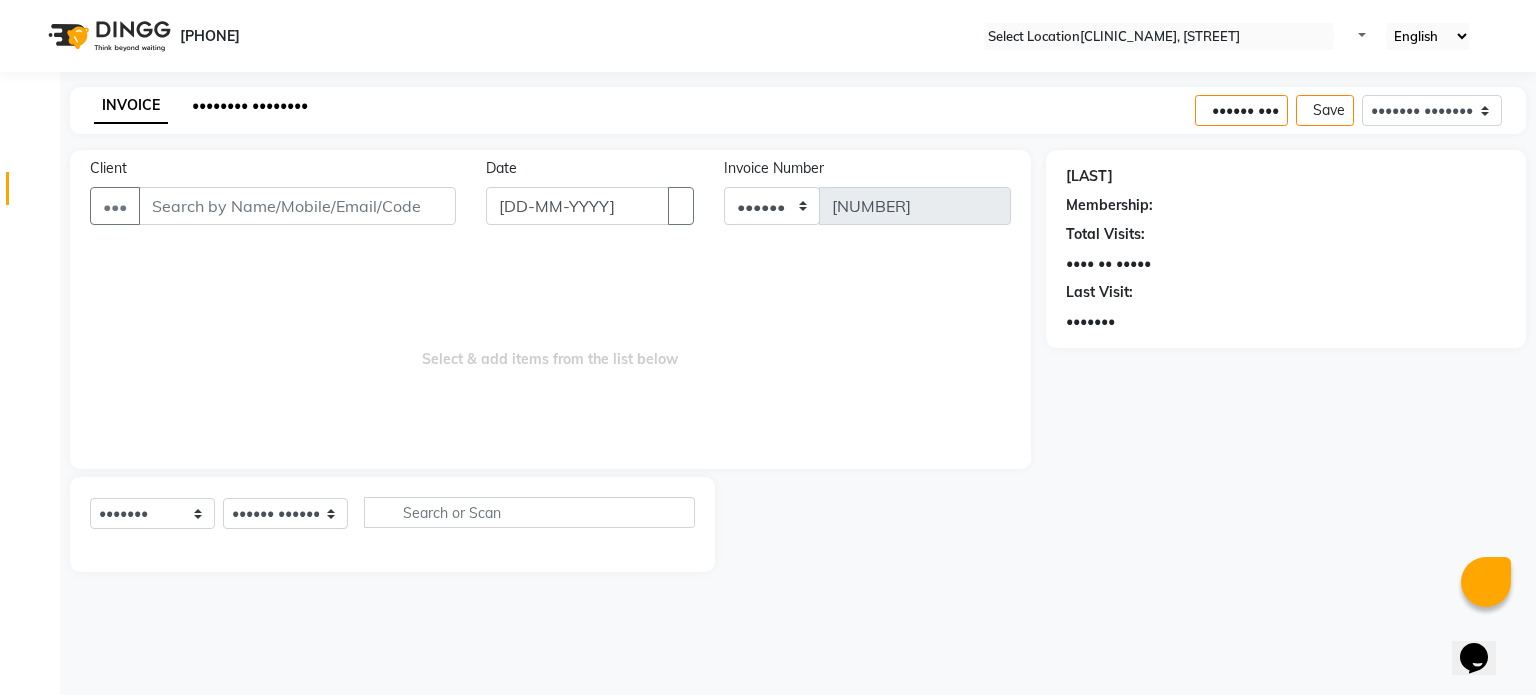 click on "•••••••• ••••••••" at bounding box center [250, 105] 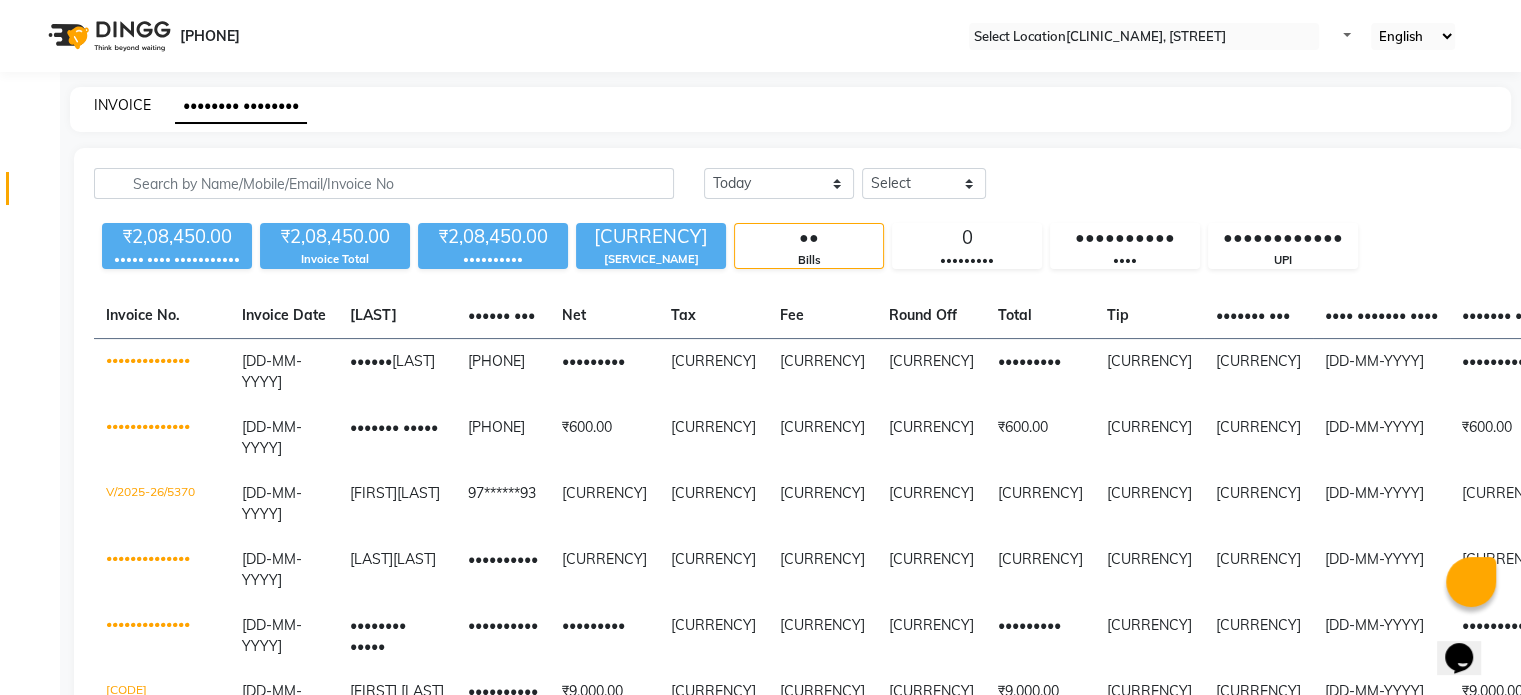 click on "INVOICE" at bounding box center (122, 105) 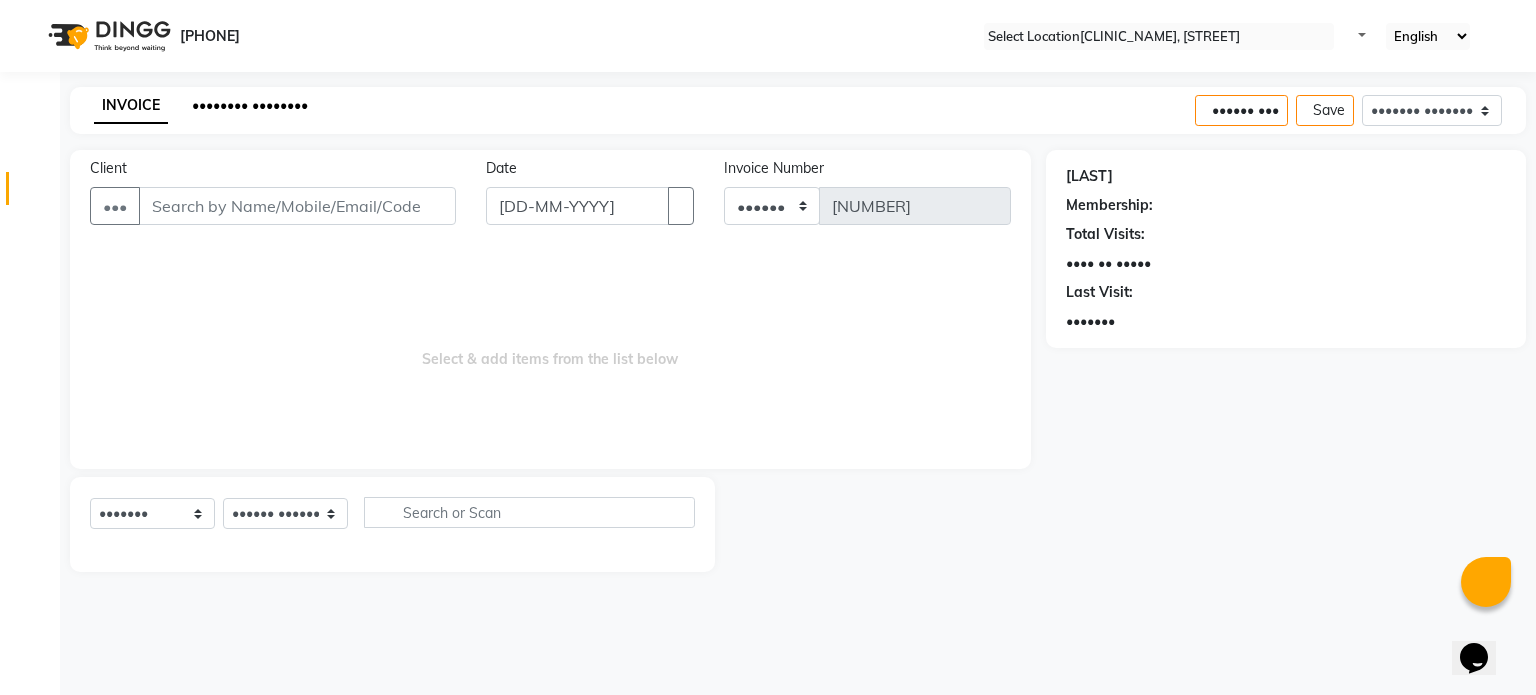click on "•••••••• ••••••••" at bounding box center [250, 105] 